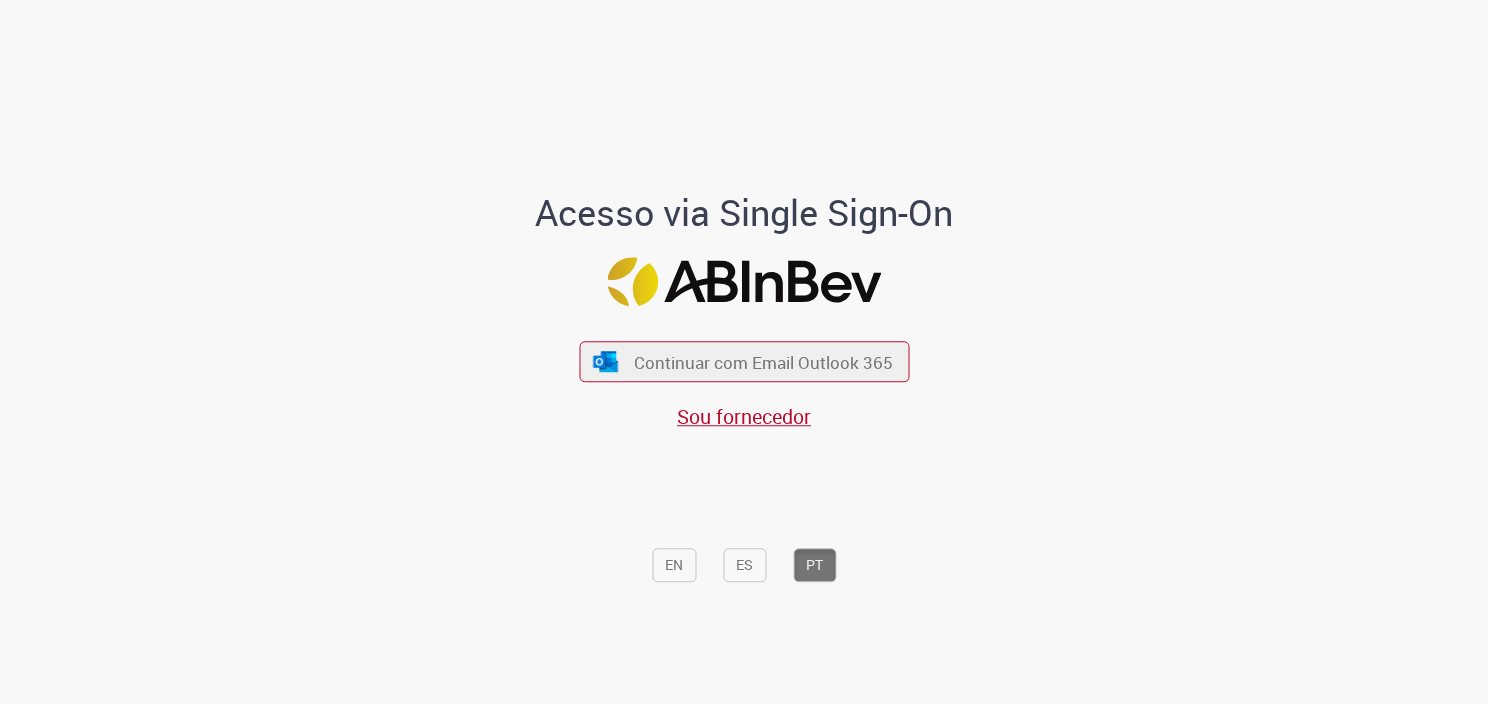 scroll, scrollTop: 0, scrollLeft: 0, axis: both 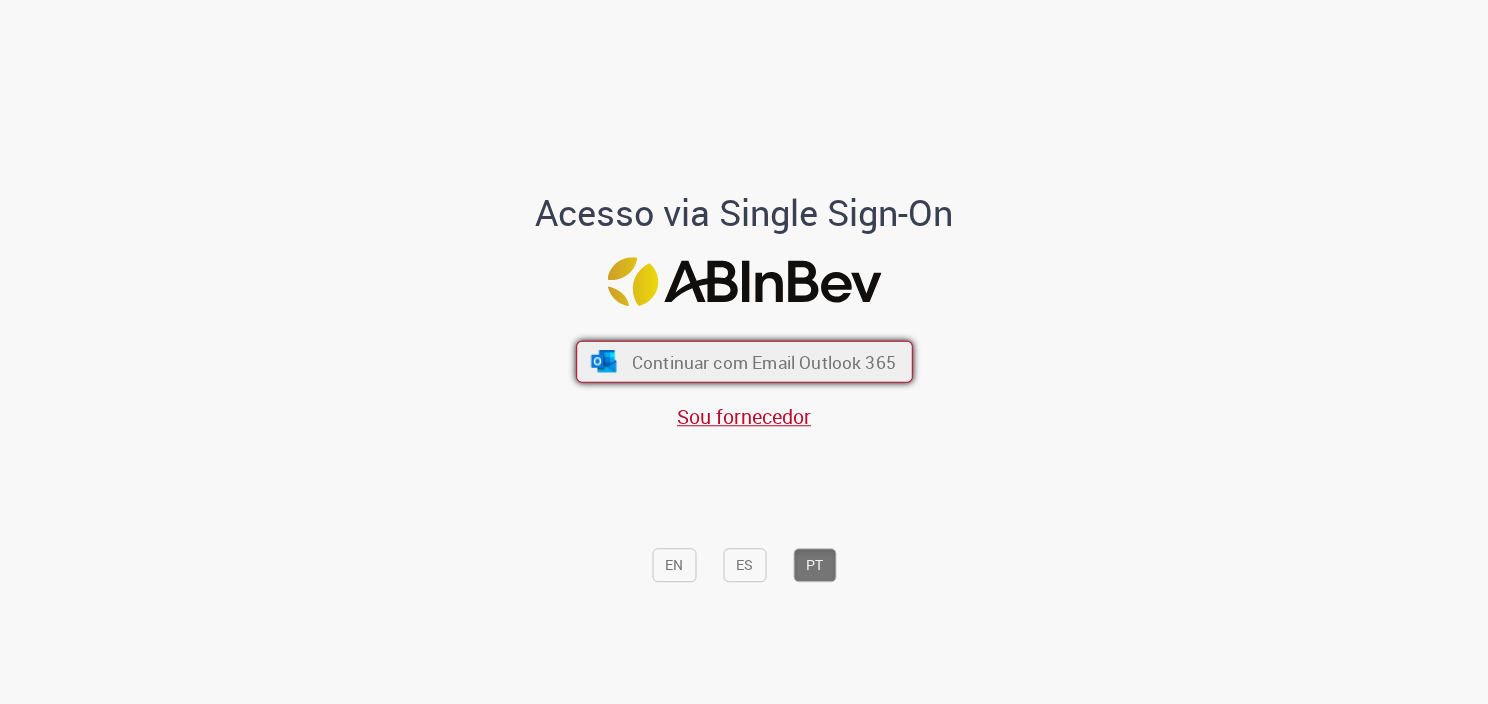 click on "Continuar com Email Outlook 365" at bounding box center [763, 361] 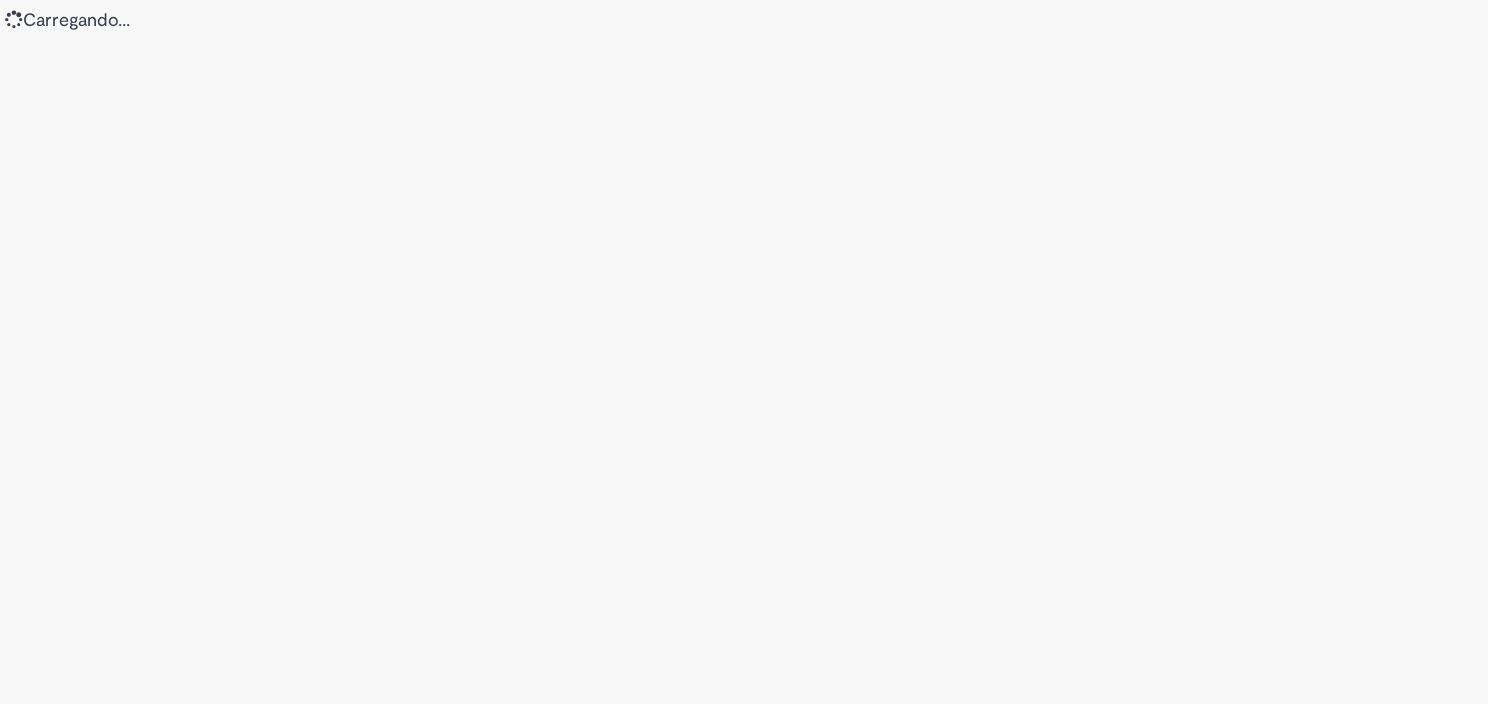 scroll, scrollTop: 0, scrollLeft: 0, axis: both 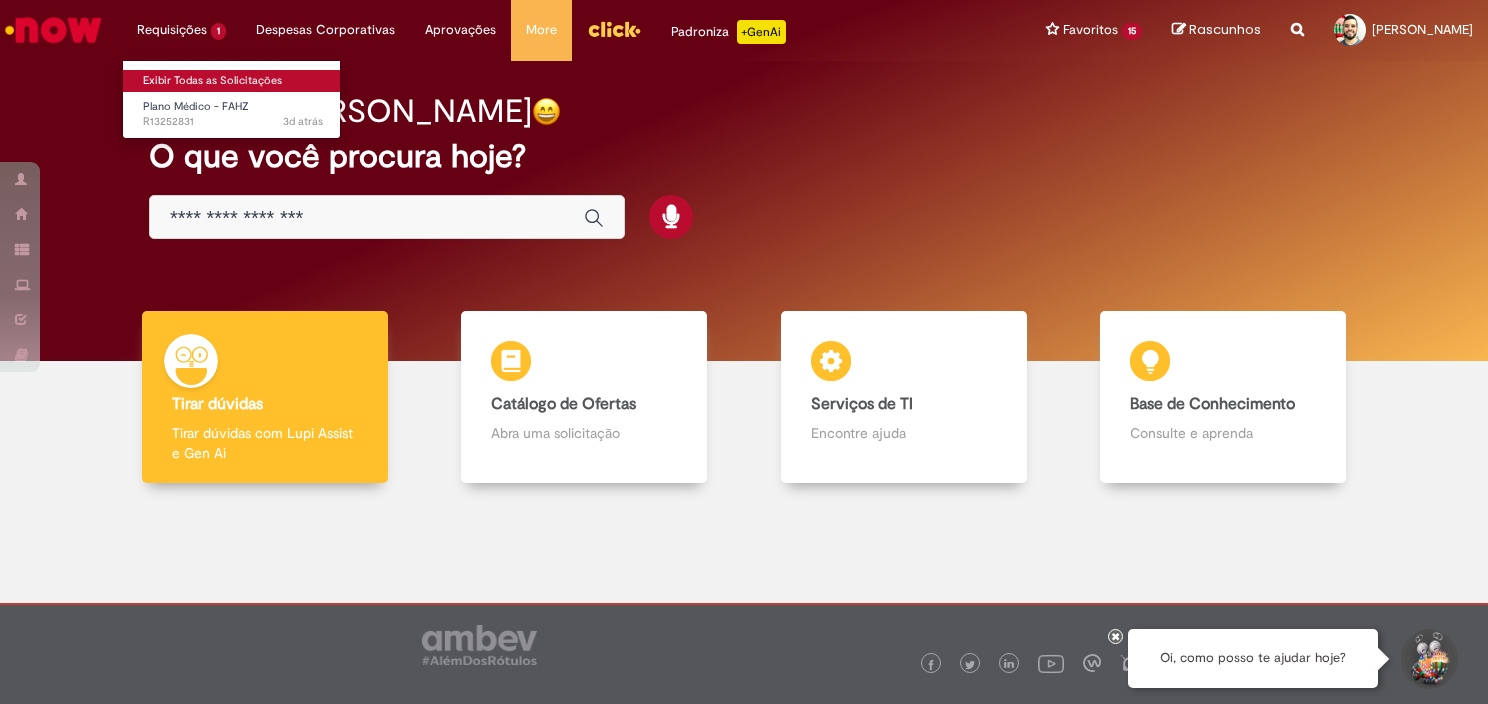 click on "Exibir Todas as Solicitações" at bounding box center (233, 81) 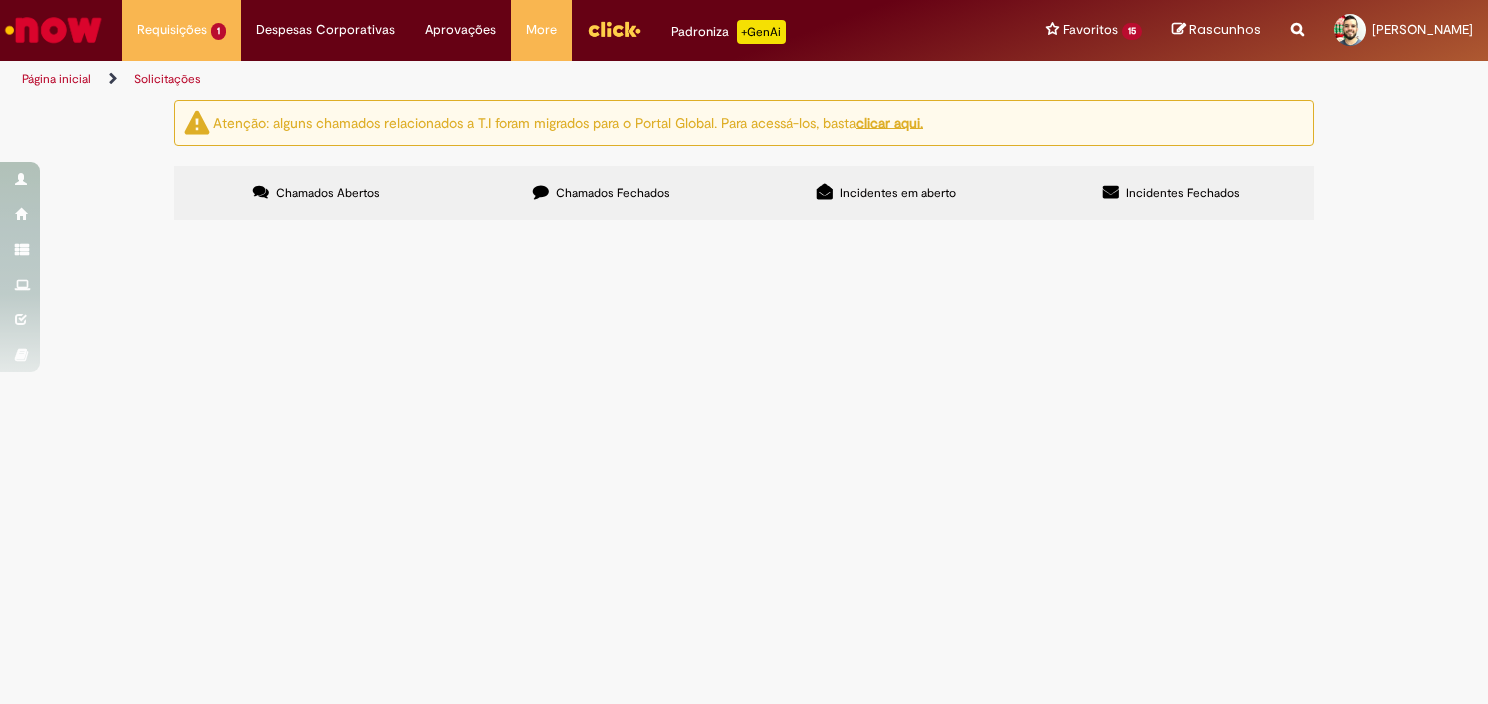 click on "Atenção: alguns chamados relacionados a T.I foram migrados para o Portal Global. Para acessá-los, basta  clicar aqui.
Chamados Abertos     Chamados Fechados     Incidentes em aberto     Incidentes Fechados
Itens solicitados
Exportar como PDF Exportar como Excel Exportar como CSV
Solicitações
Carregamento de dados...
Itens solicitados
Exportar como PDF Exportar como Excel Exportar como CSV
Solicitações
Carregamento de dados...
Incidentes" at bounding box center [744, 163] 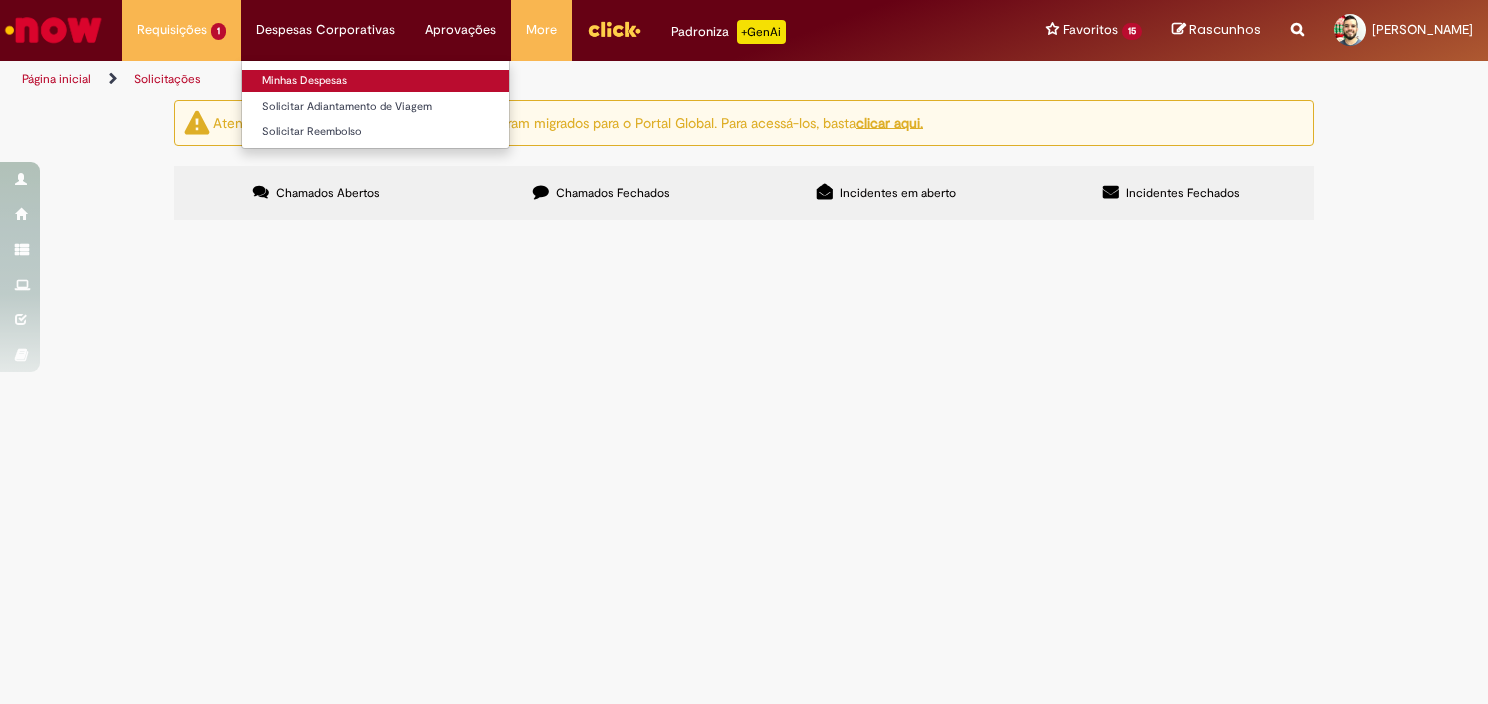 click on "Minhas Despesas" at bounding box center [375, 81] 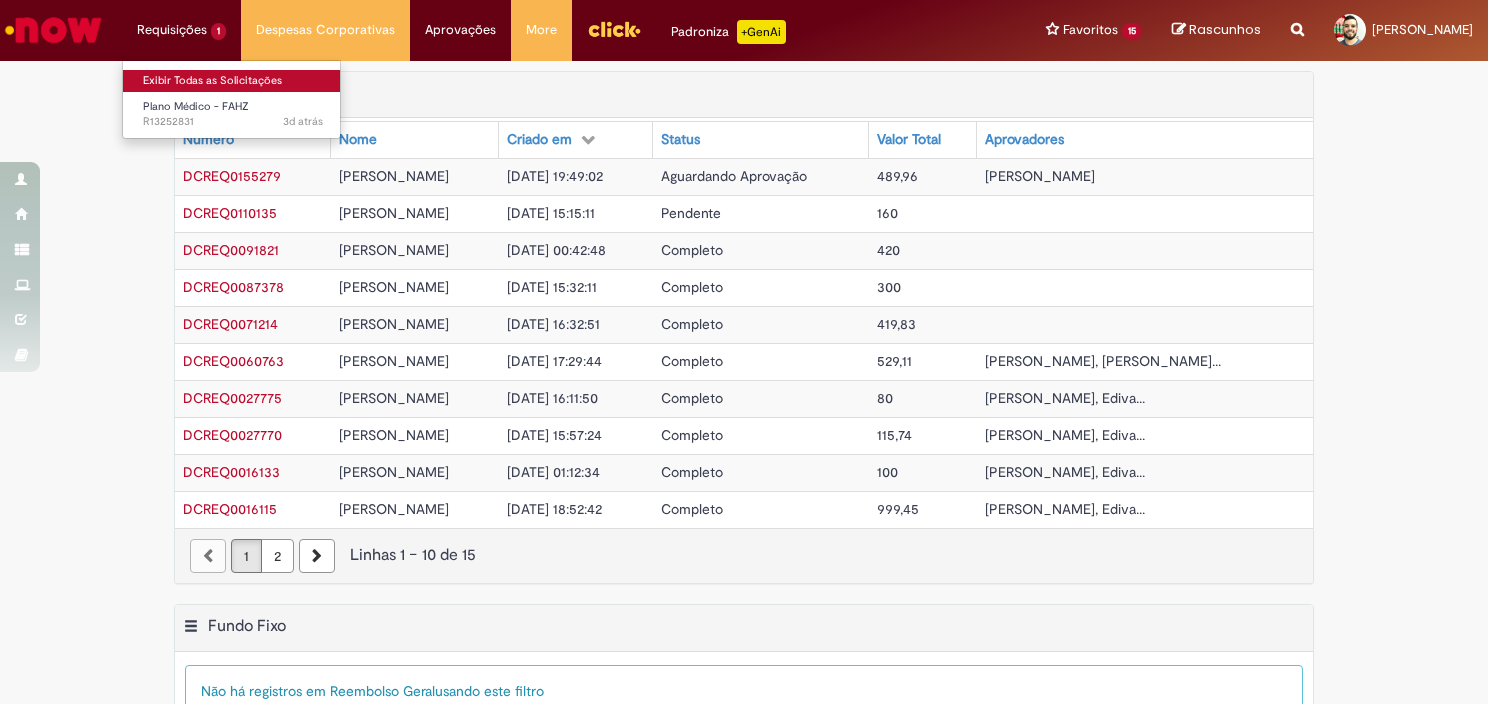 click on "Exibir Todas as Solicitações" at bounding box center [233, 81] 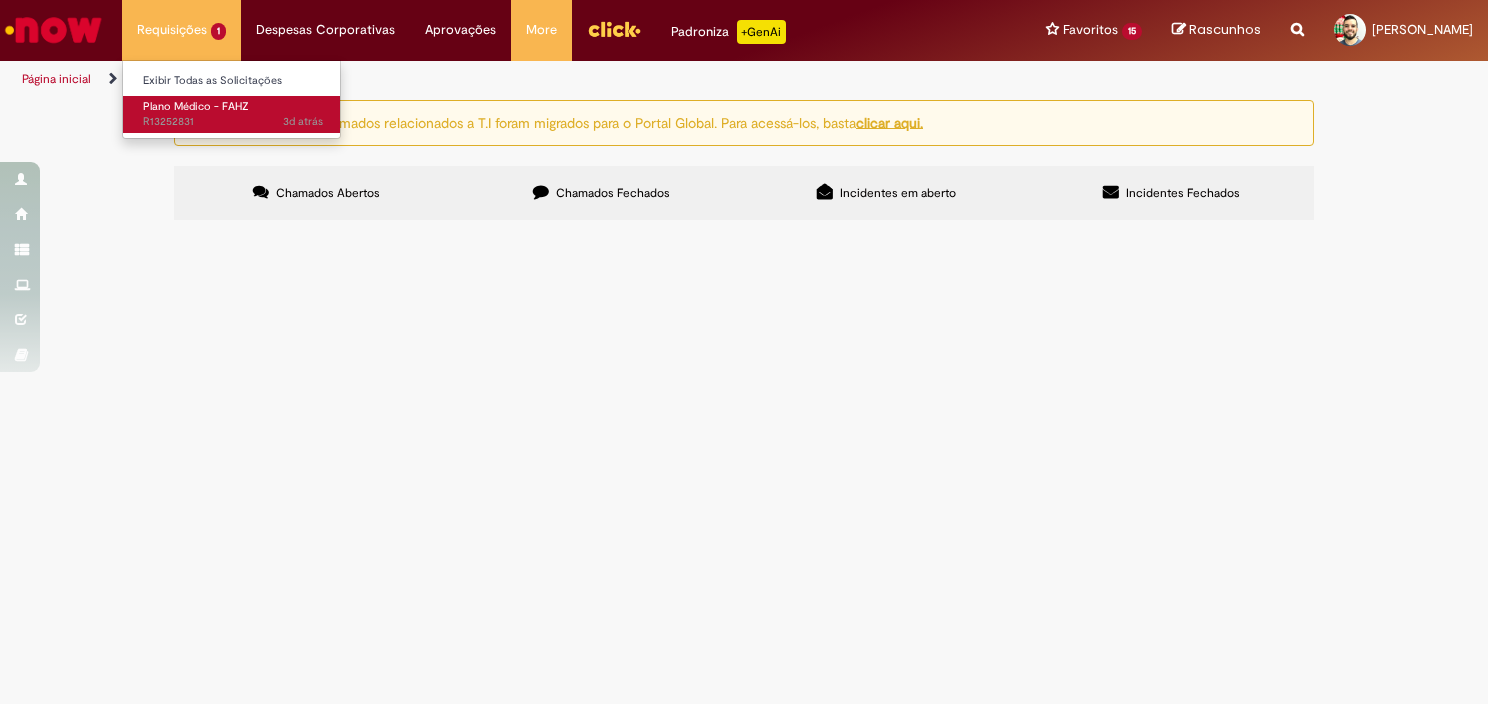 click on "3d atrás 3 dias atrás  R13252831" at bounding box center (233, 122) 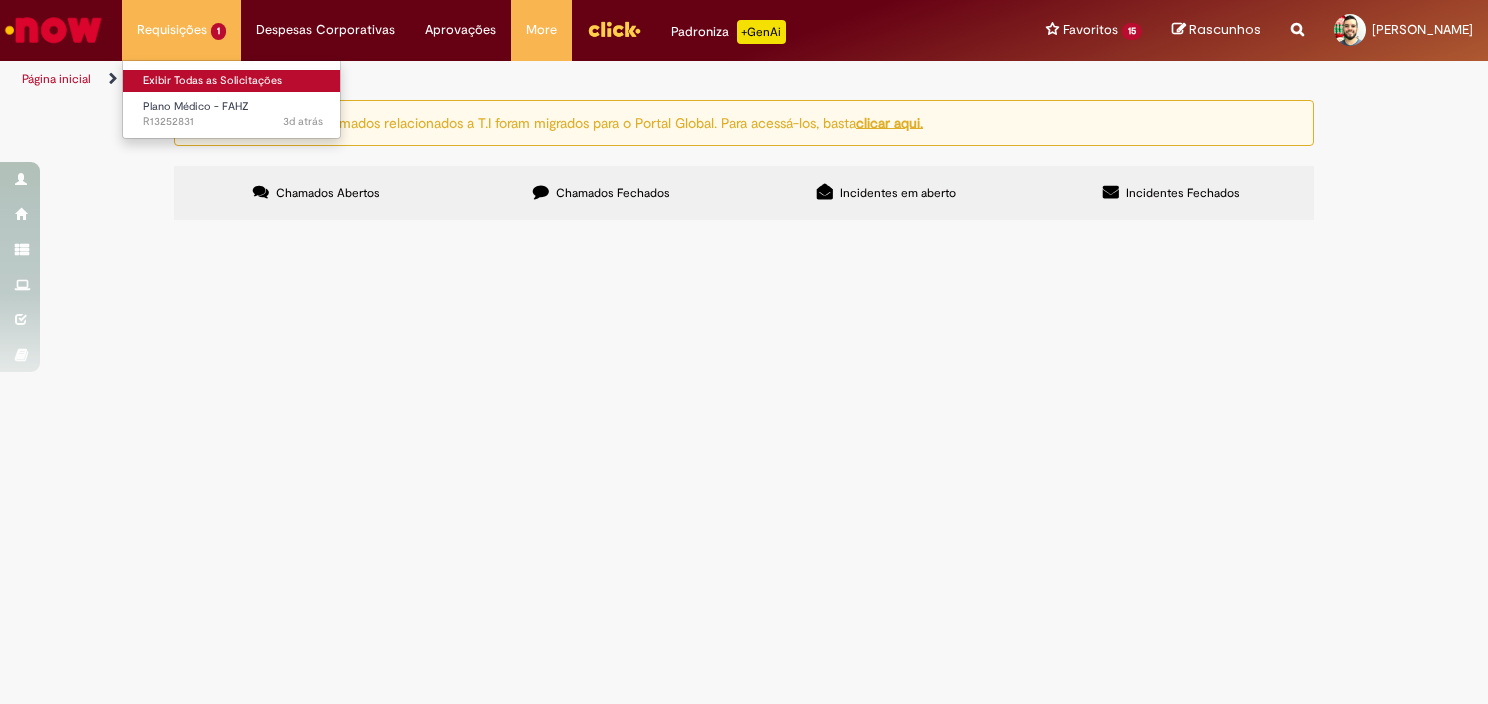 click on "Exibir Todas as Solicitações" at bounding box center [233, 81] 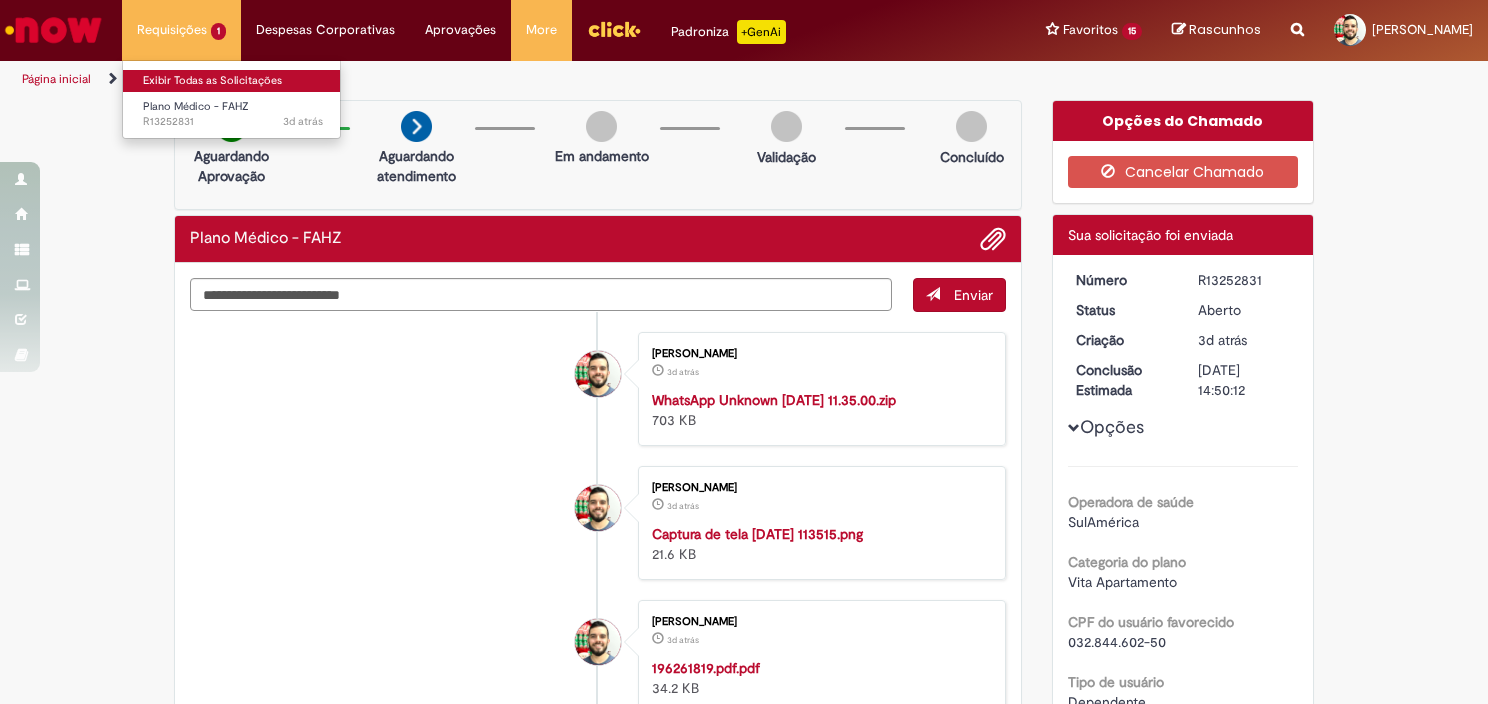 click on "Exibir Todas as Solicitações" at bounding box center (233, 81) 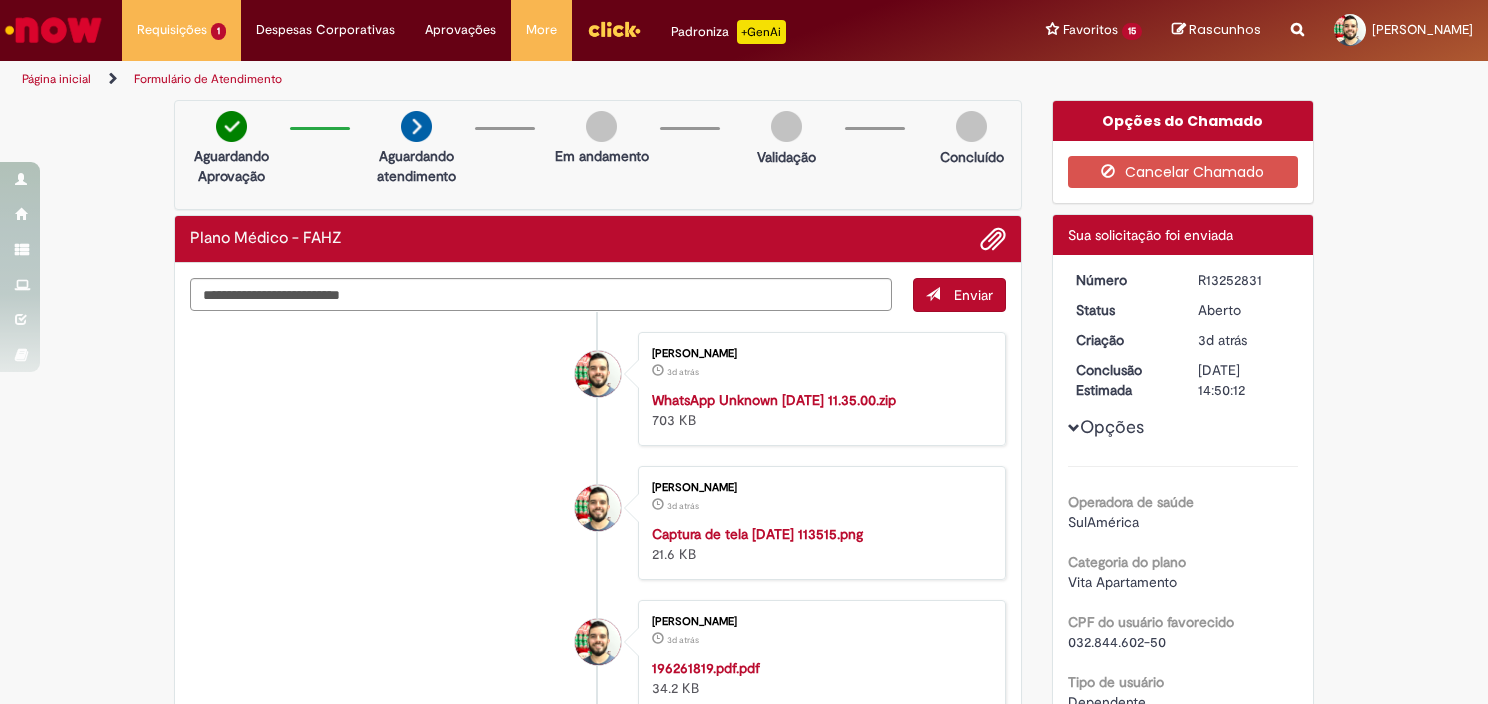 click at bounding box center (53, 30) 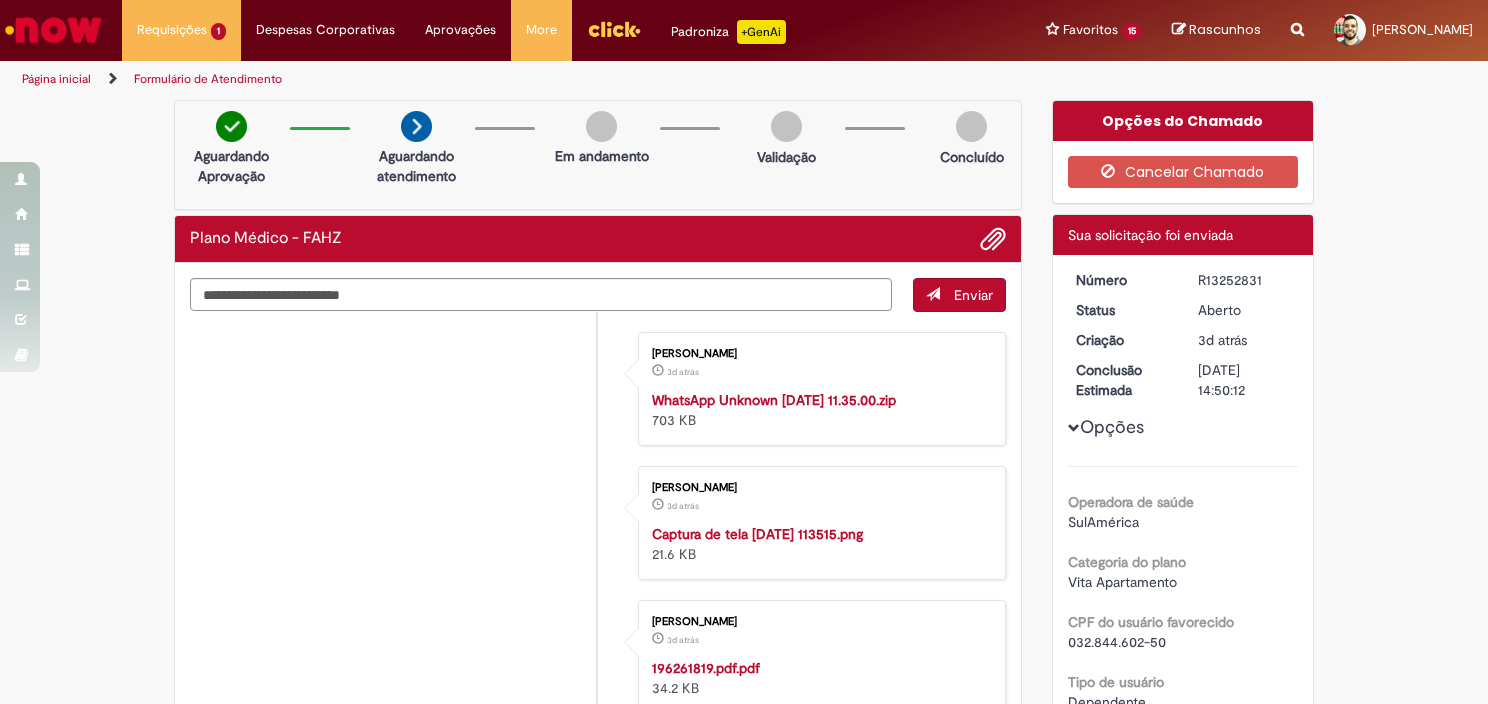 scroll, scrollTop: 0, scrollLeft: 0, axis: both 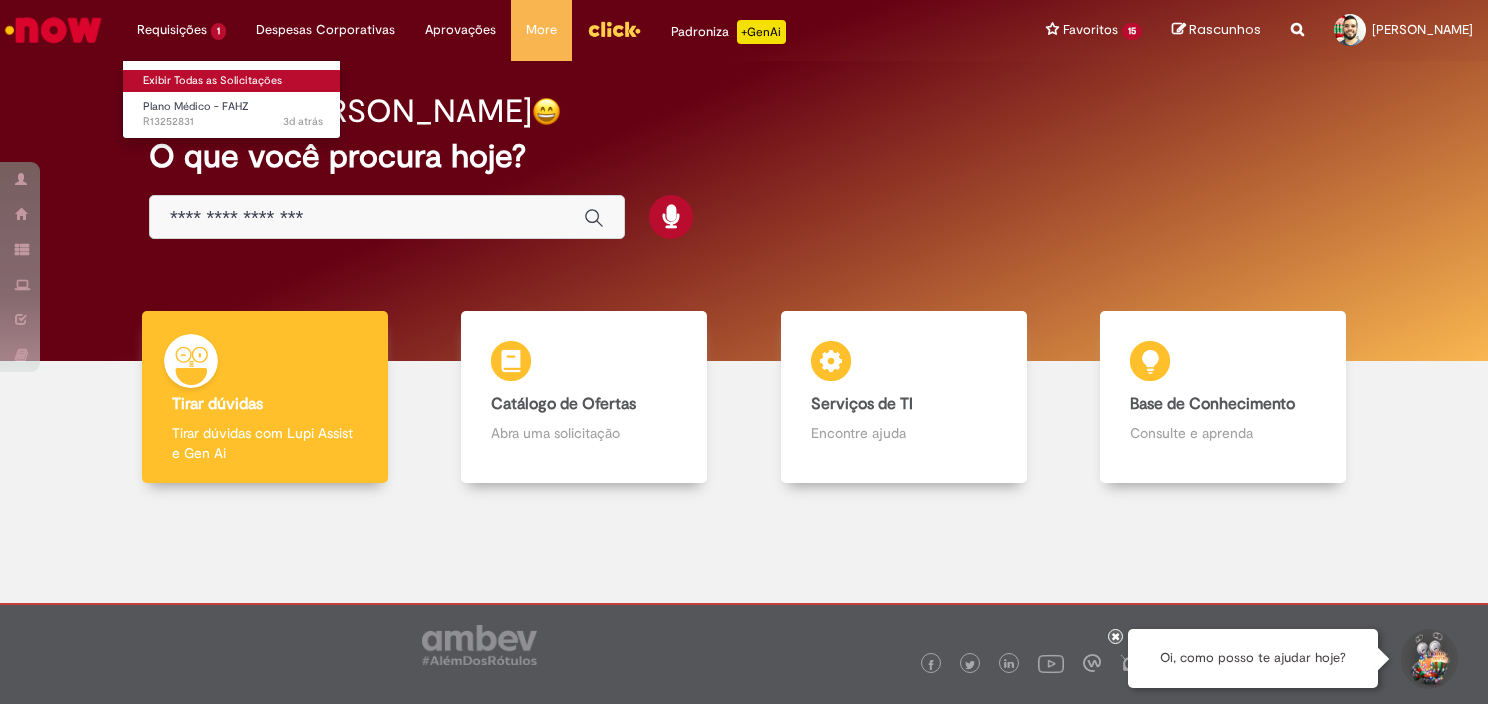 click on "Exibir Todas as Solicitações" at bounding box center [233, 81] 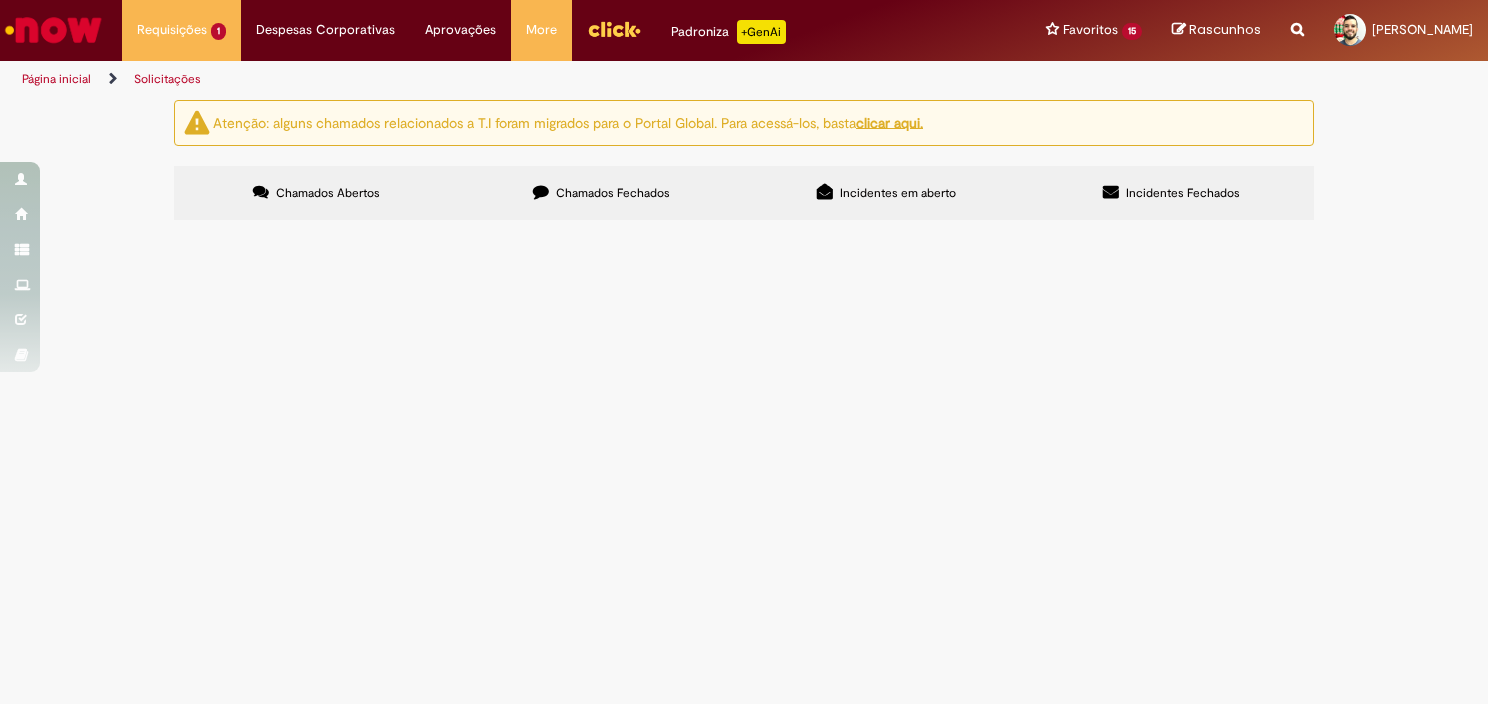 click on "Itens solicitados
Exportar como PDF Exportar como Excel Exportar como CSV
Itens solicitados
Não há registros em Item solicitado  usando este filtro" at bounding box center (0, 0) 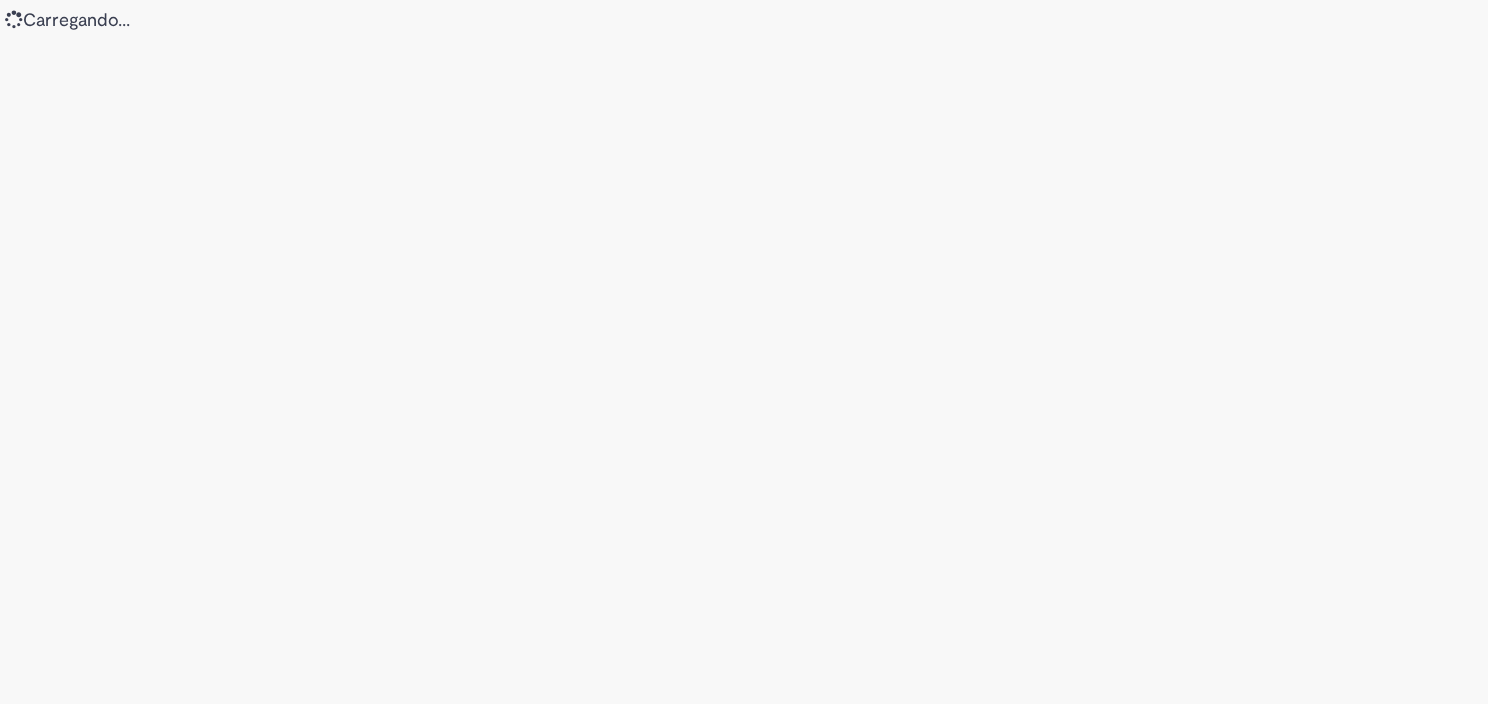 scroll, scrollTop: 0, scrollLeft: 0, axis: both 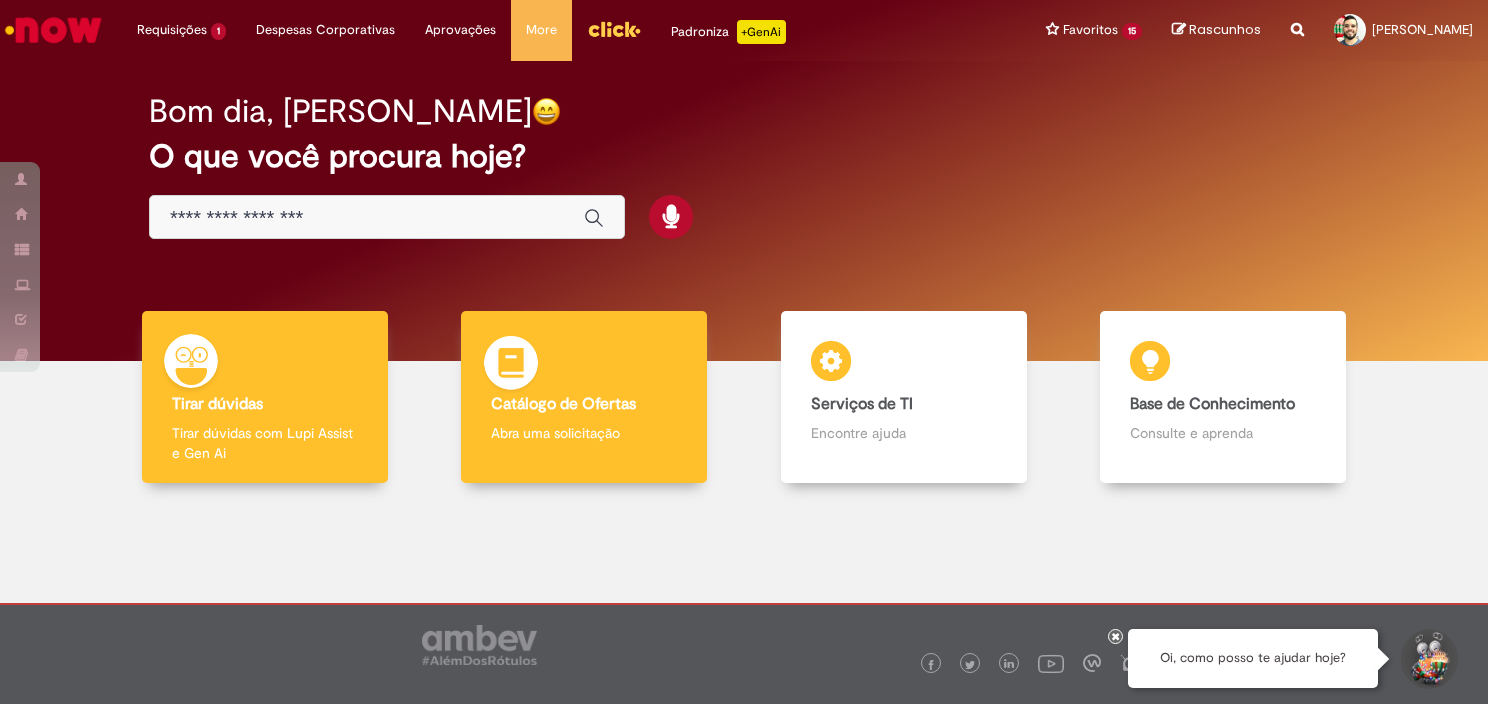 click on "Catálogo de Ofertas
Catálogo de Ofertas
Abra uma solicitação" at bounding box center (584, 397) 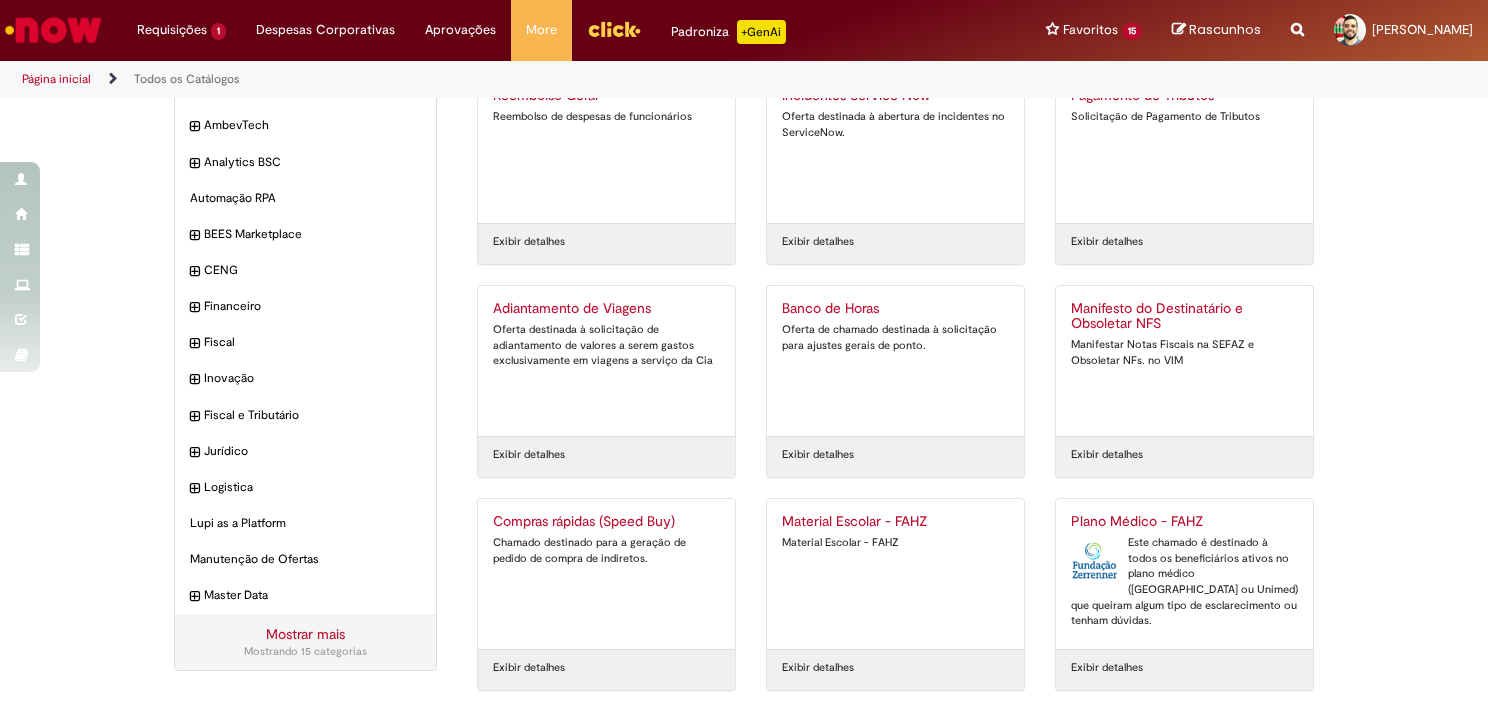 scroll, scrollTop: 0, scrollLeft: 0, axis: both 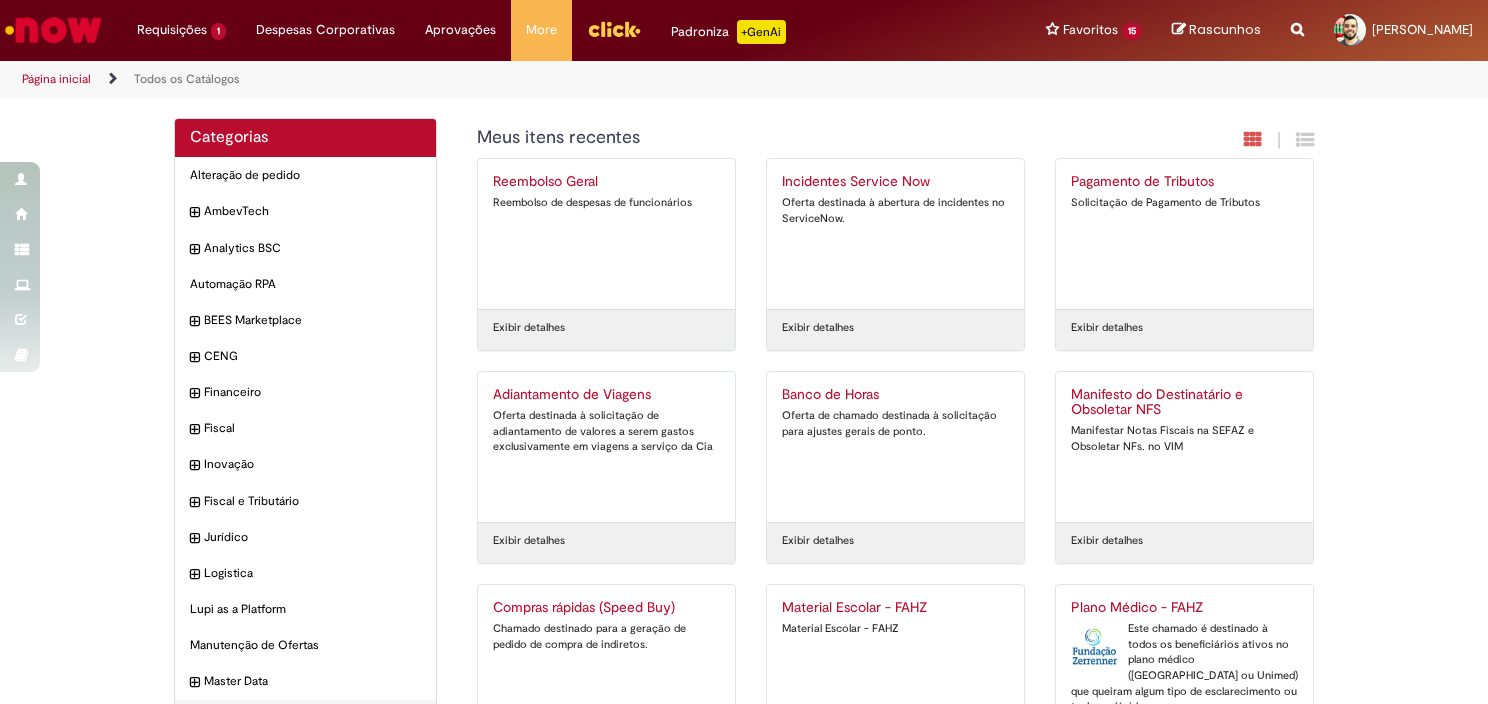click on "Incidentes Service Now
Oferta destinada à abertura de incidentes no ServiceNow.
Exibir detalhes" at bounding box center (895, 264) 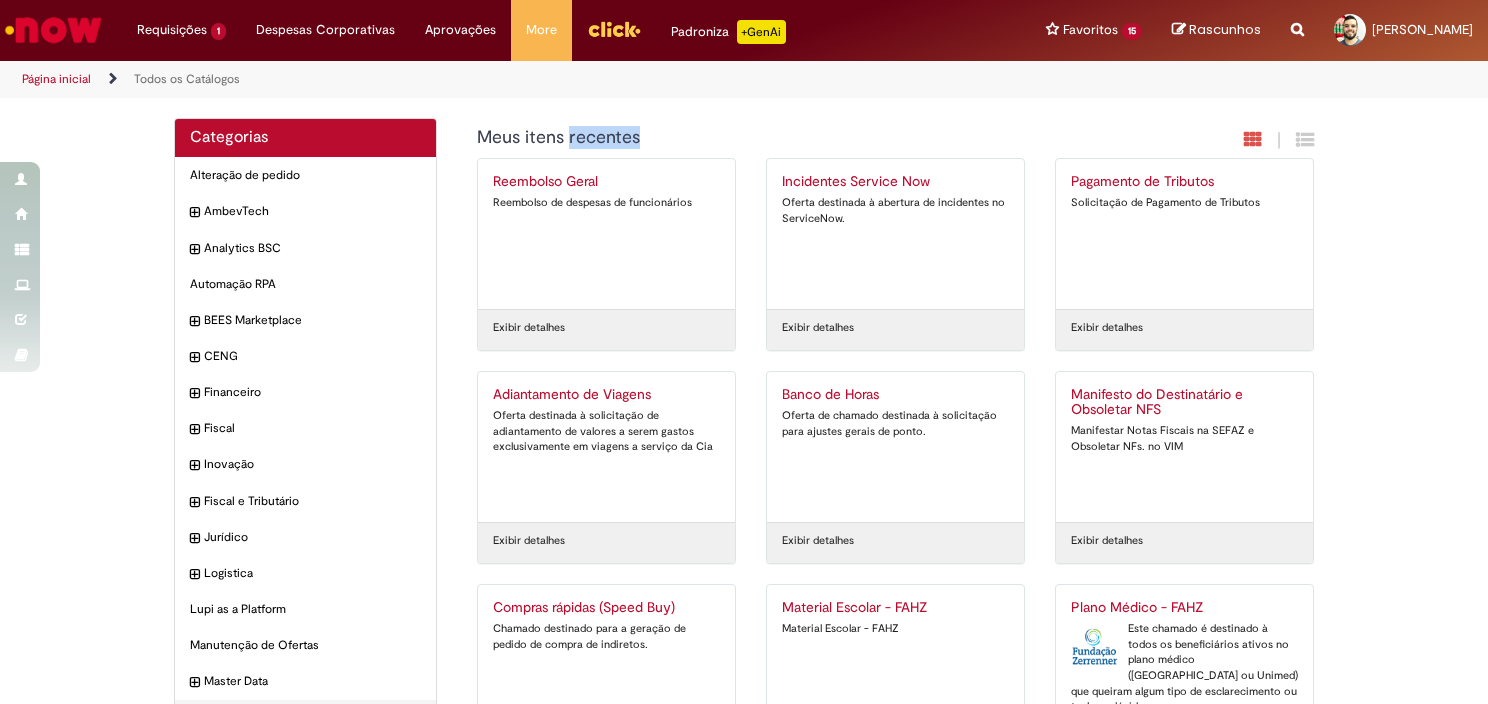 click on "Meus itens recentes" at bounding box center [787, 138] 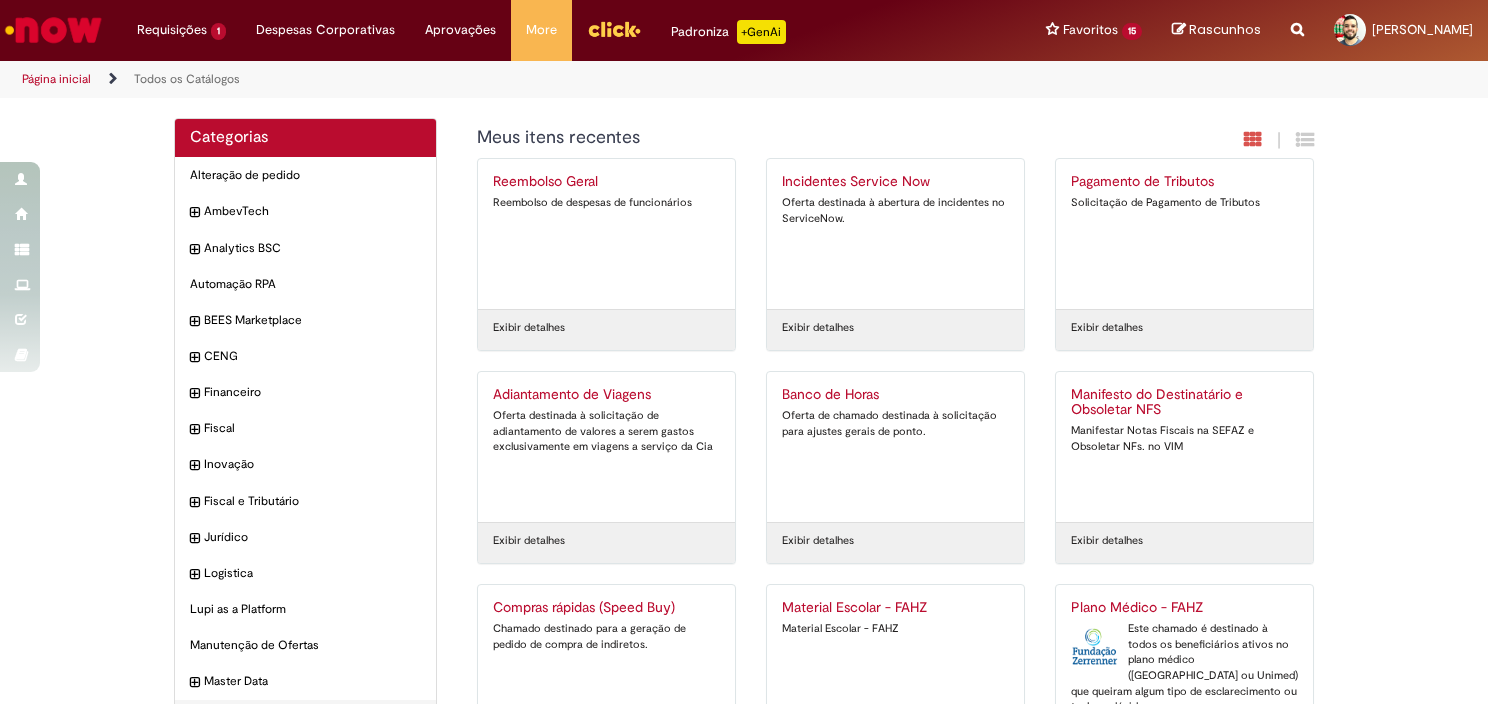 drag, startPoint x: 585, startPoint y: 140, endPoint x: 549, endPoint y: 142, distance: 36.05551 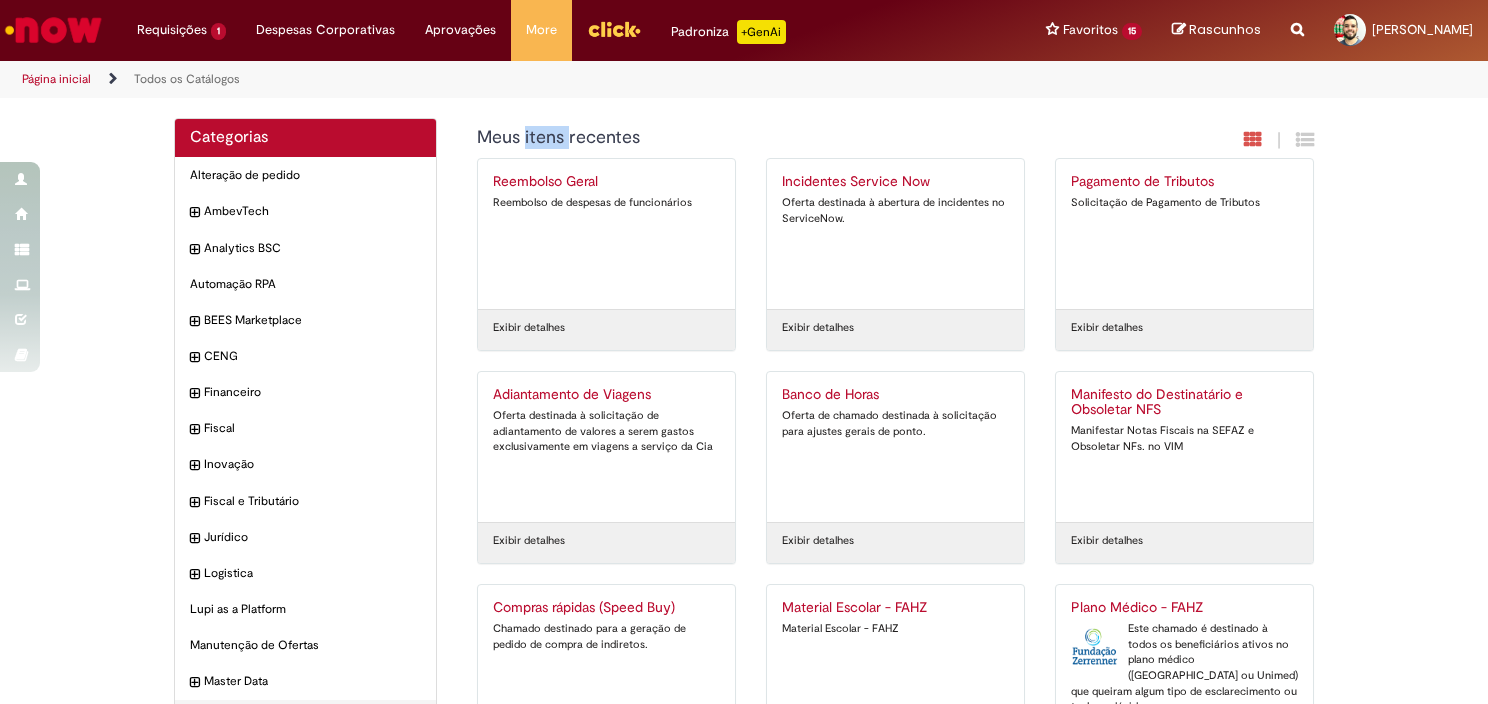 click on "Meus itens recentes" at bounding box center [787, 138] 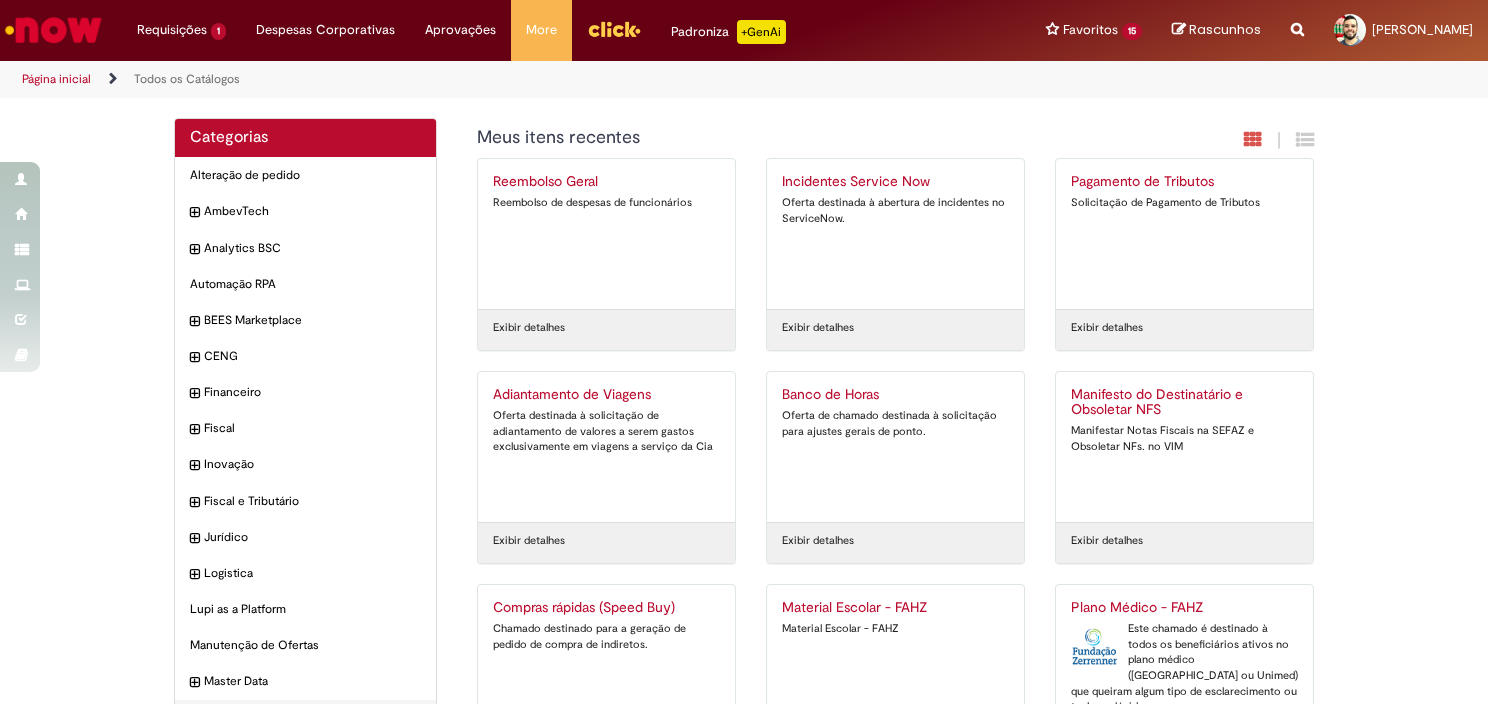drag, startPoint x: 549, startPoint y: 142, endPoint x: 481, endPoint y: 141, distance: 68.007355 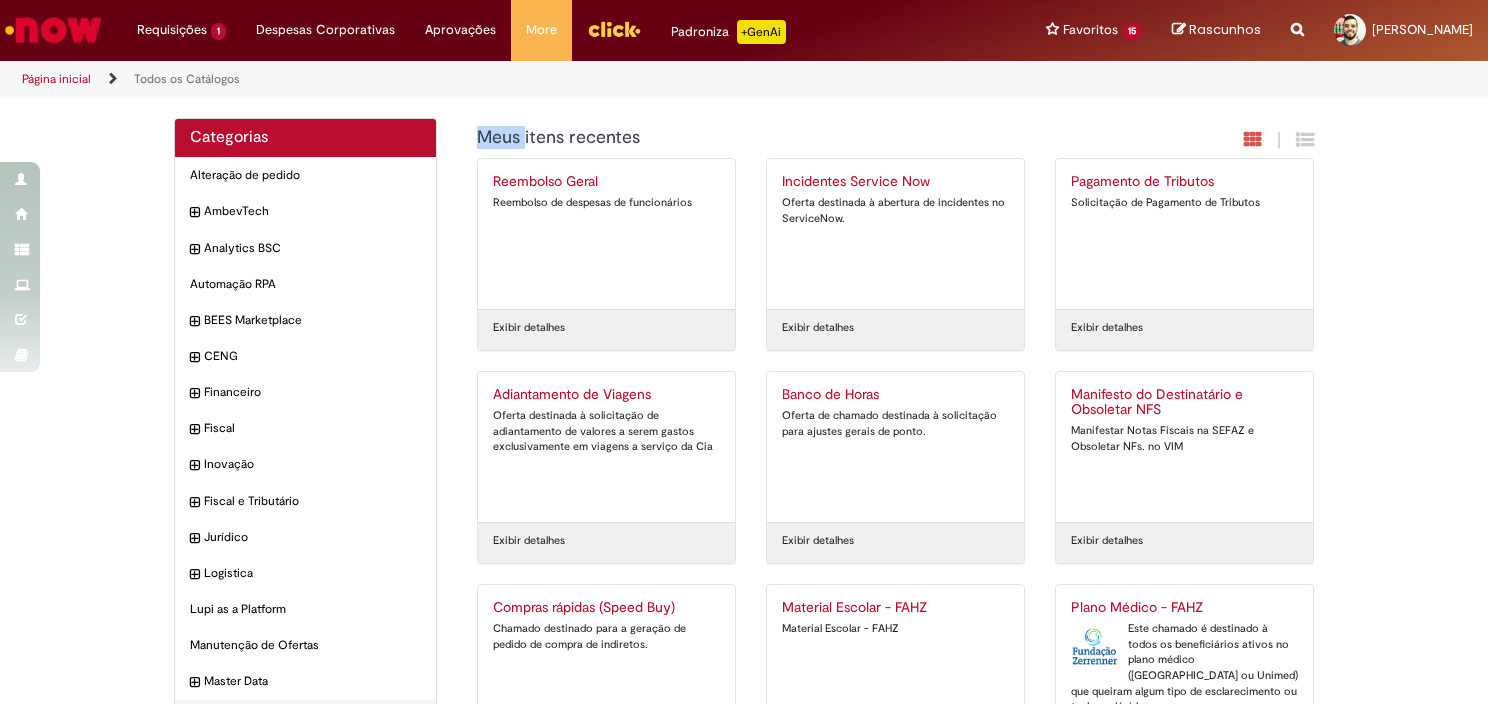 click on "Meus itens recentes" at bounding box center [787, 138] 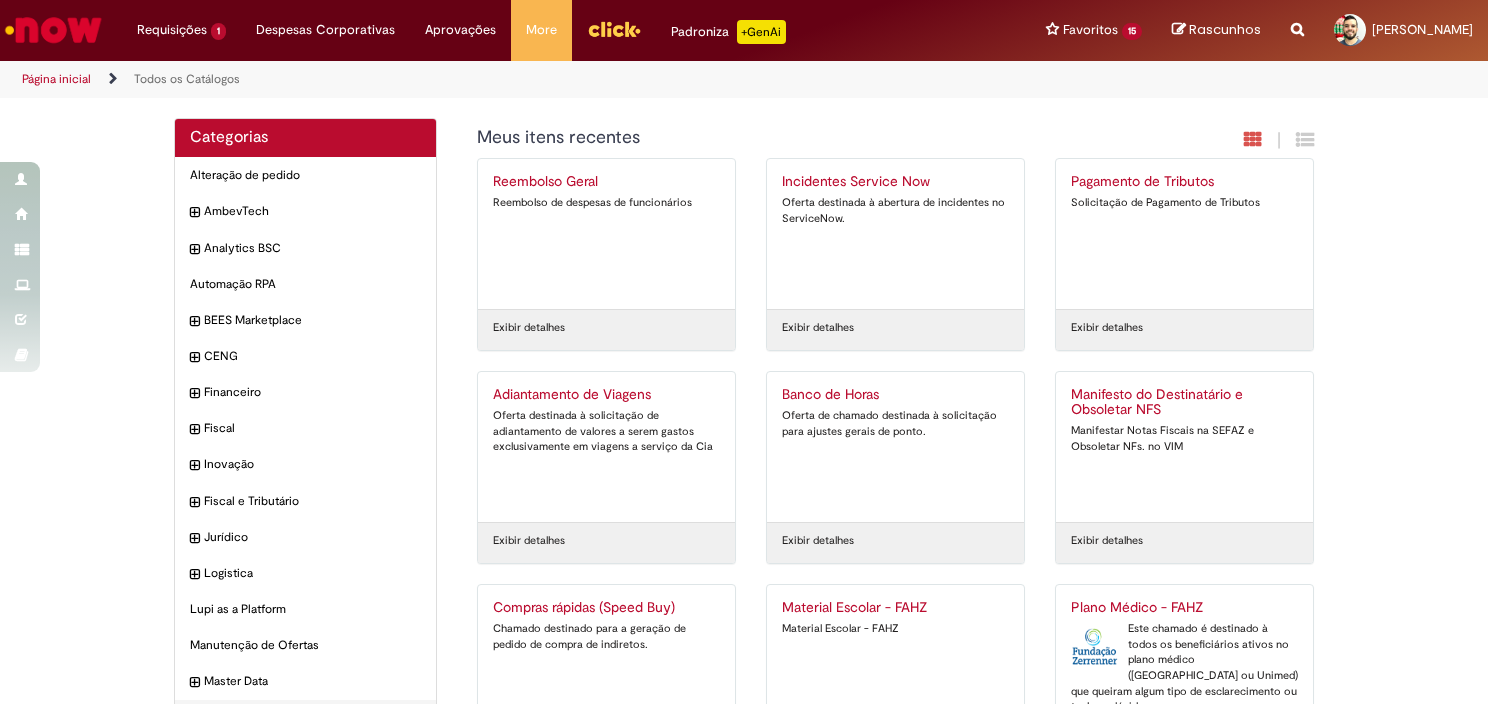 drag, startPoint x: 481, startPoint y: 141, endPoint x: 608, endPoint y: 137, distance: 127.06297 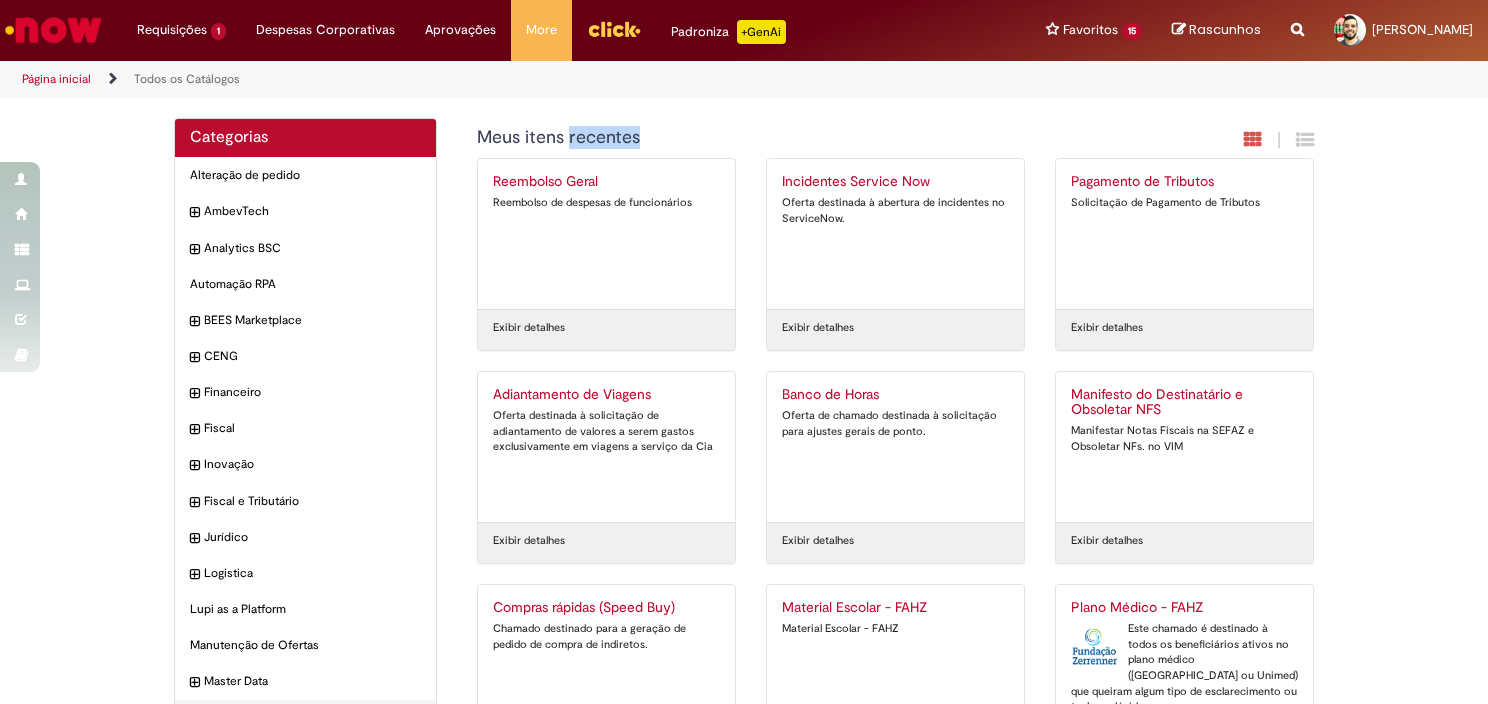 click on "Meus itens recentes" at bounding box center (787, 138) 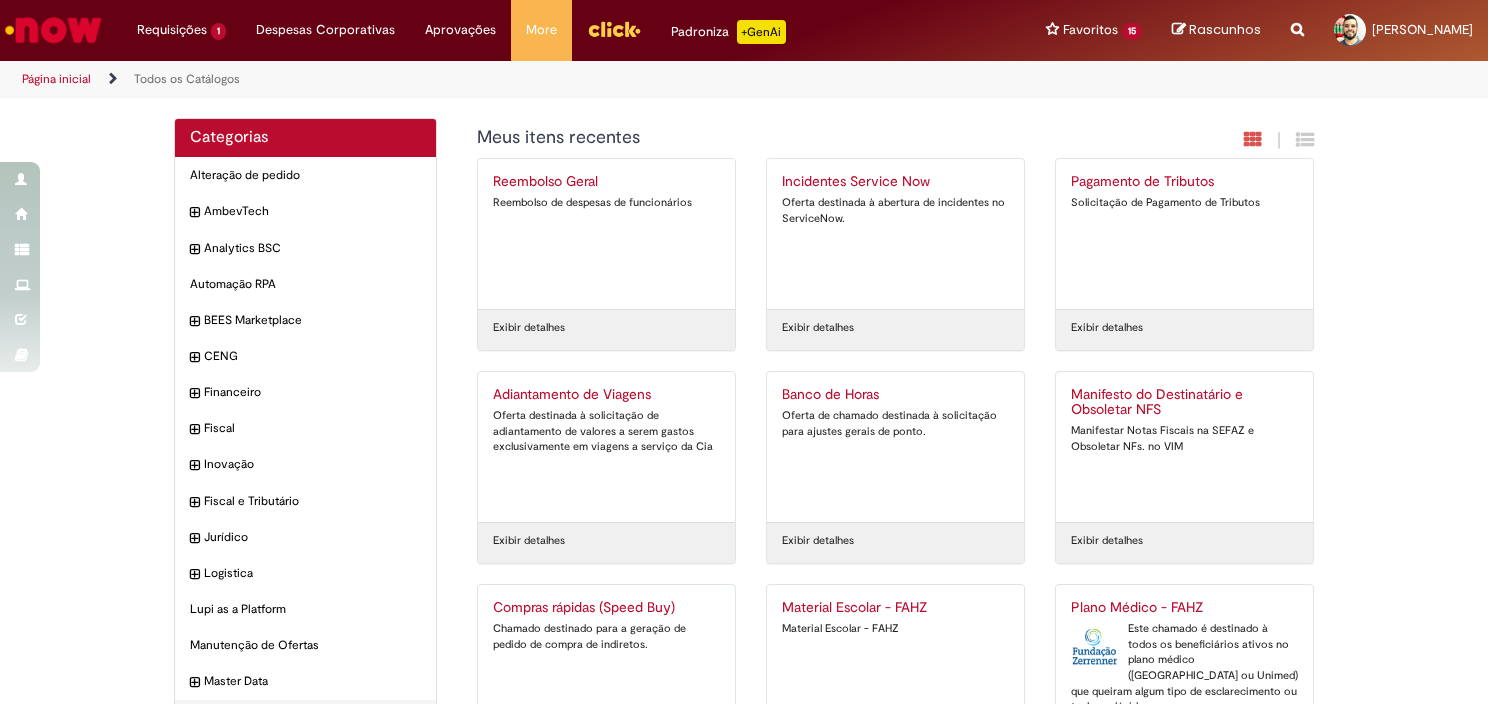 click at bounding box center [53, 30] 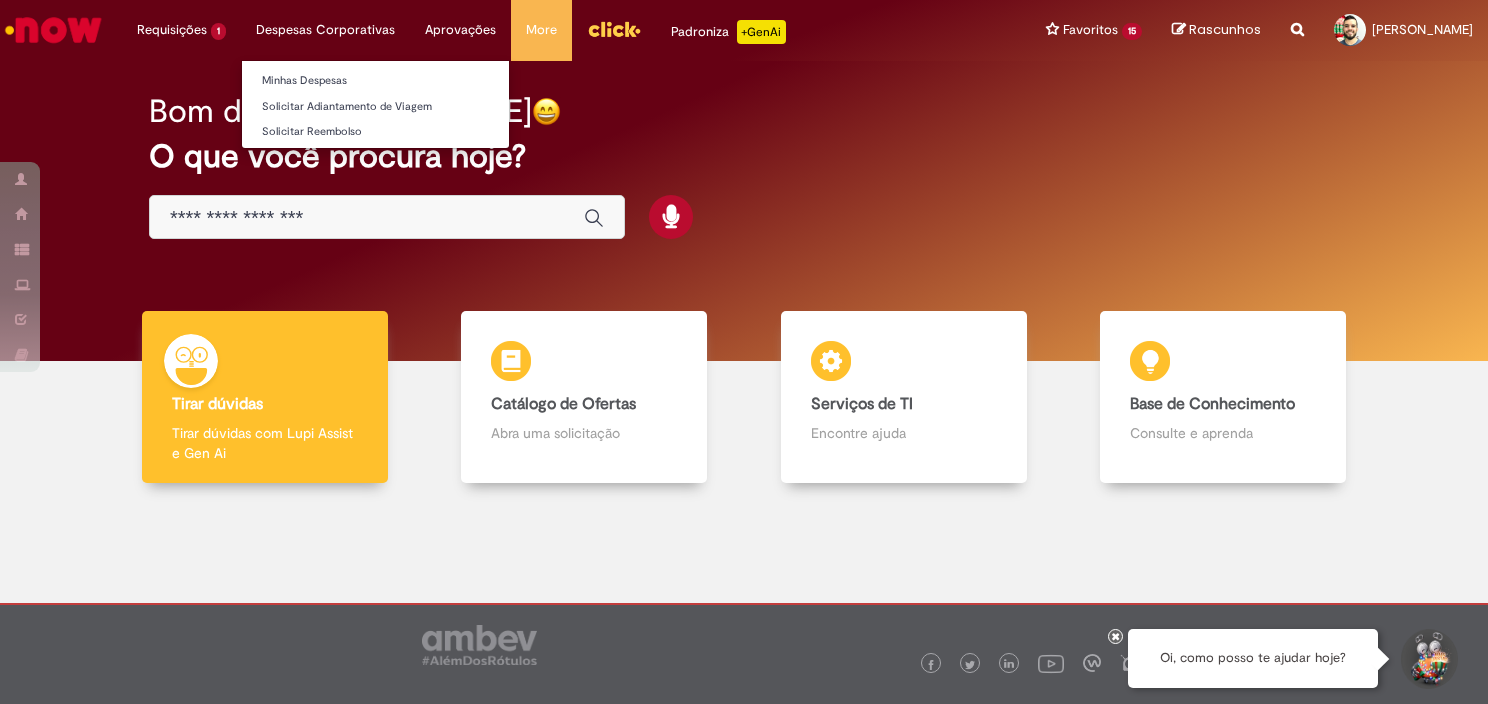 scroll, scrollTop: 0, scrollLeft: 0, axis: both 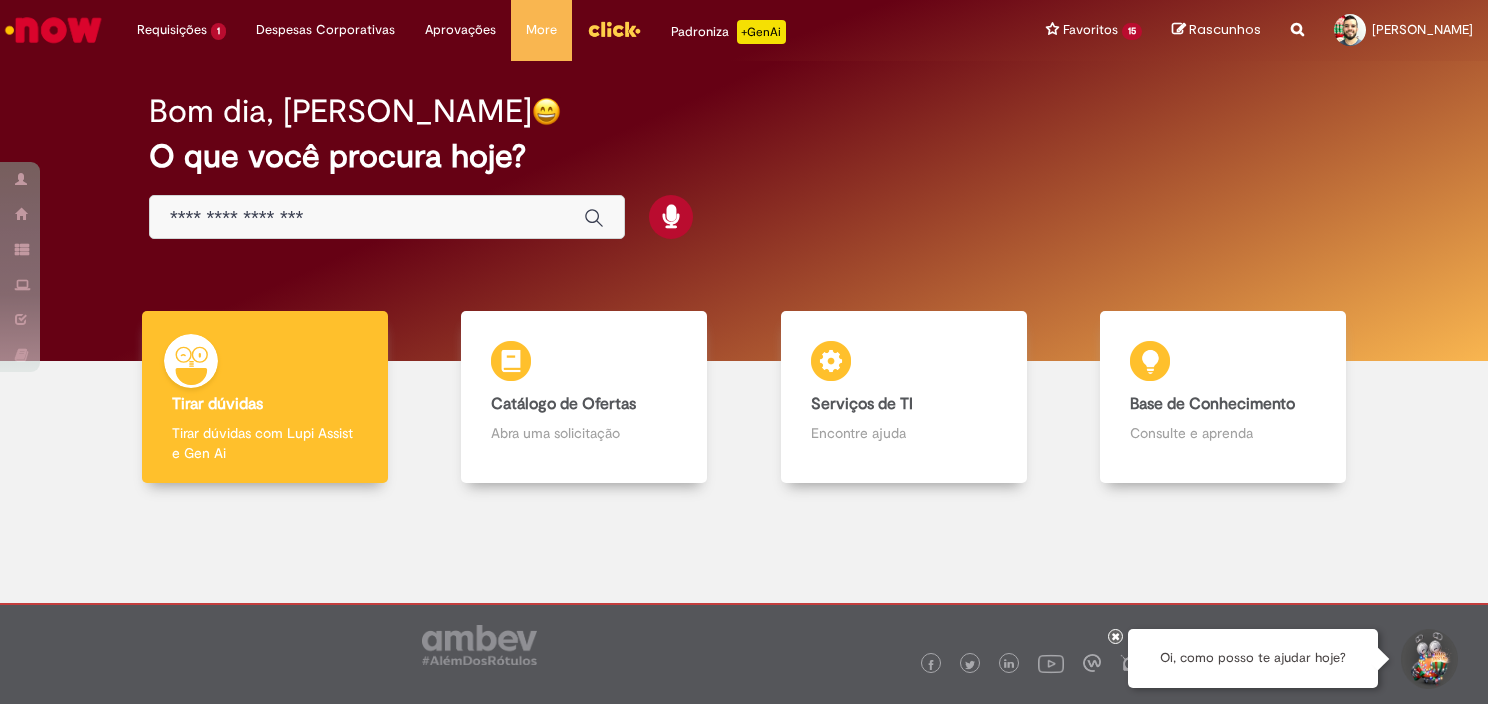 click at bounding box center (387, 217) 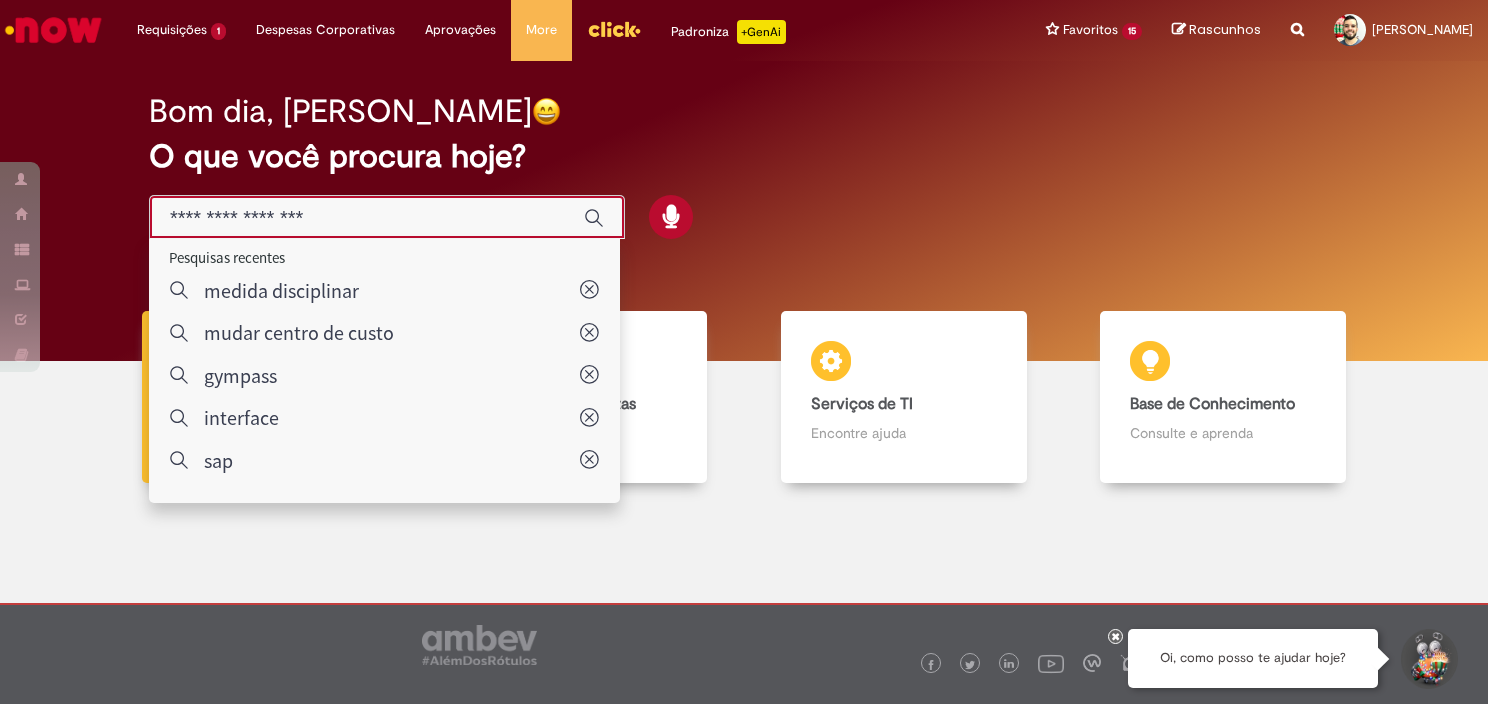 type on "*" 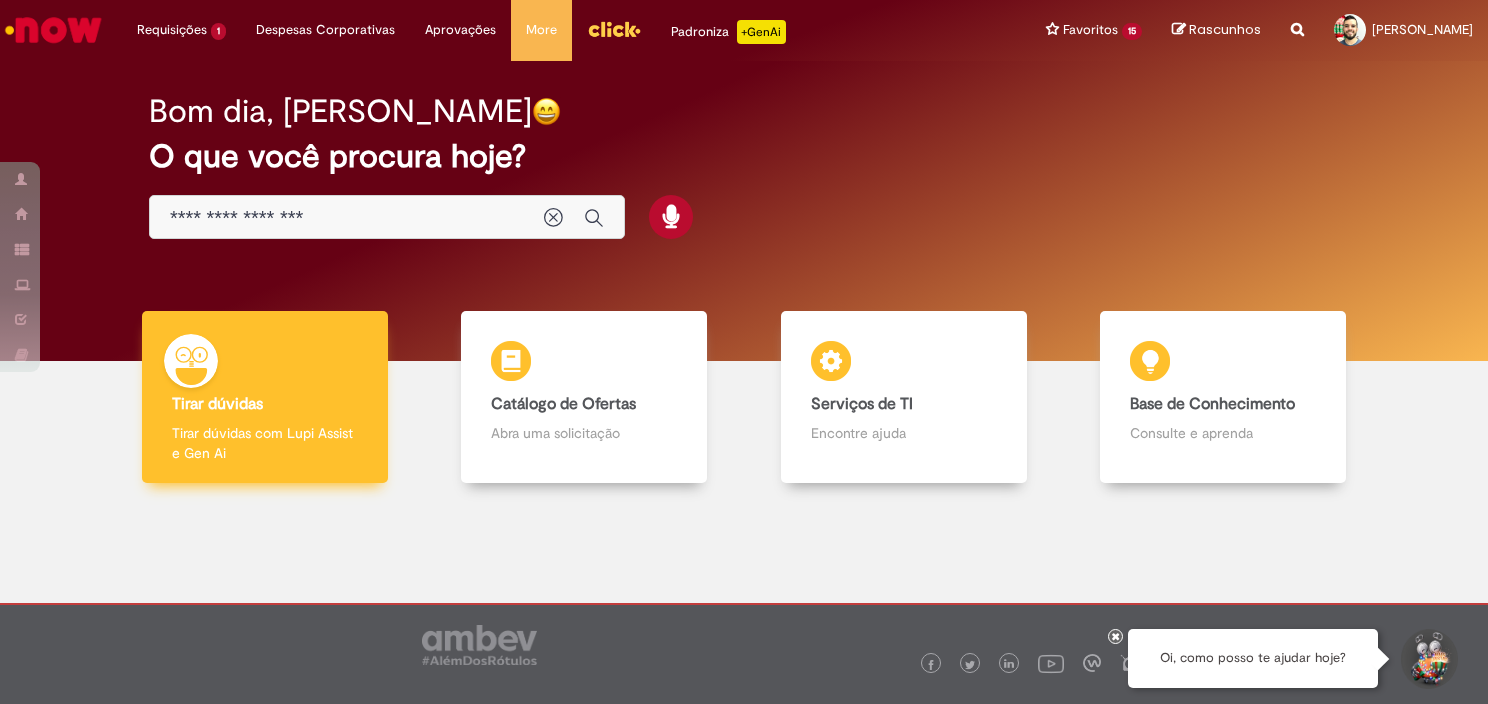 type on "**********" 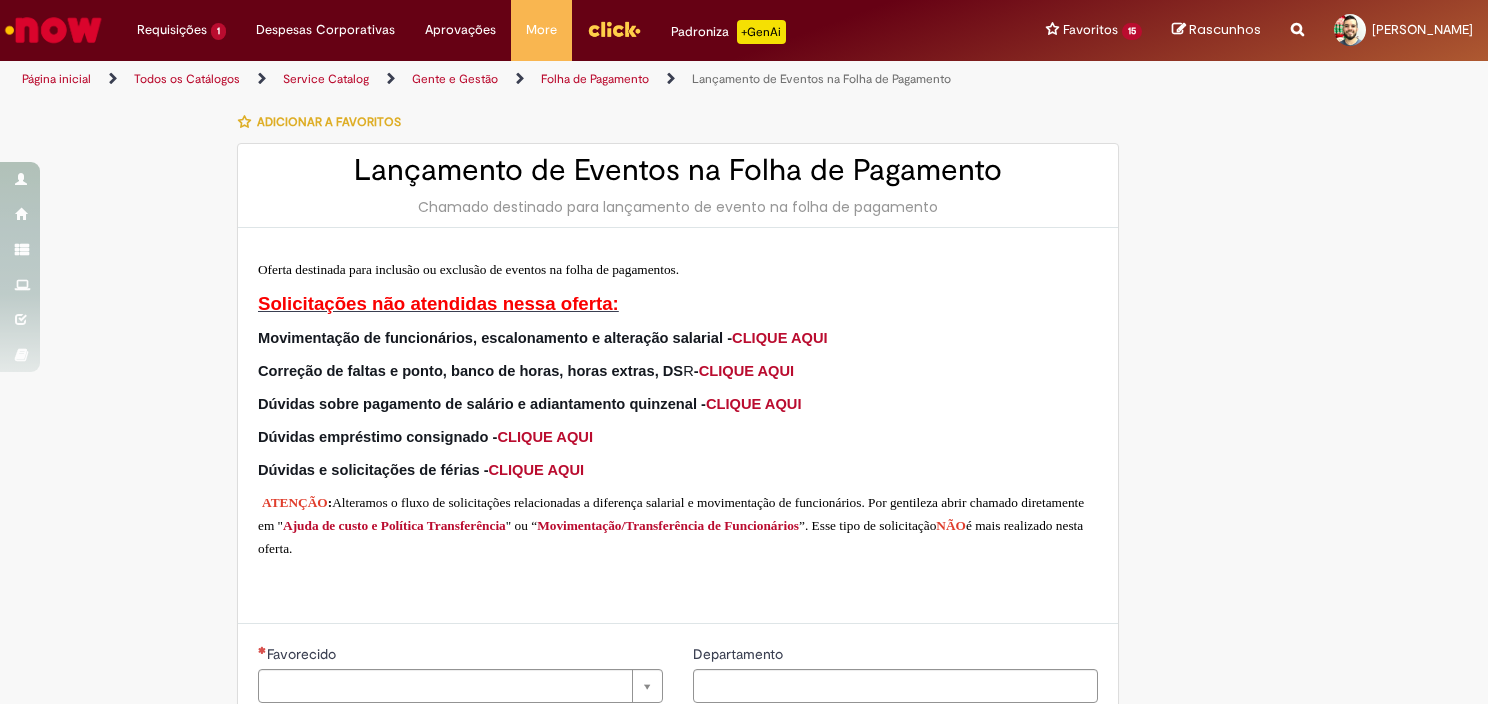 type on "********" 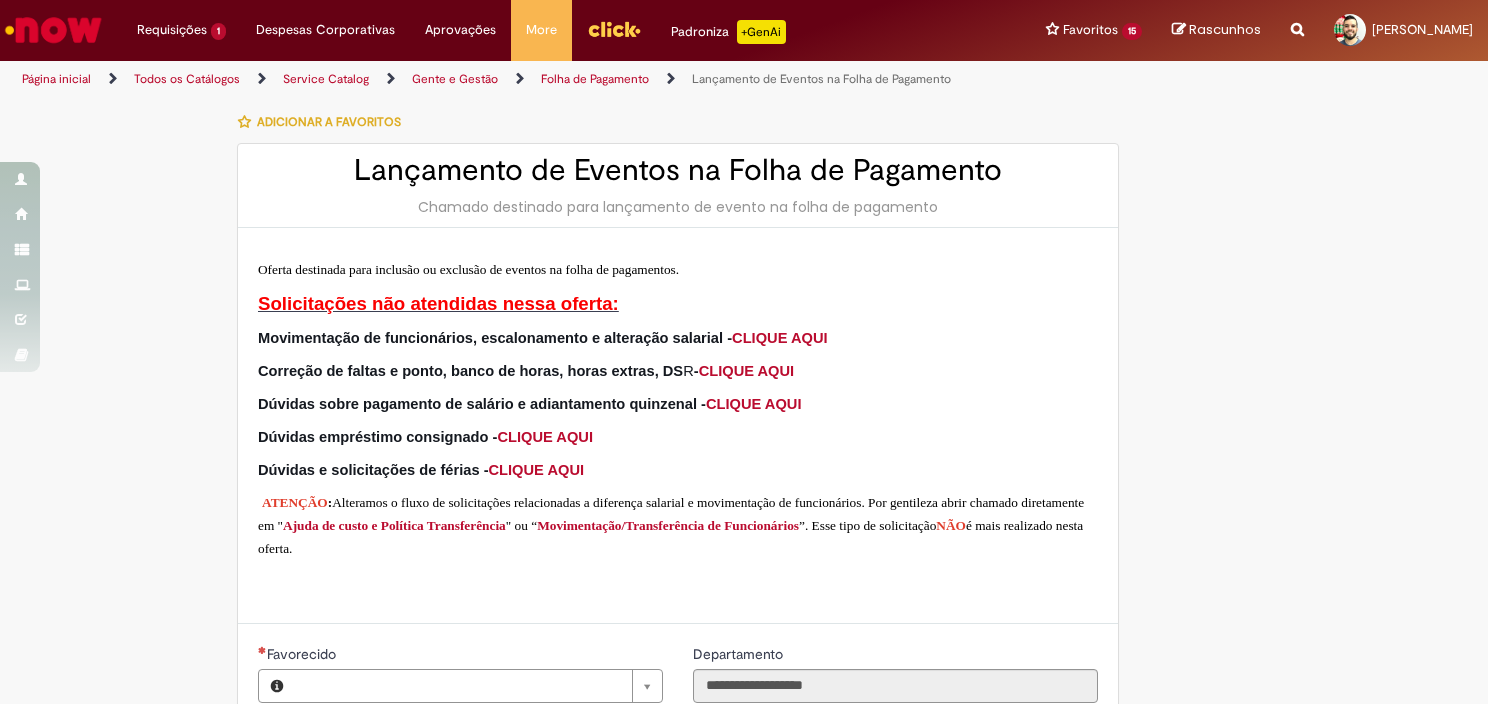 type on "**********" 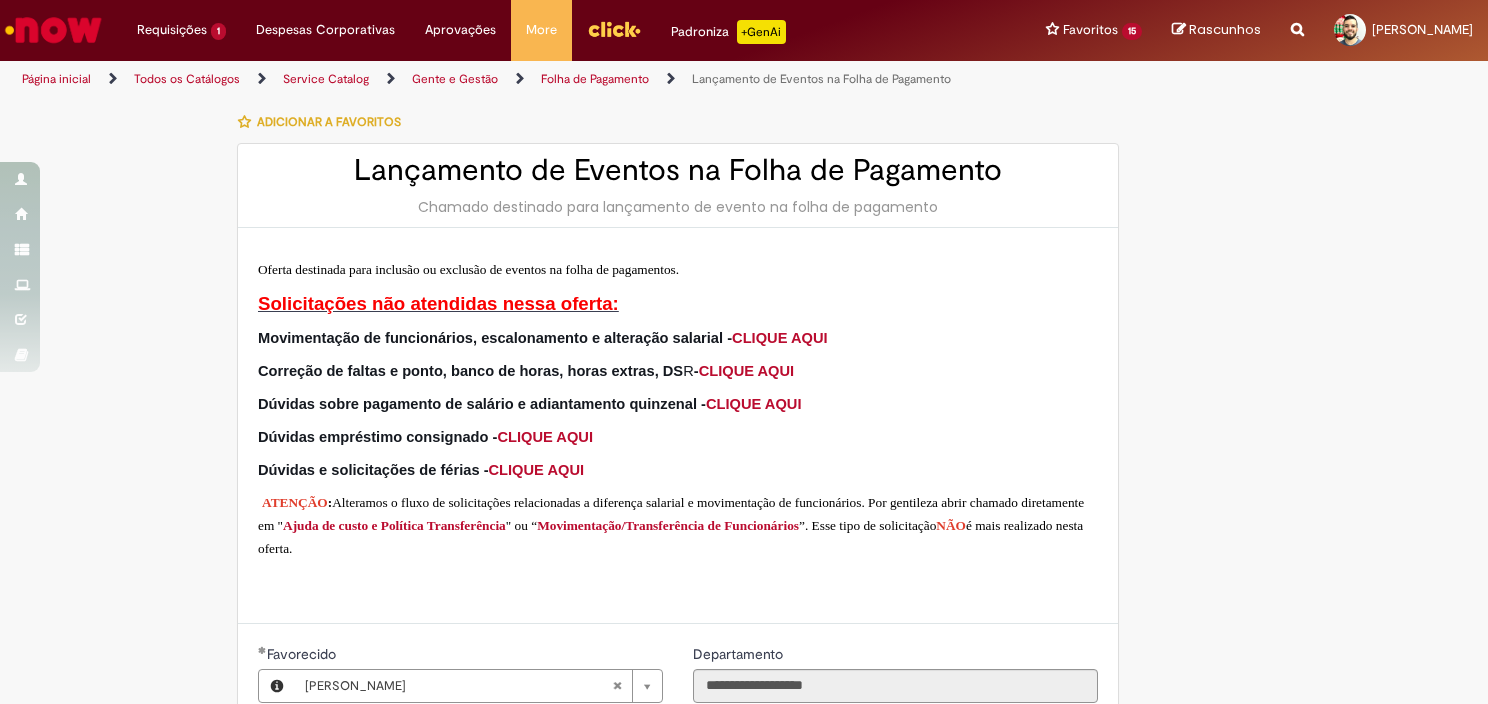 type on "******" 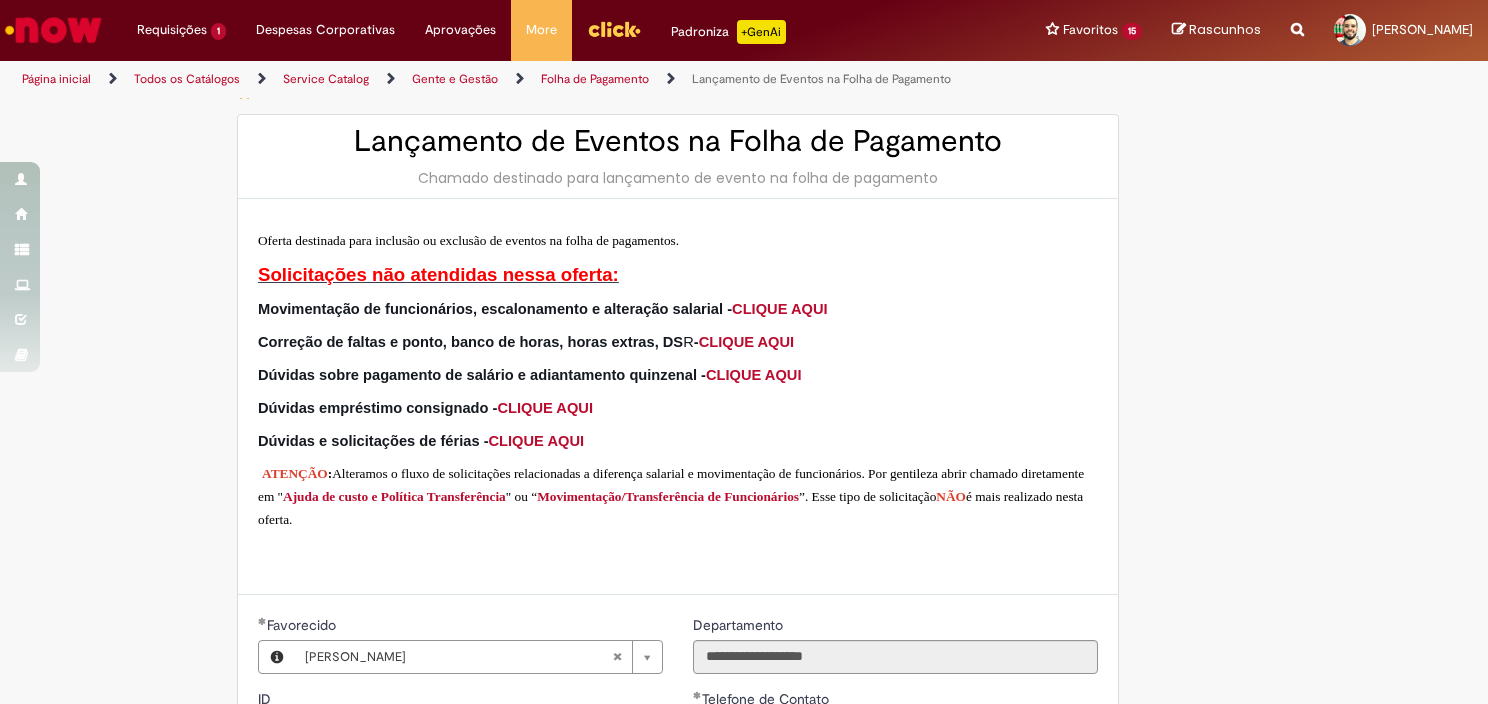 scroll, scrollTop: 33, scrollLeft: 0, axis: vertical 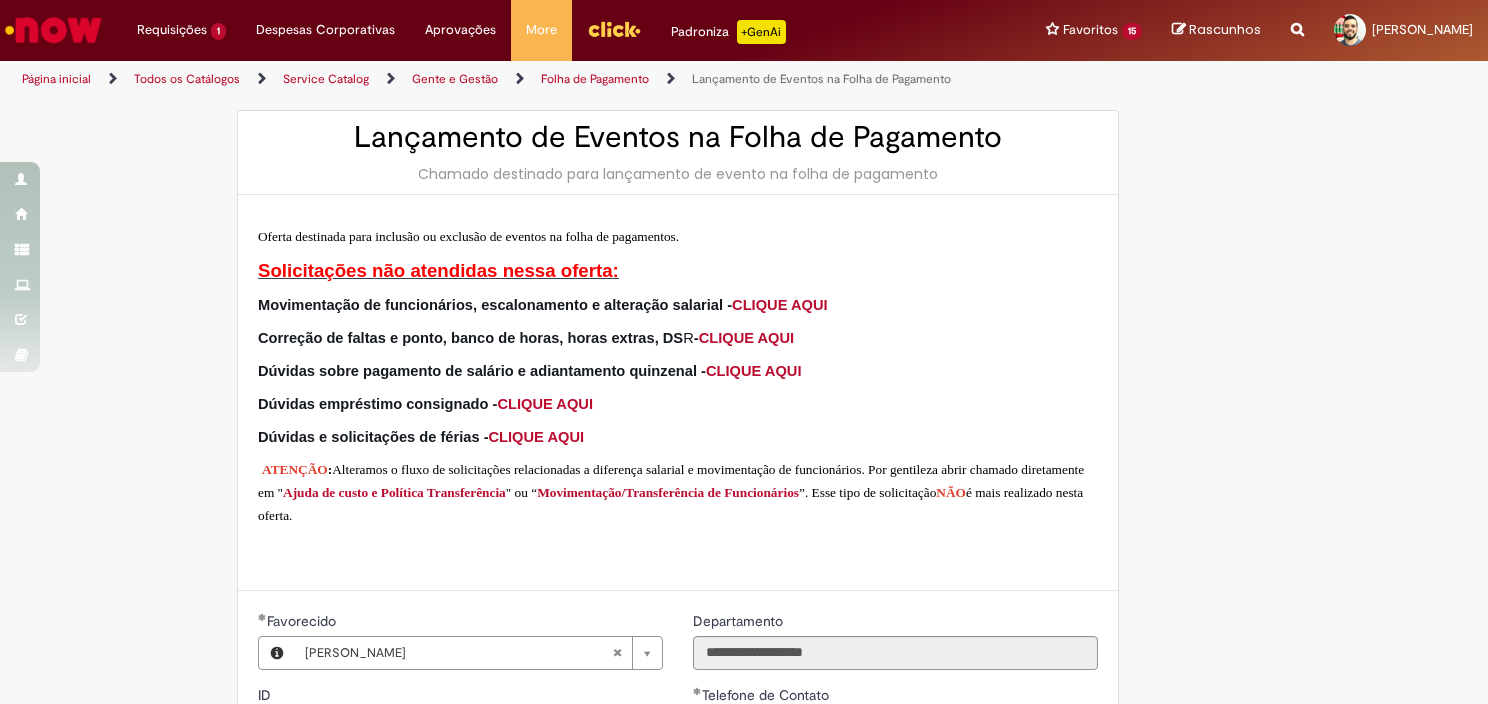 click on "Correção de faltas e ponto, banco de horas, horas extras, DS R  -  CLIQUE AQUI" at bounding box center (678, 338) 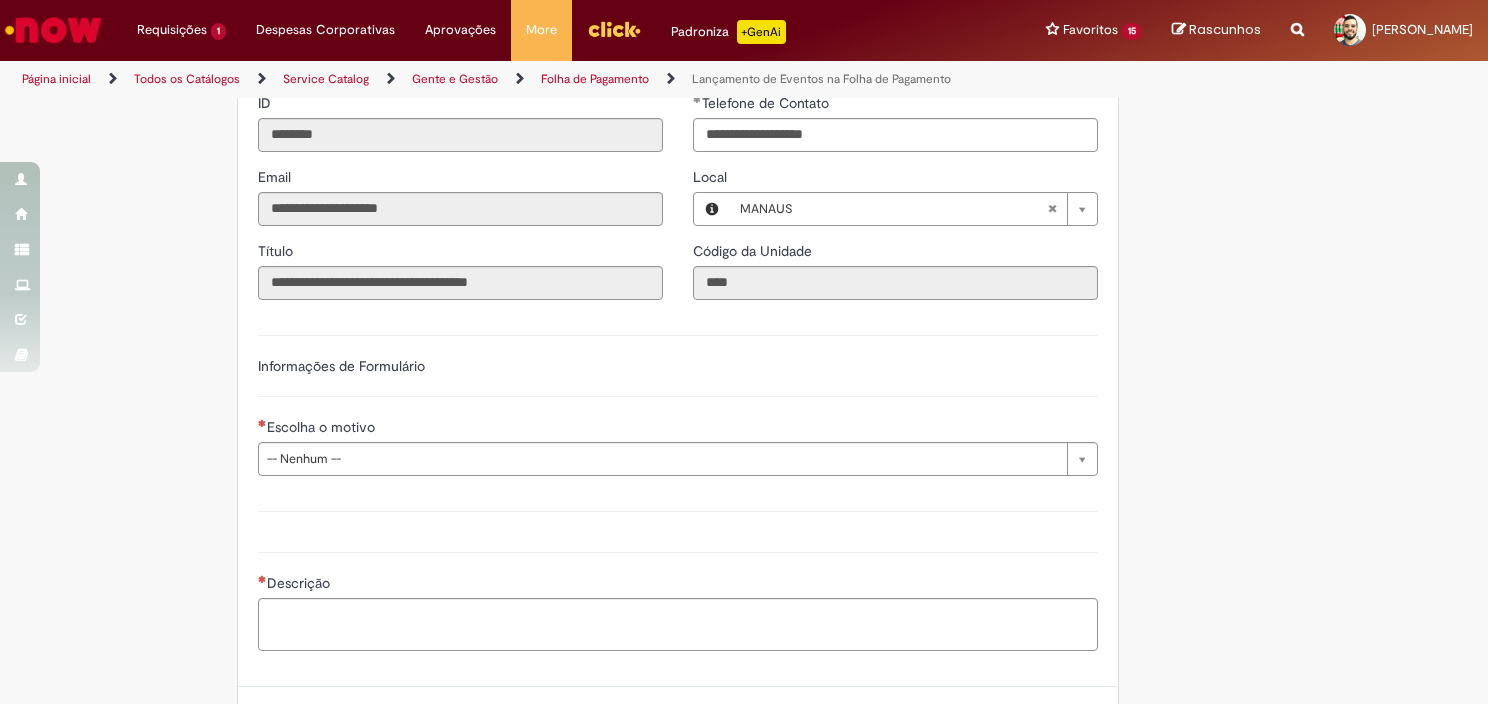 scroll, scrollTop: 790, scrollLeft: 0, axis: vertical 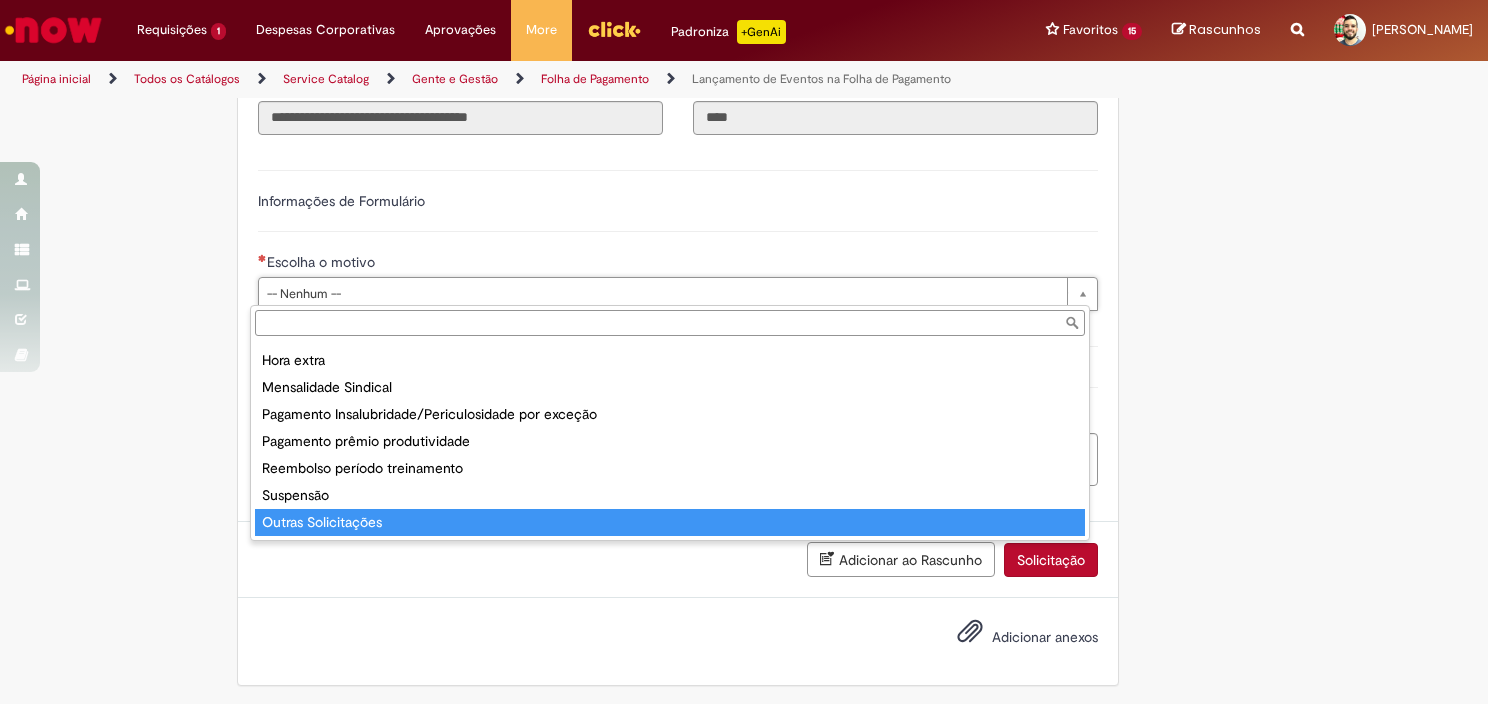 type on "**********" 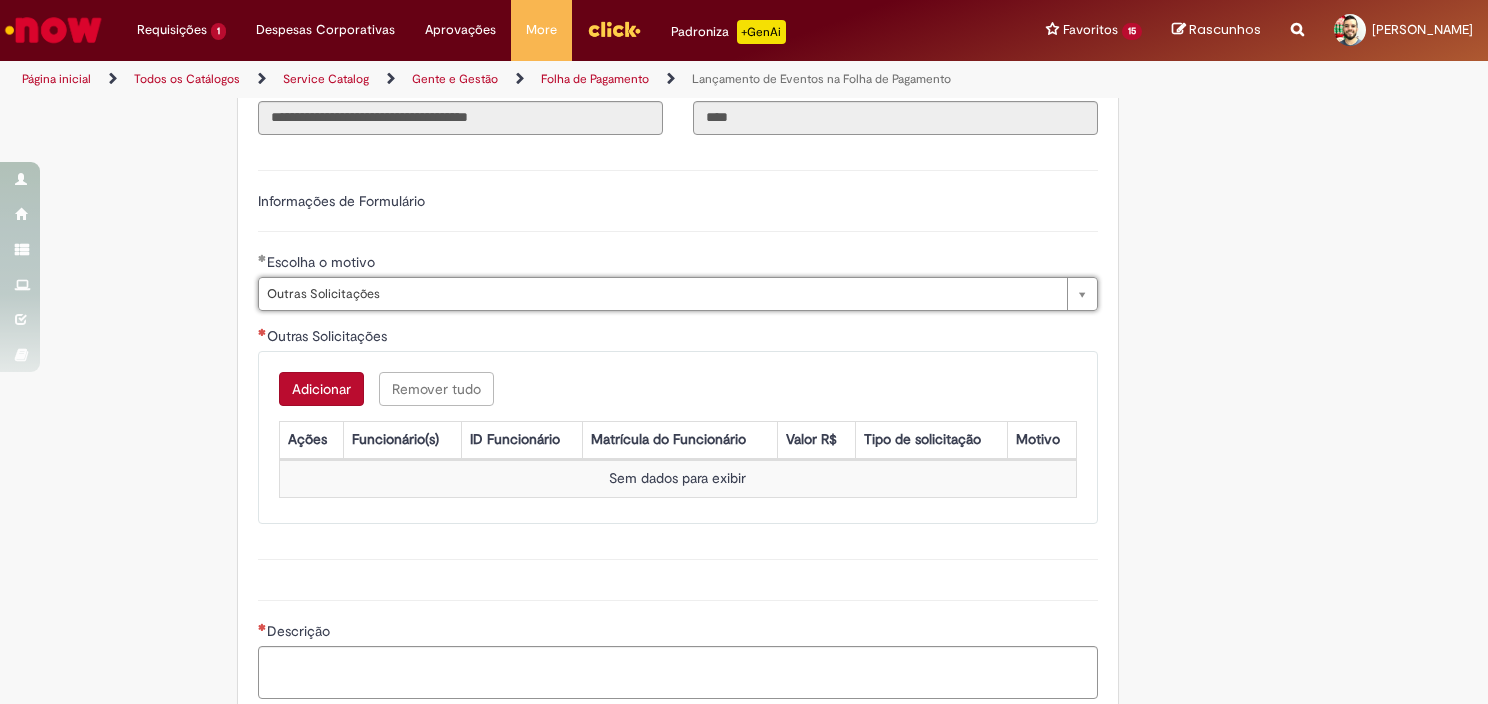 click on "Adicionar" at bounding box center [321, 389] 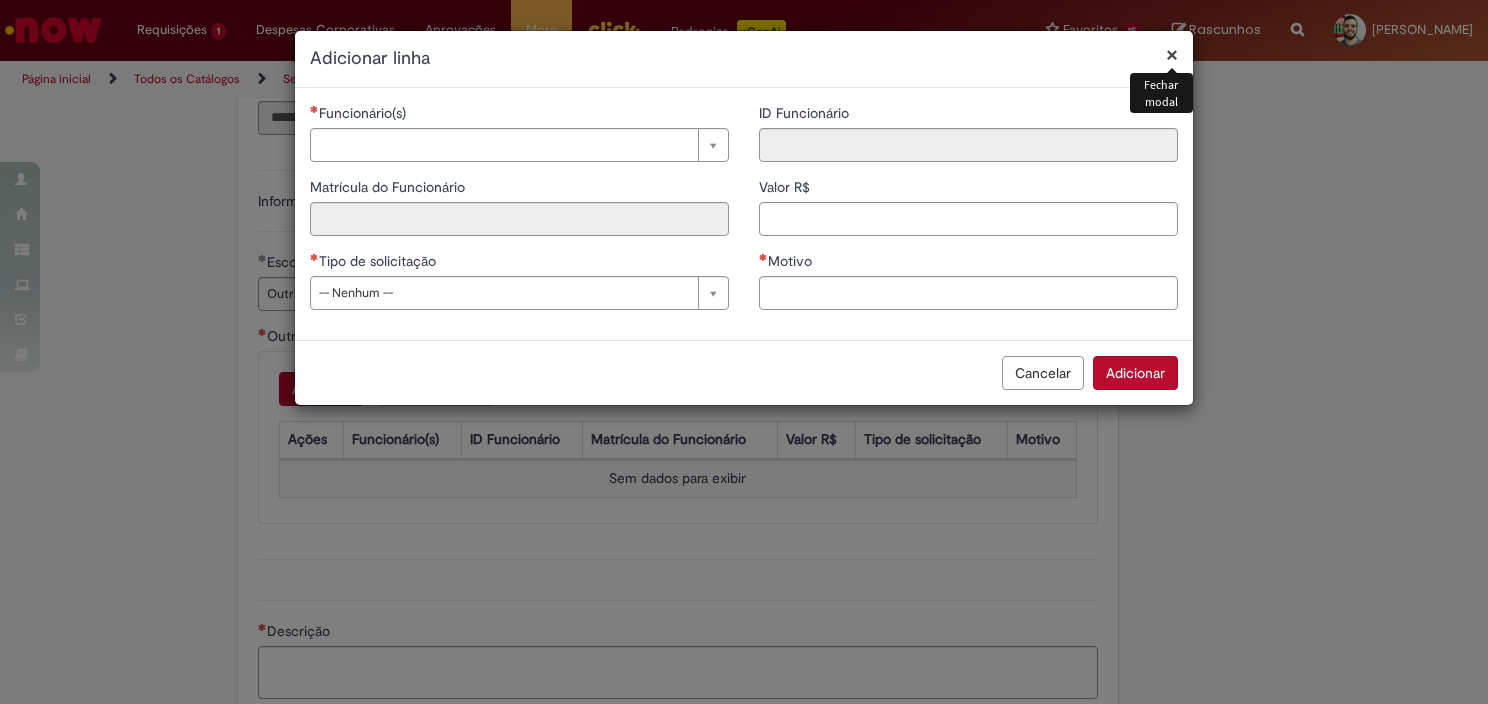 click on "×" at bounding box center (1172, 54) 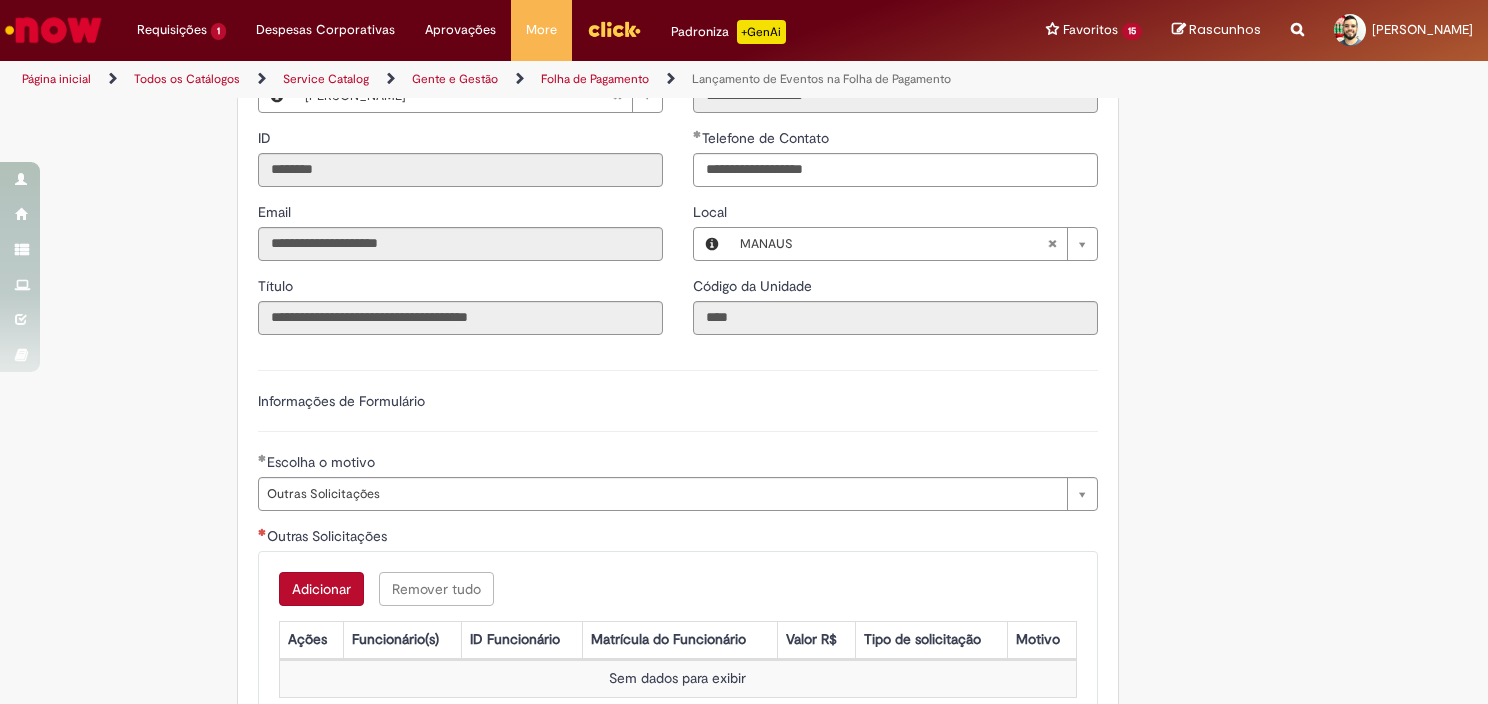 scroll, scrollTop: 0, scrollLeft: 0, axis: both 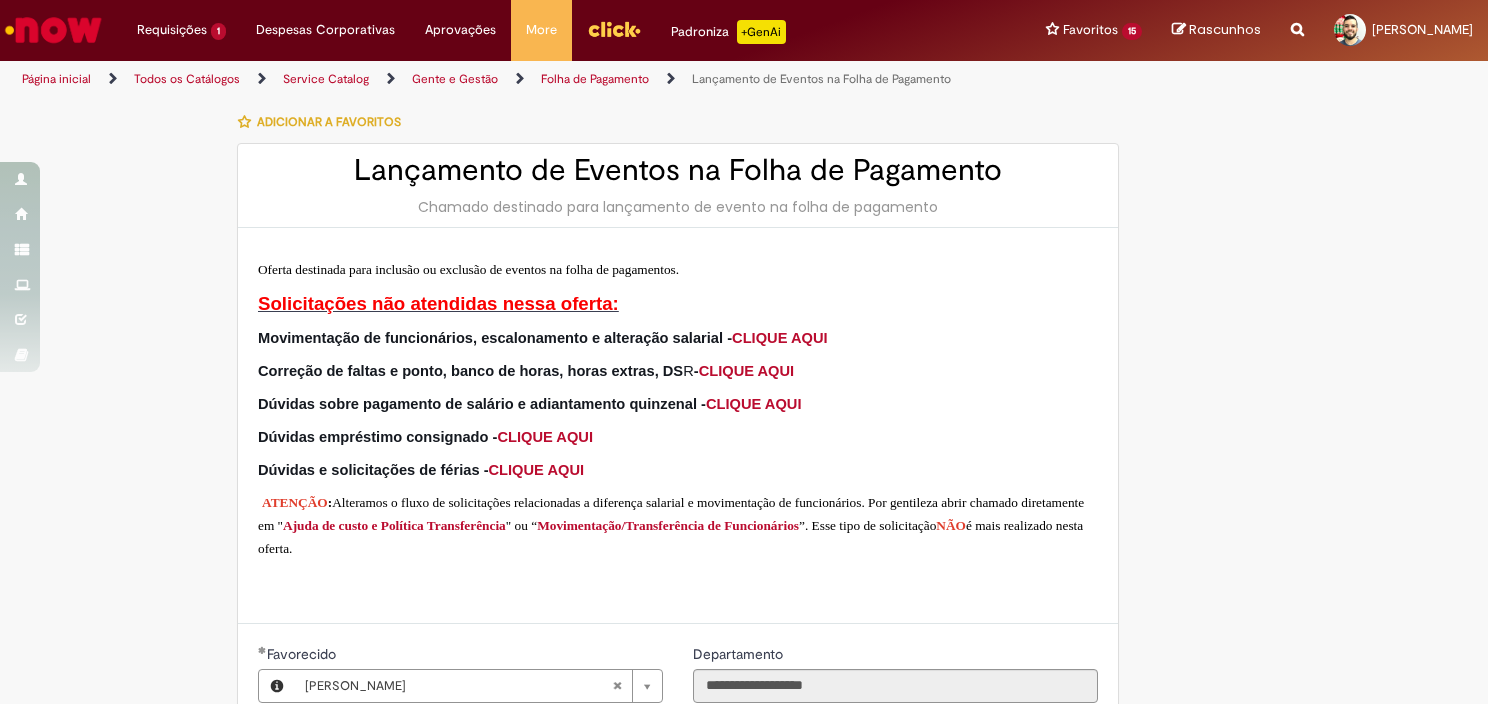 click on "CLIQUE AQUI" at bounding box center [780, 338] 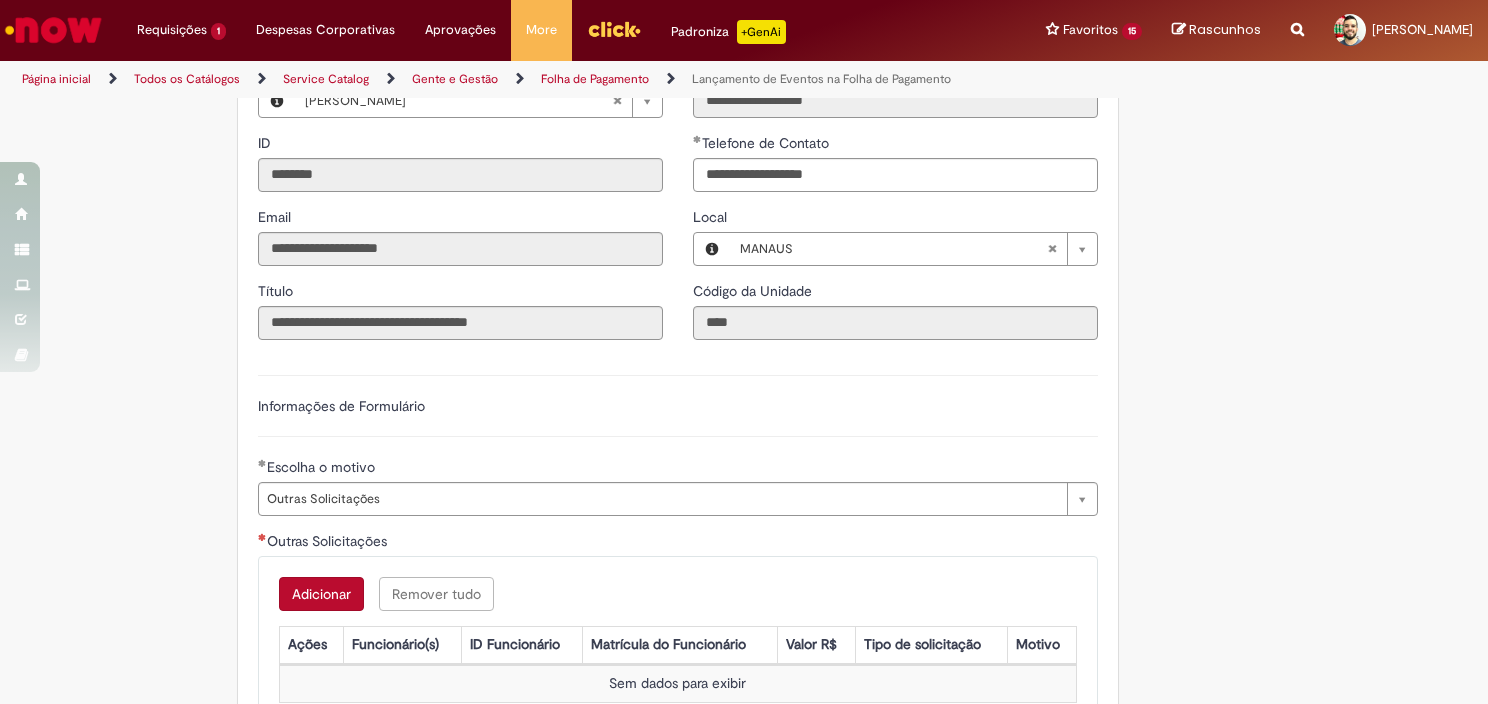 scroll, scrollTop: 800, scrollLeft: 0, axis: vertical 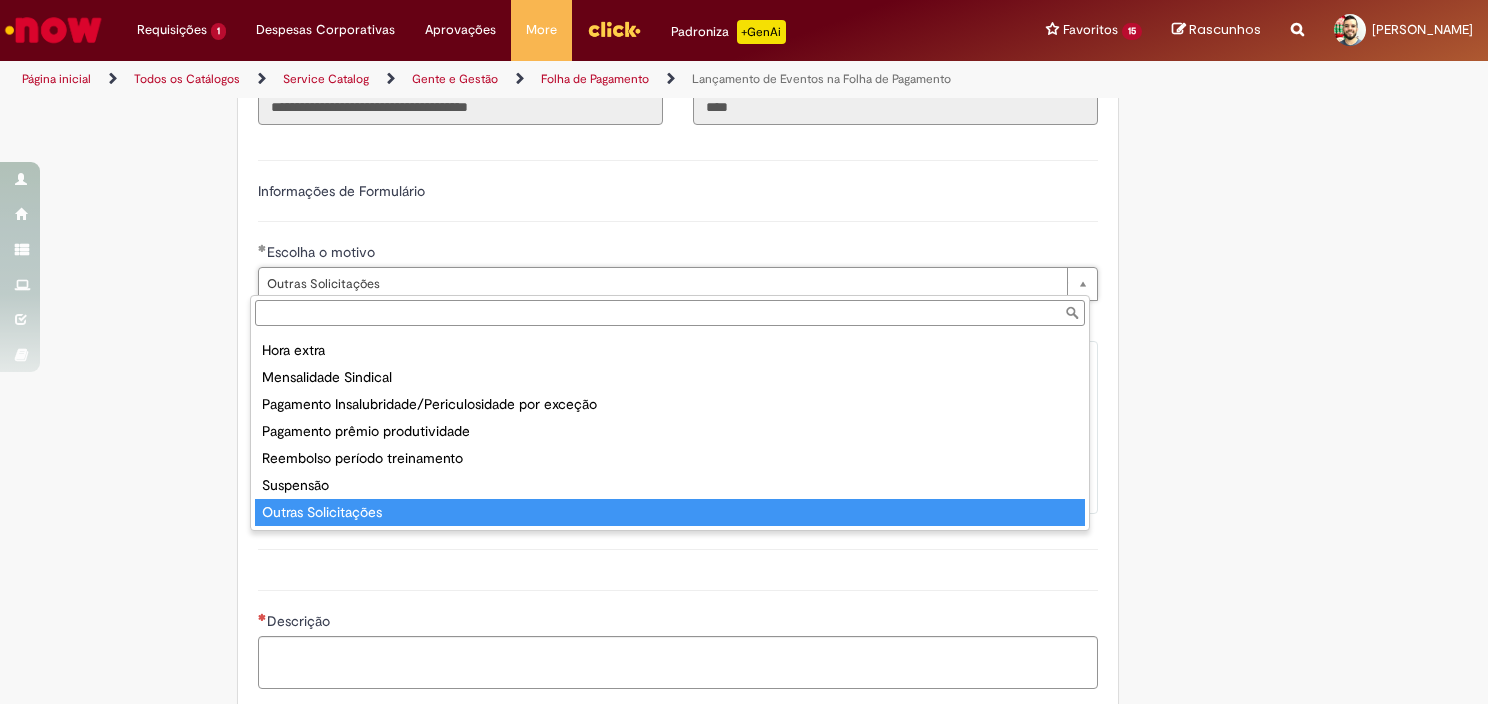 type on "**********" 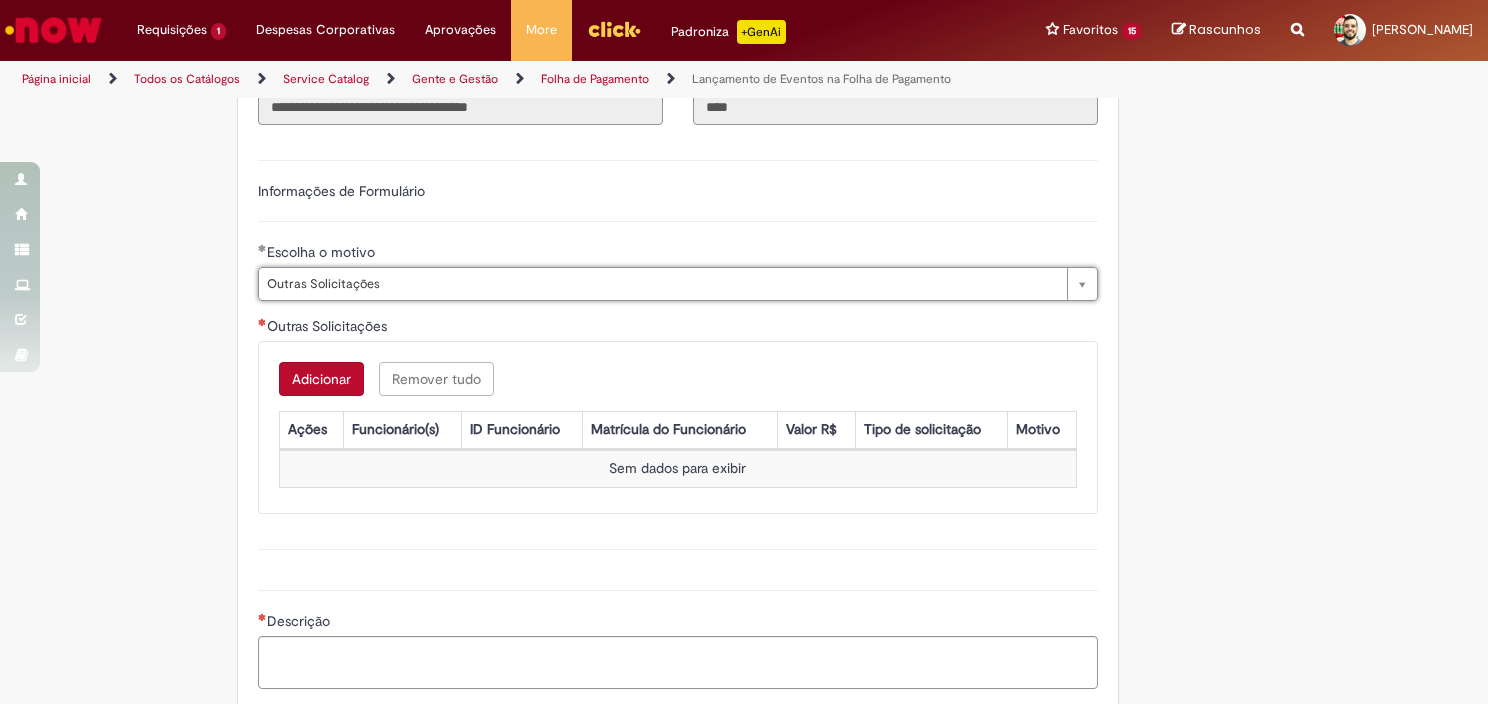 click on "Adicionar a Favoritos
Lançamento de Eventos na Folha de Pagamento
Chamado destinado para lançamento de evento na folha de pagamento
Oferta destinada para inclusão ou exclusão de eventos na folha de pagamentos.
Solicitações não atendidas nessa oferta:
Movimentação de funcionários, escalonamento e alteração salarial -  CLIQUE AQUI
Correção de faltas e ponto, banco de horas, horas extras, DS R  -  CLIQUE AQUI
Dúvidas sobre pagamento de salário e adiantamento quinzenal -  CLIQUE AQUI
Dúvidas empréstimo consignado -  CLIQUE AQUI
Dúvidas e solicitações de férias -  CLIQUE AQUI
ATENÇÃO :  Alteramos o fluxo de solicitações relacionadas a diferença salarial e movimentação de funcionários. Por gentileza abrir chamado diretamente em " Ajuda de custo e Política Transferência " ou “ Movimentação/Transferência de Funcionários NÃO" at bounding box center [744, 105] 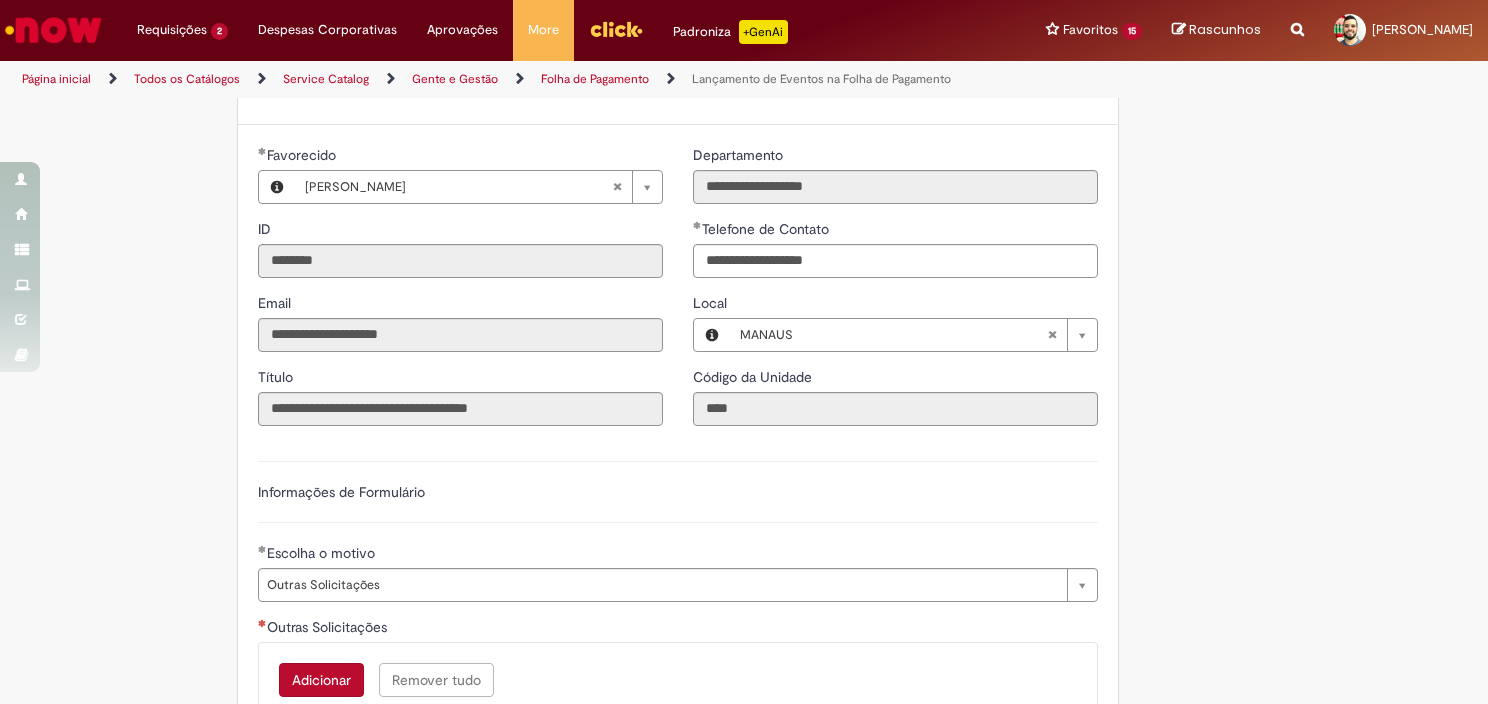 scroll, scrollTop: 300, scrollLeft: 0, axis: vertical 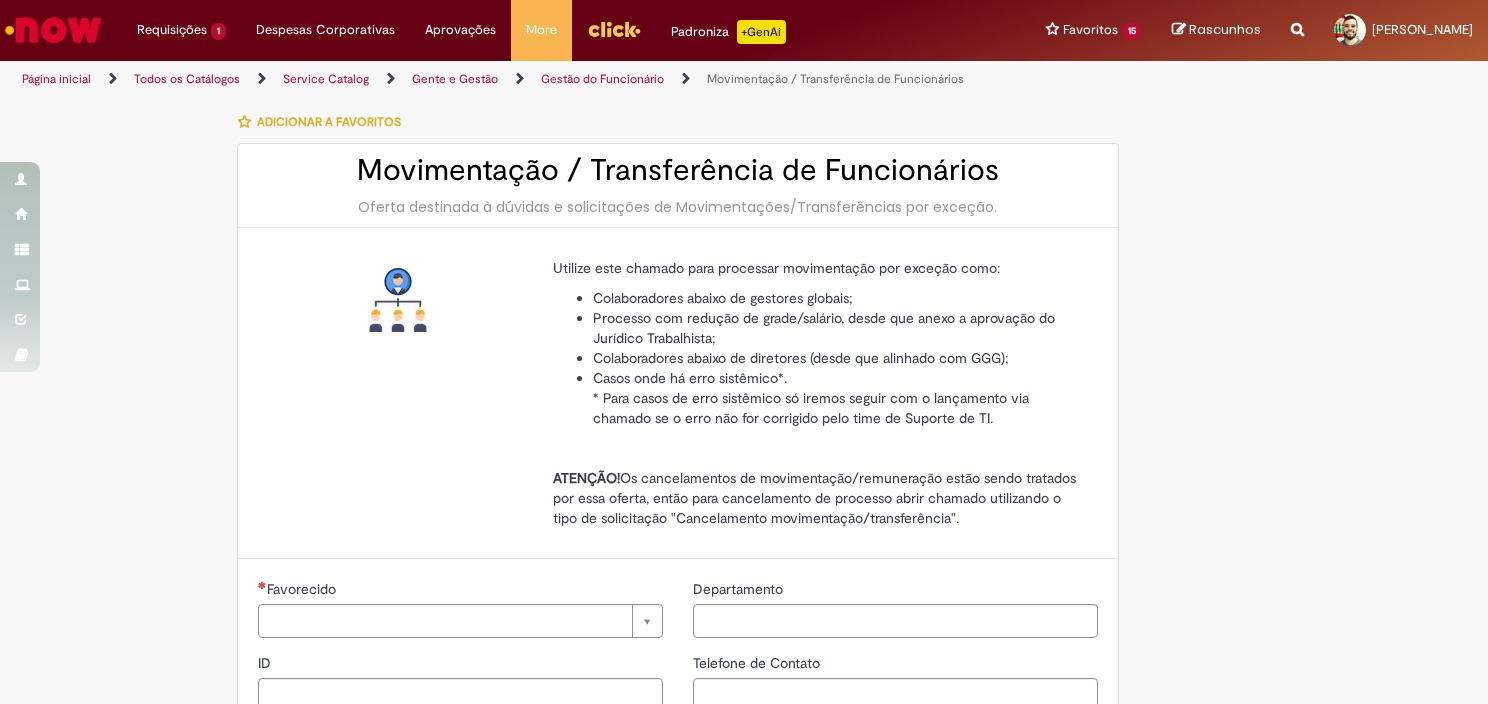 type on "********" 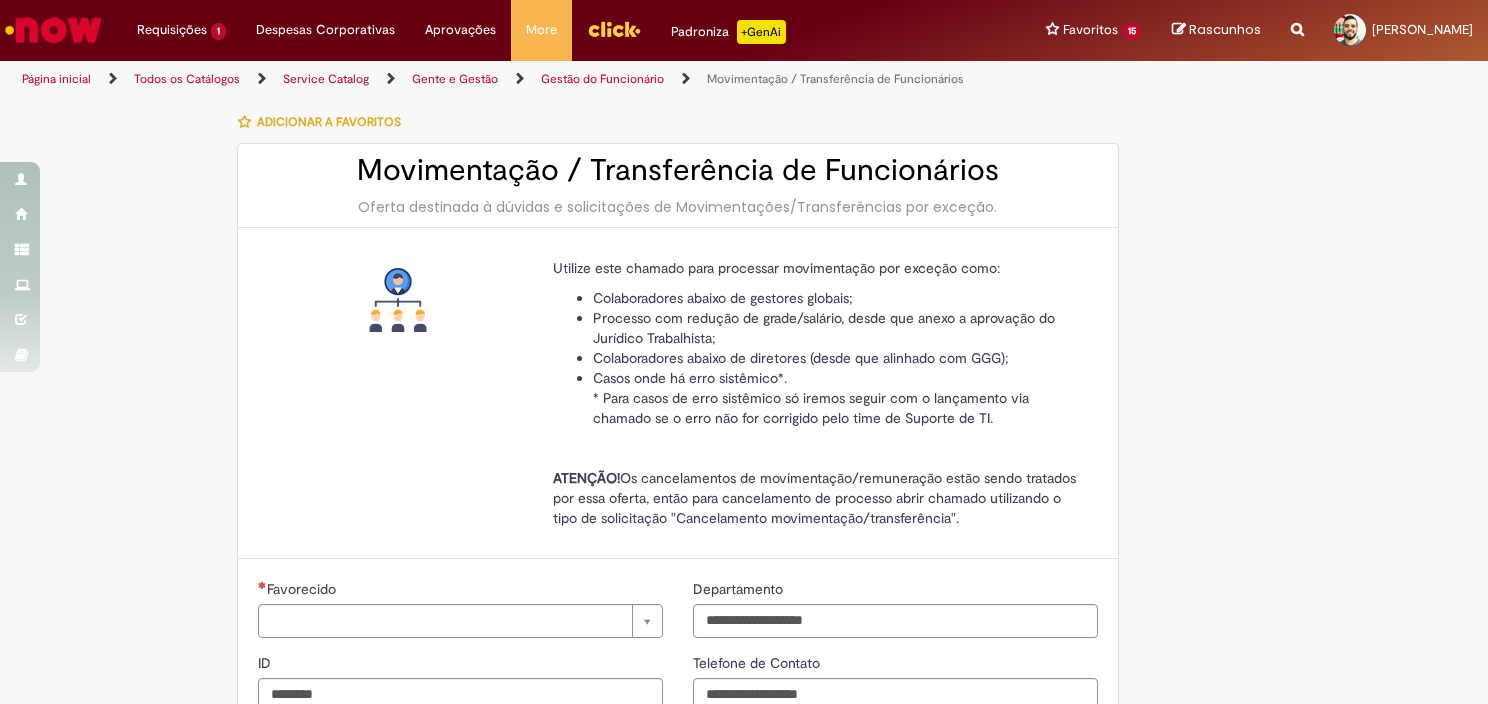 type on "**********" 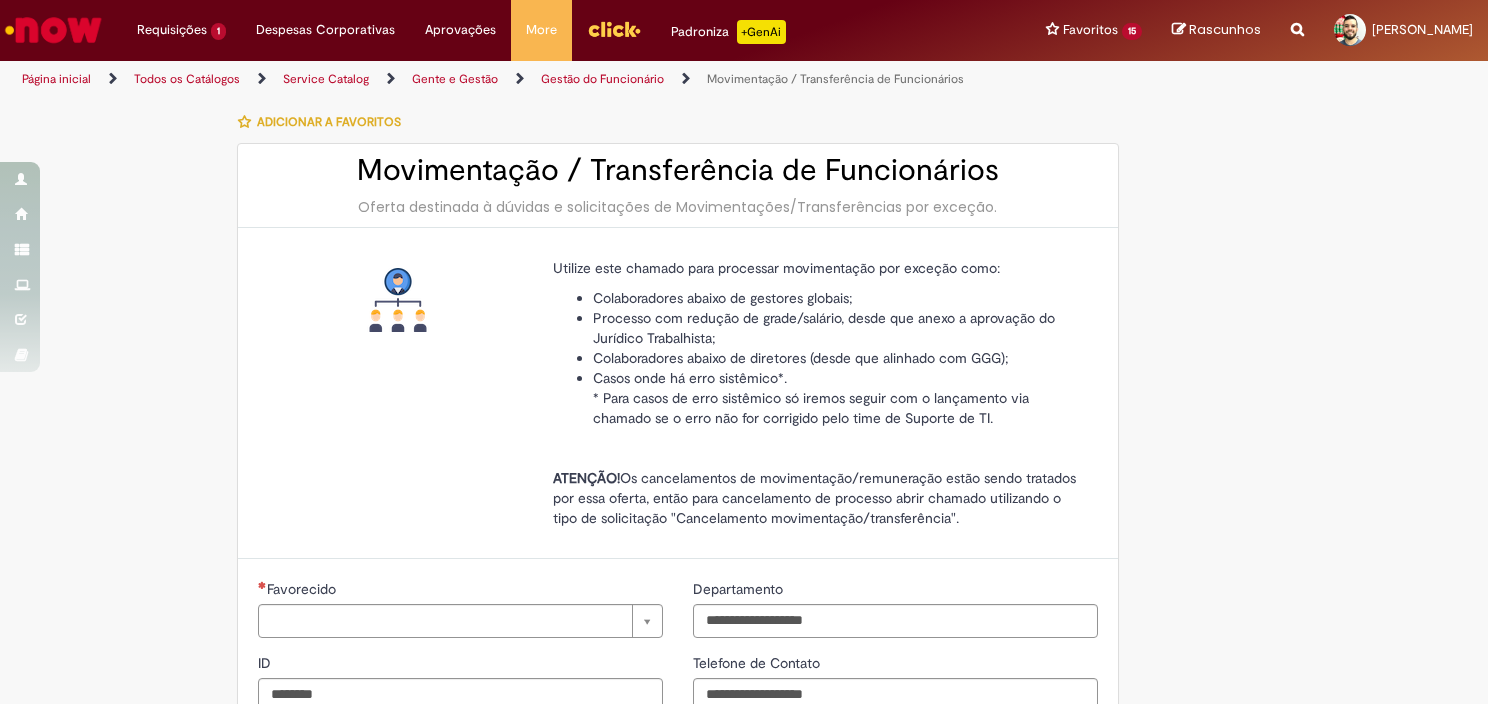 type on "**********" 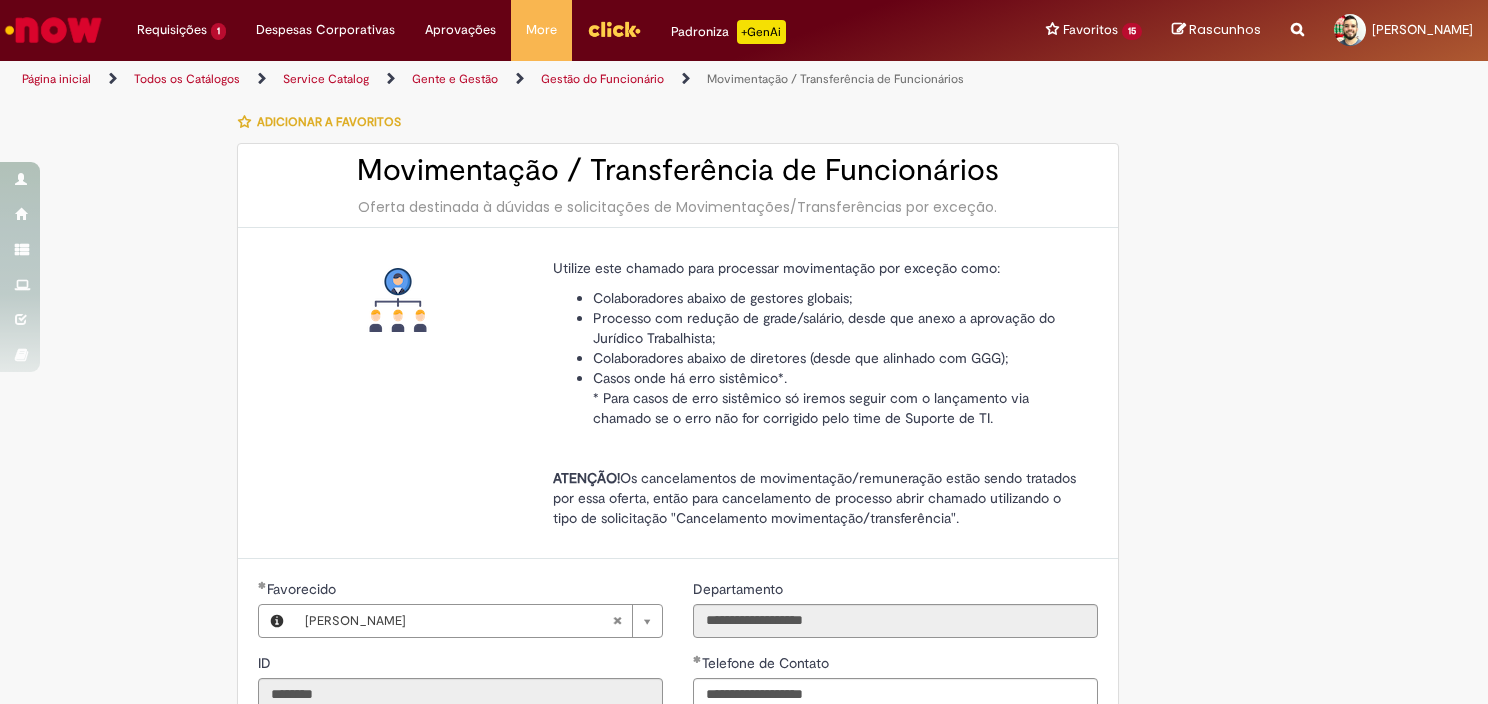scroll, scrollTop: 0, scrollLeft: 0, axis: both 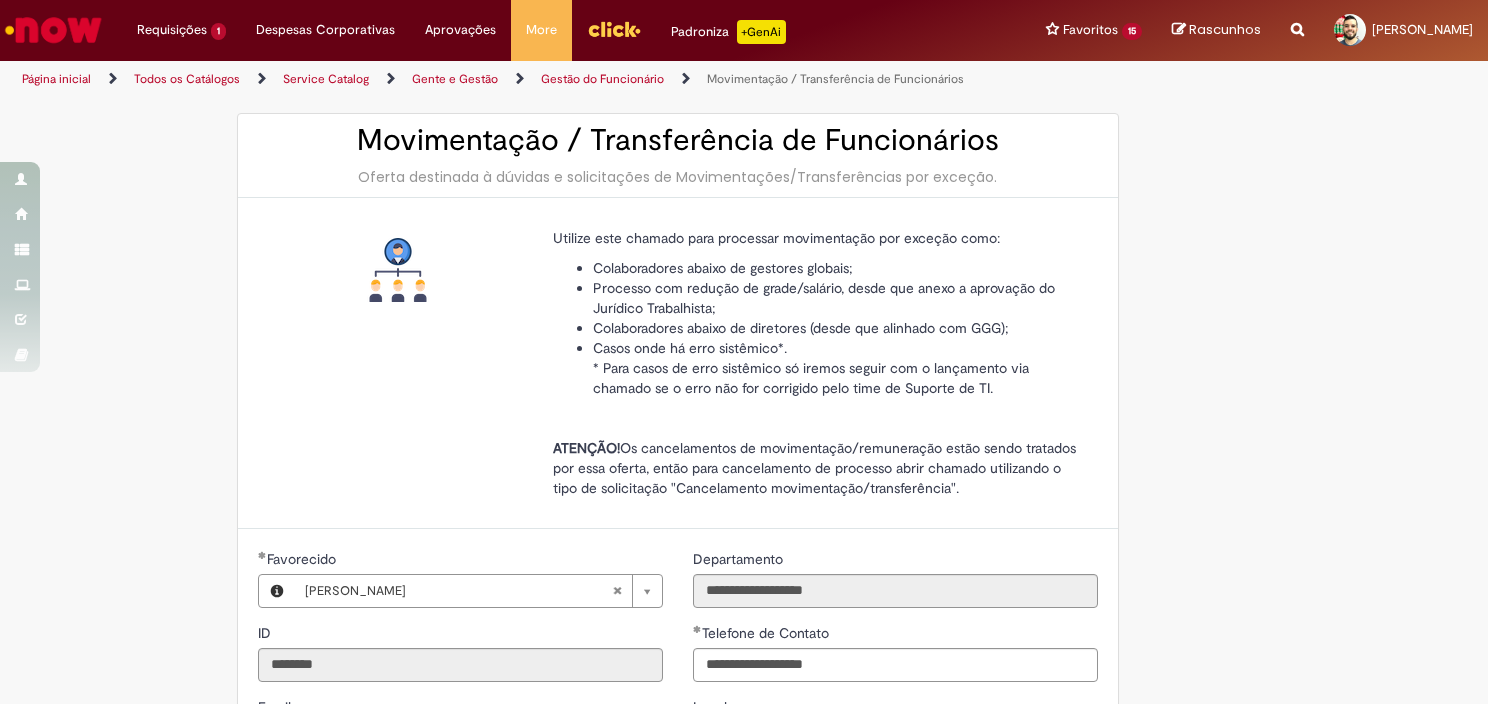 click on "Colaboradores abaixo de diretores (desde que alinhado com GGG);" at bounding box center [801, 328] 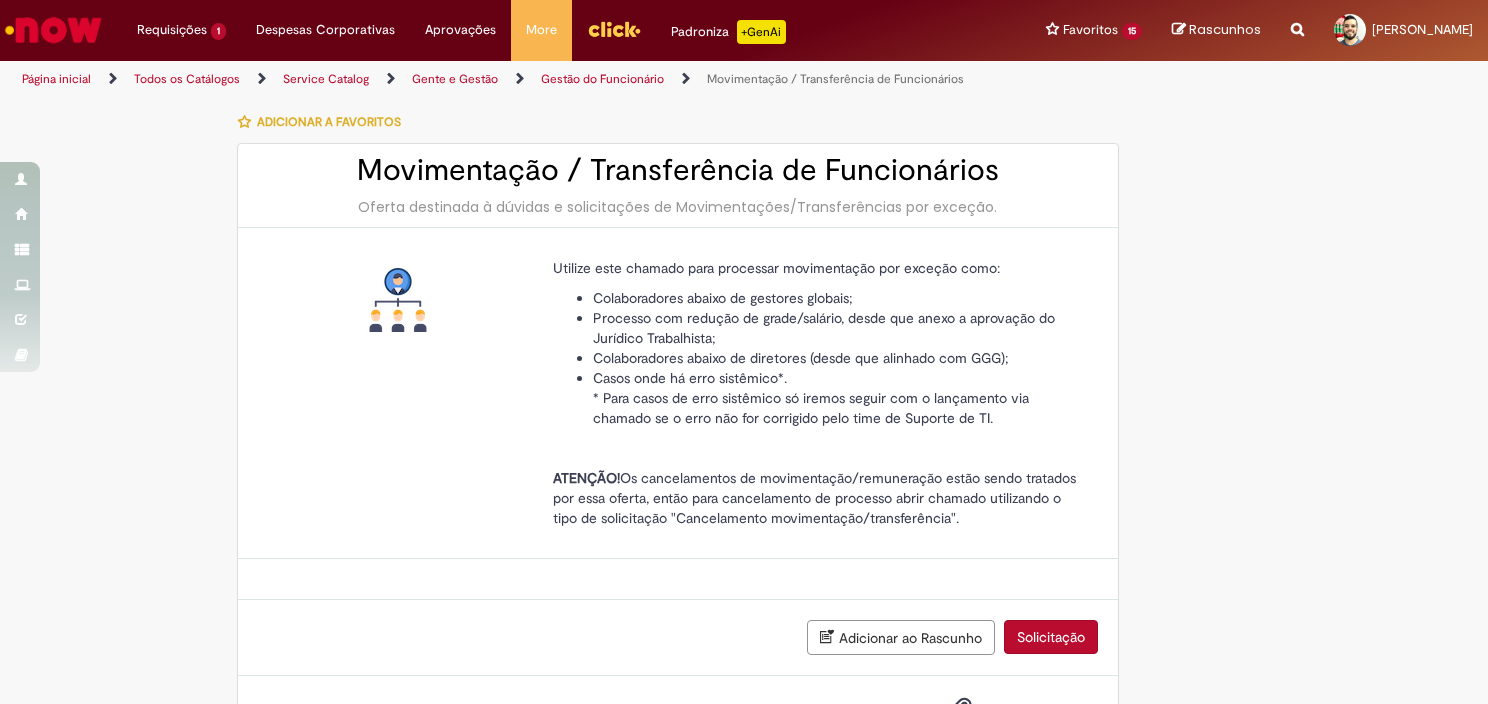 scroll, scrollTop: 0, scrollLeft: 0, axis: both 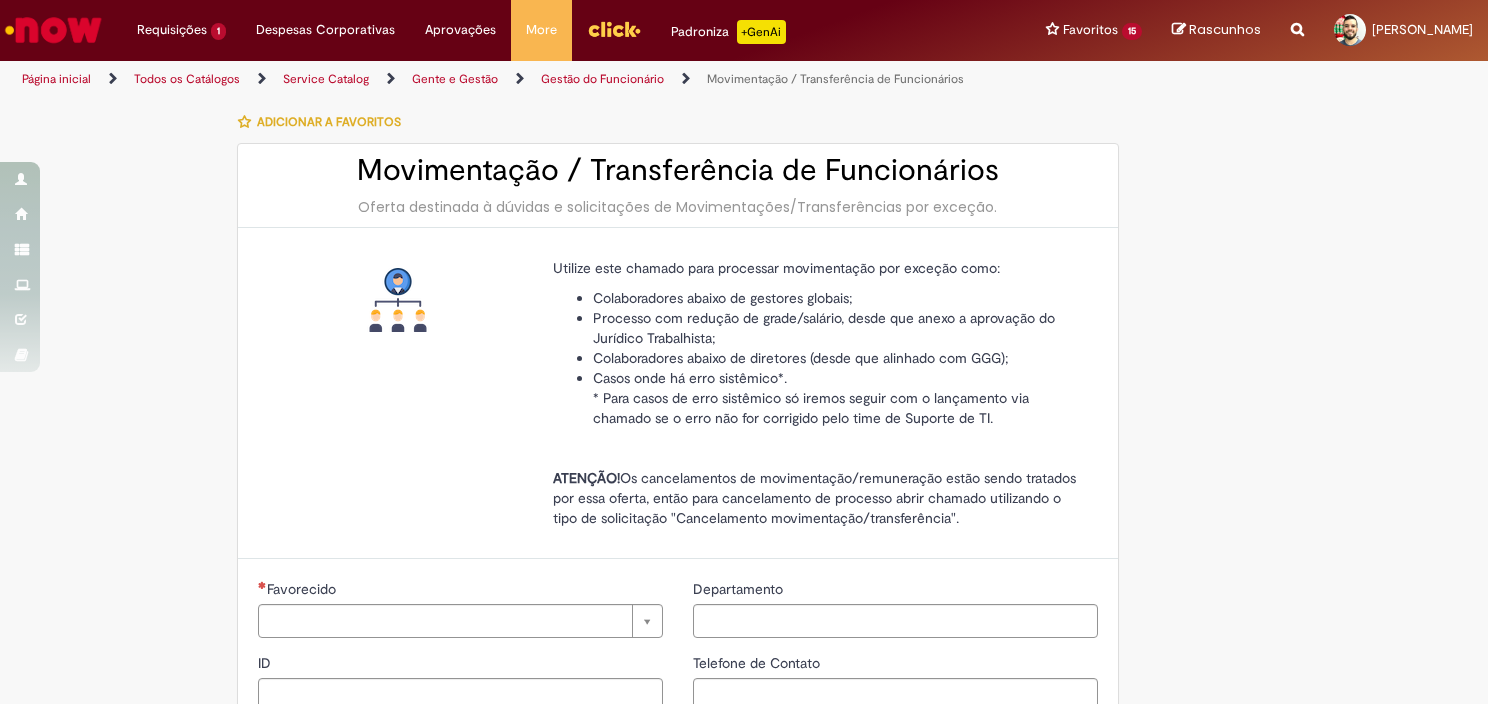 type on "********" 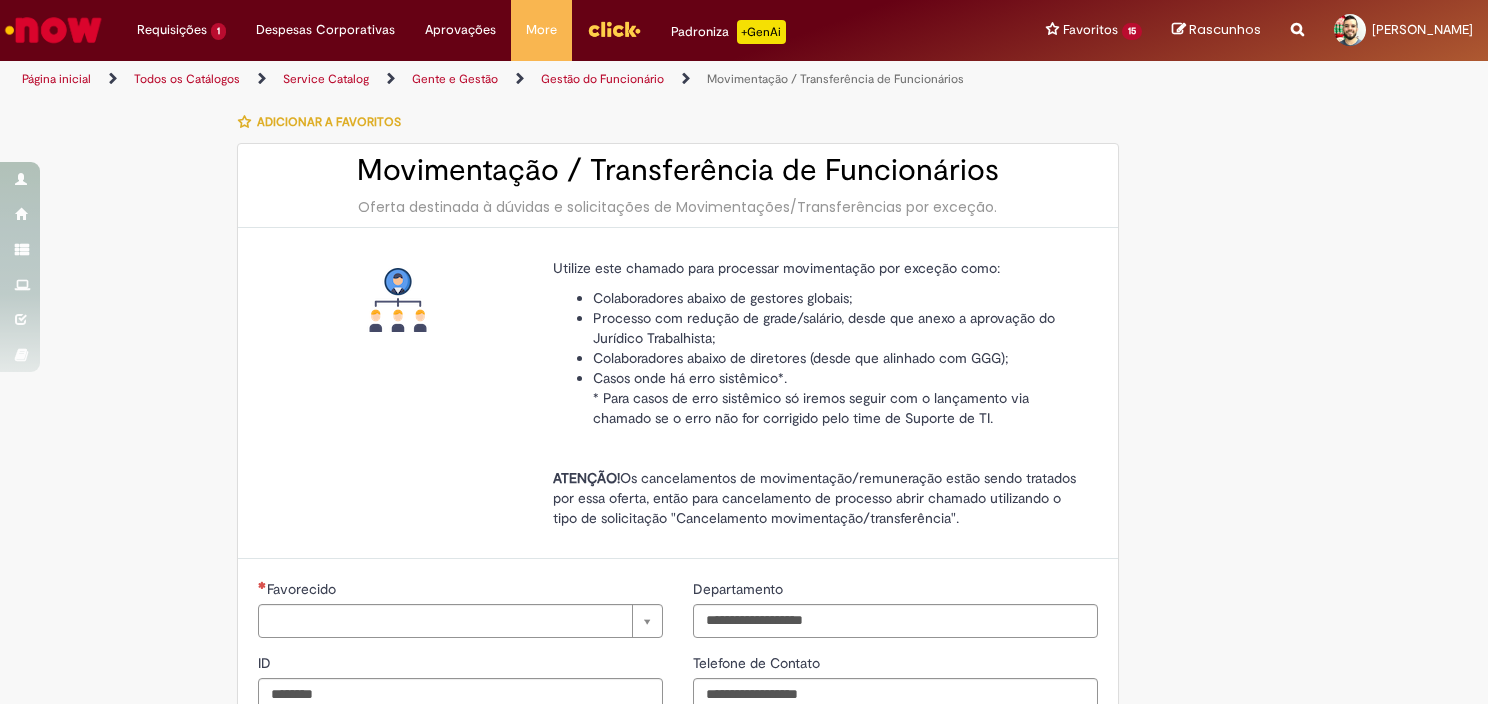 type on "**********" 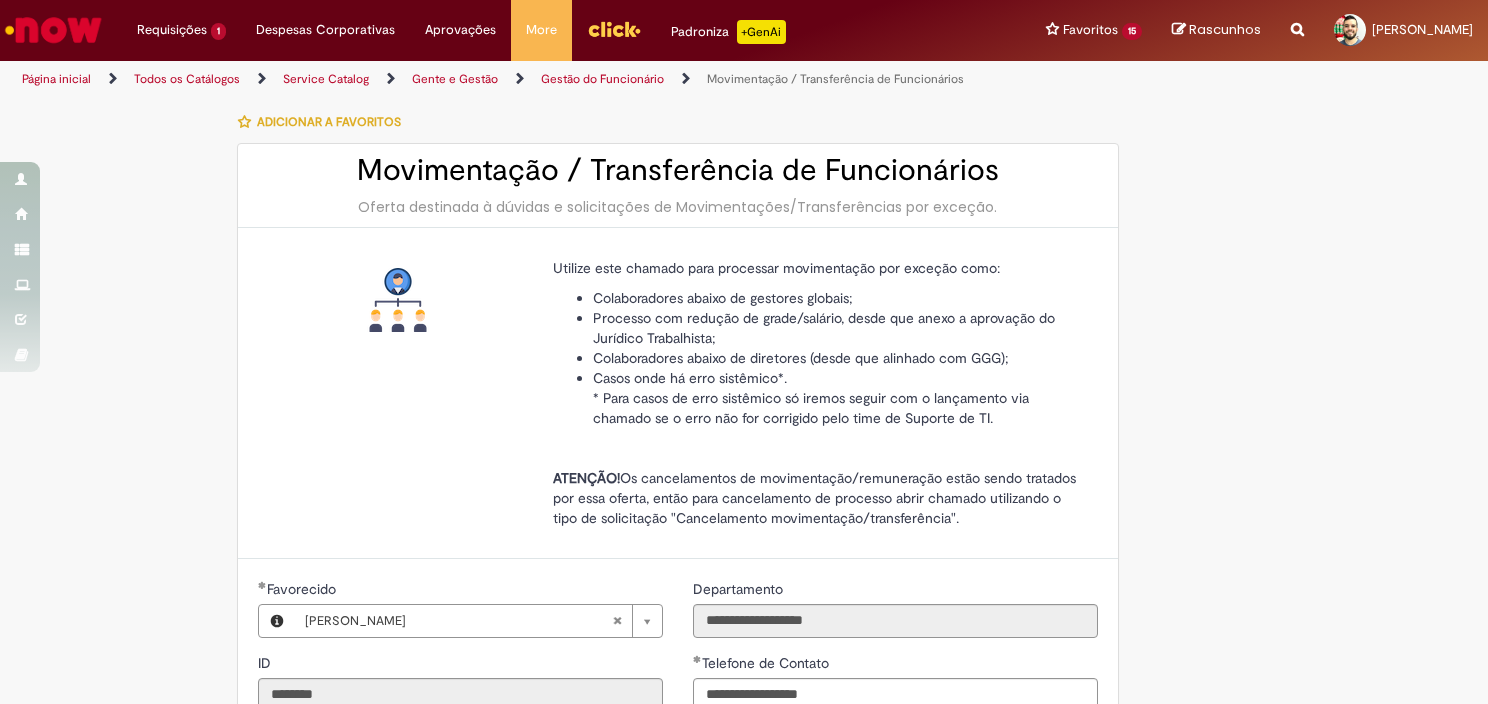 type on "**********" 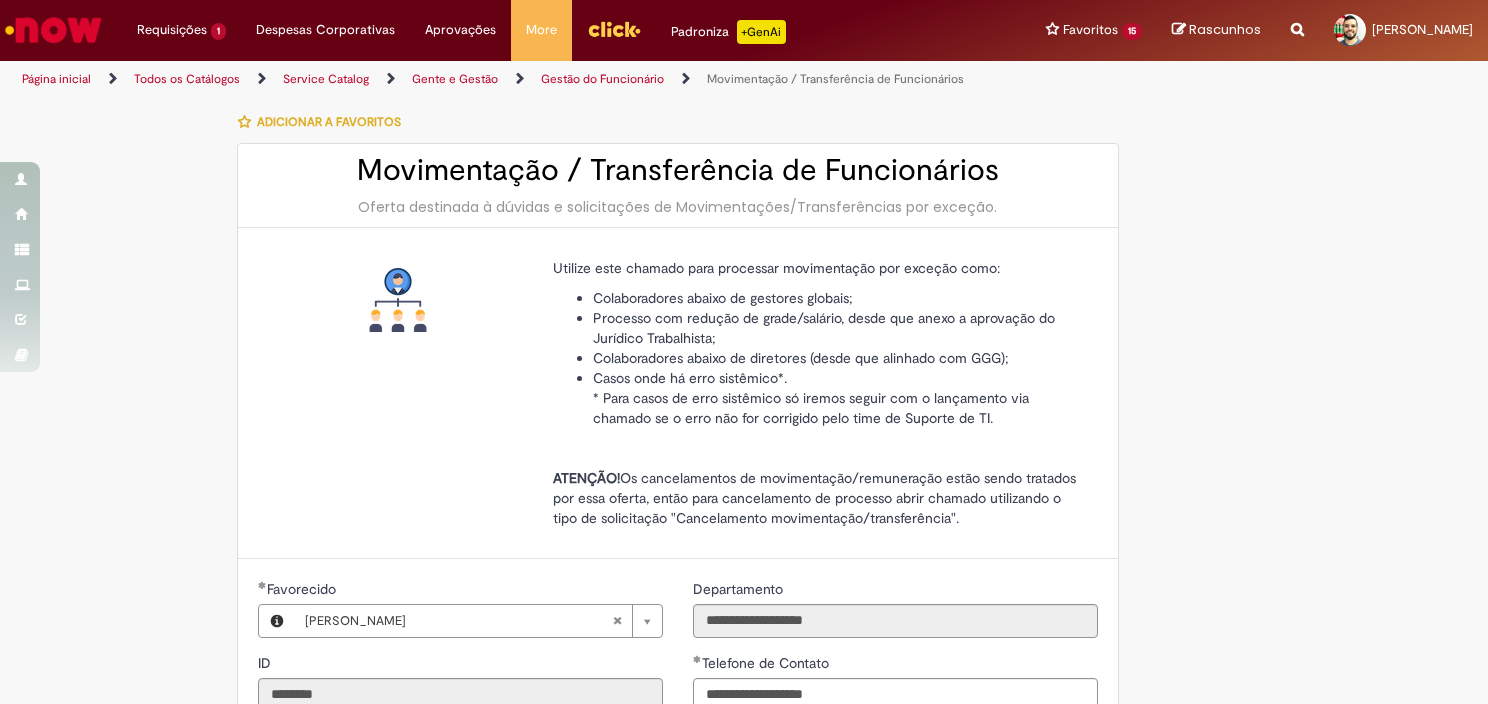 click at bounding box center (1297, 18) 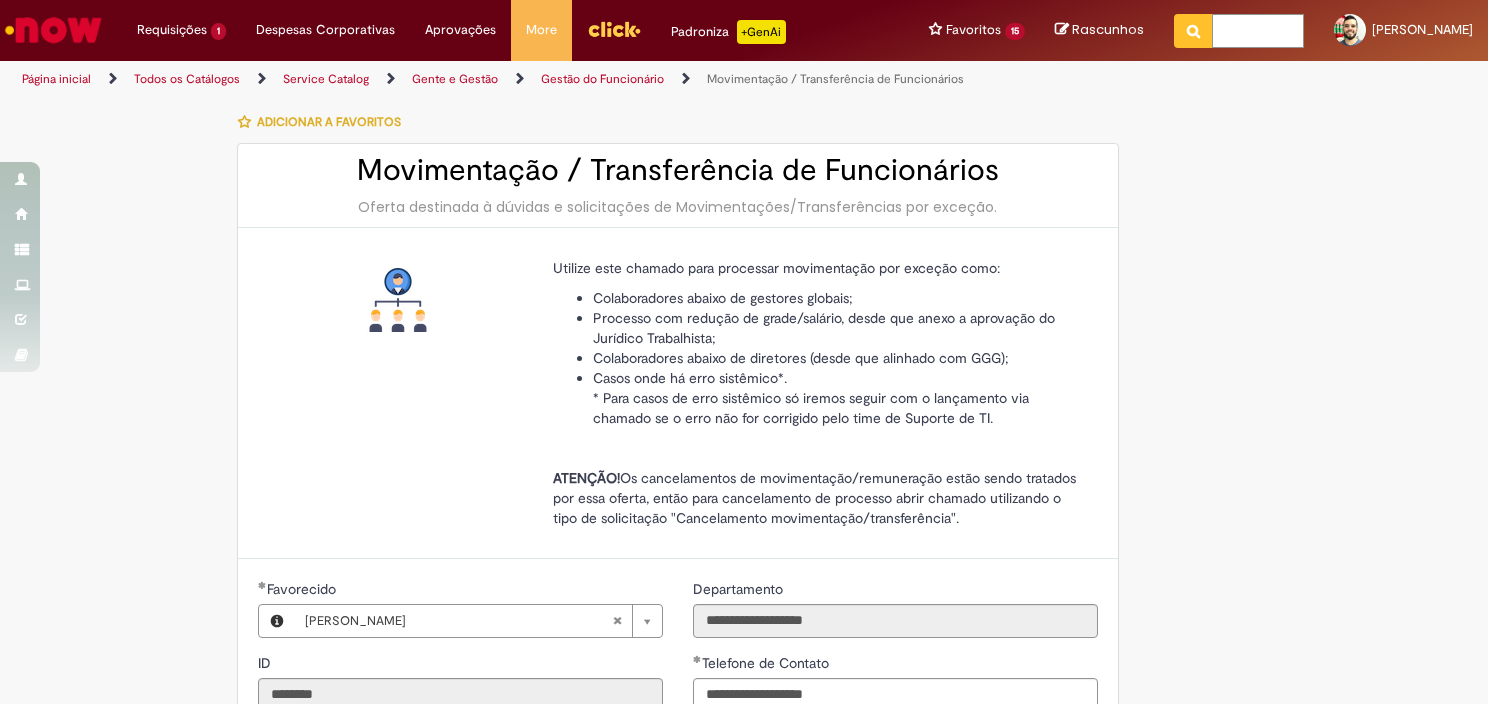 click at bounding box center [1258, 31] 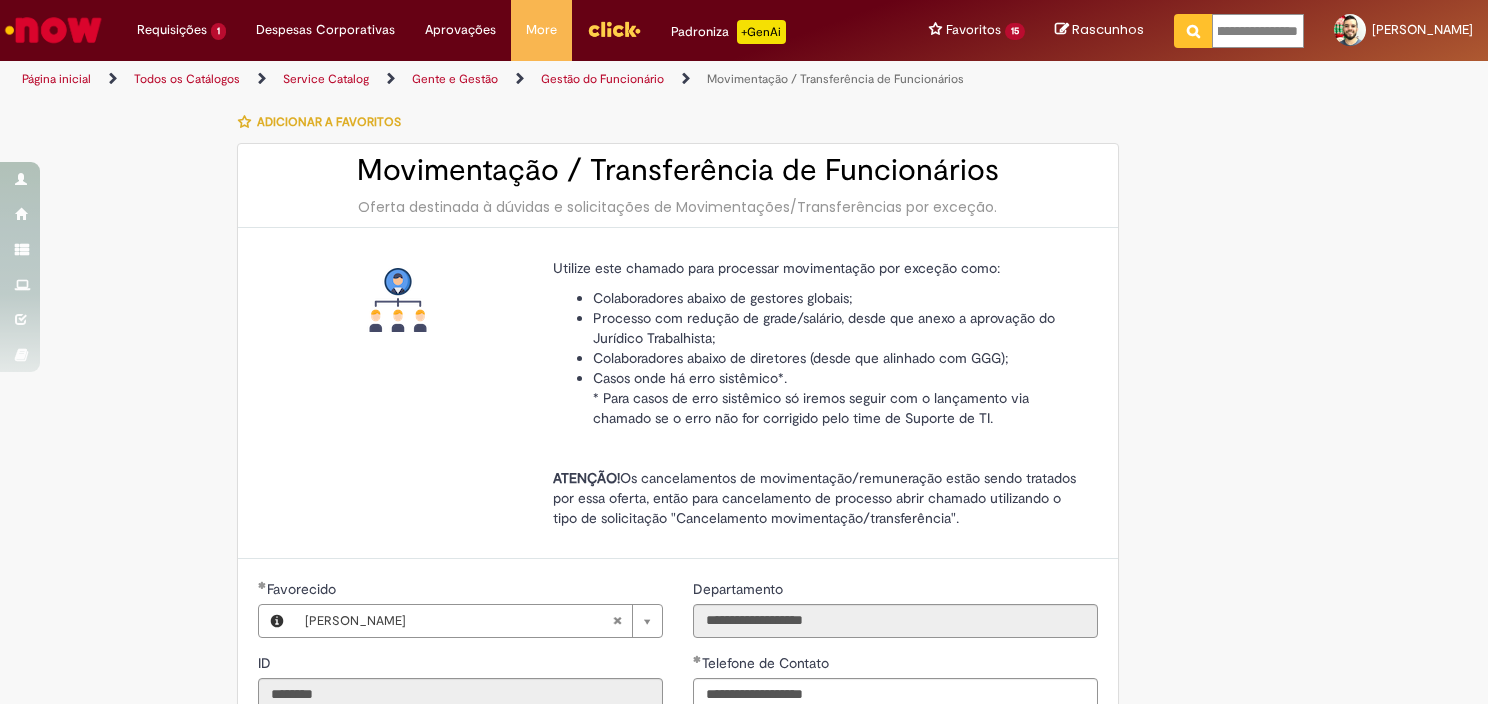 type on "**********" 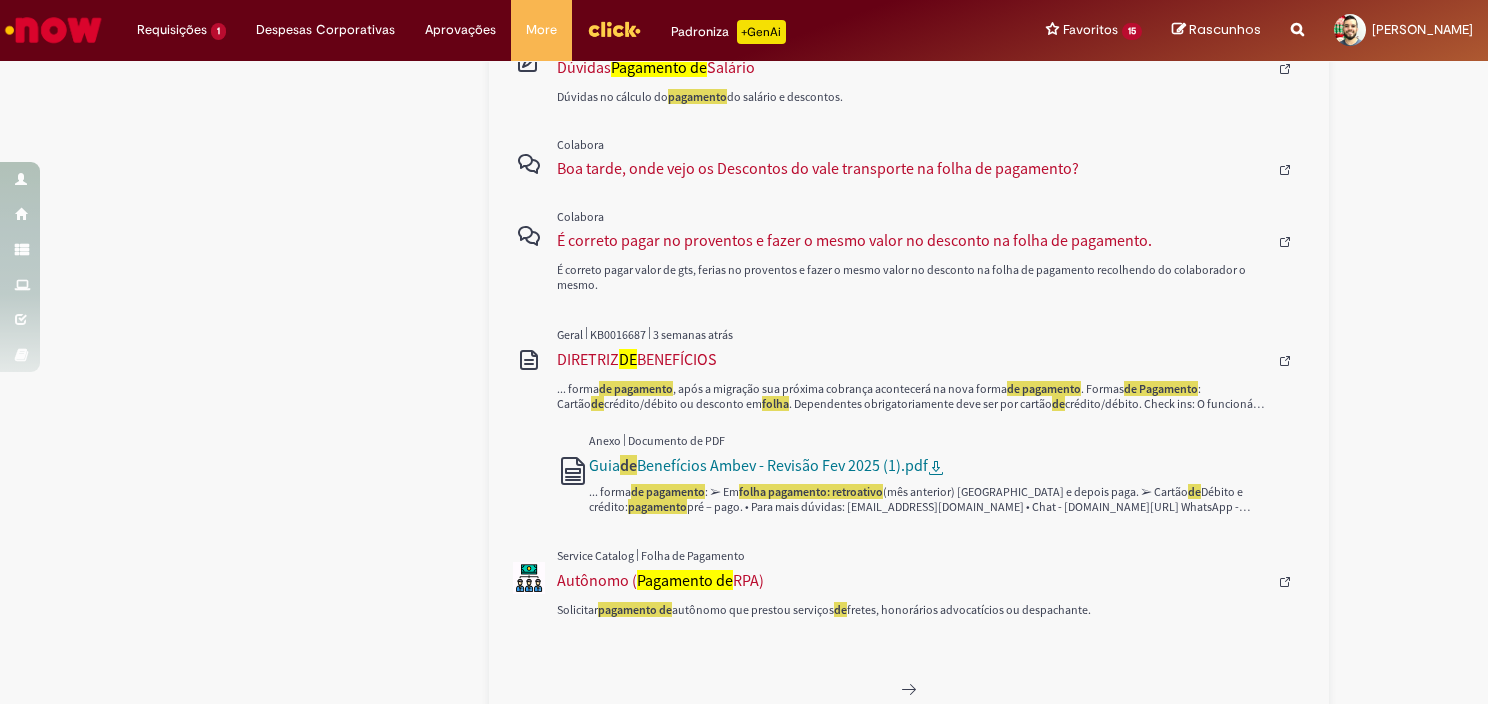scroll, scrollTop: 1000, scrollLeft: 0, axis: vertical 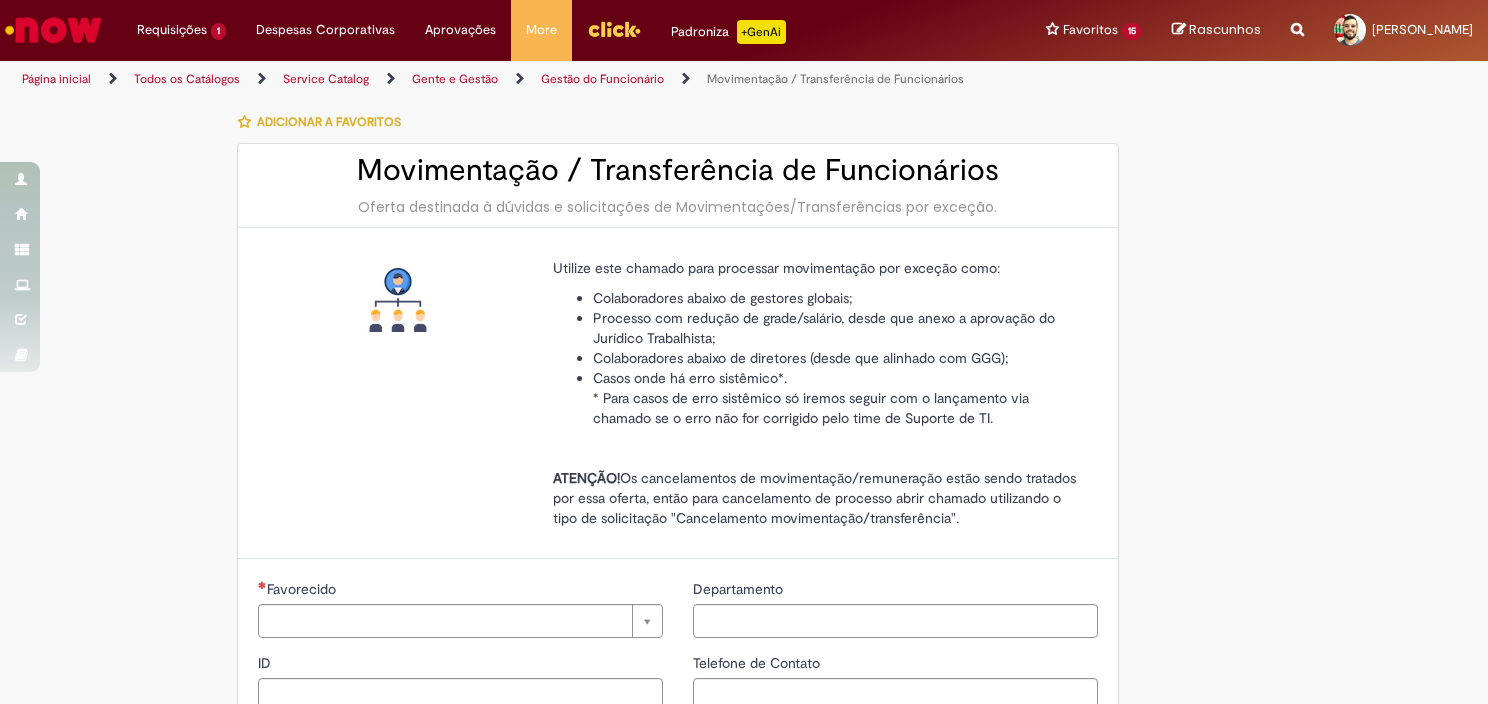type on "********" 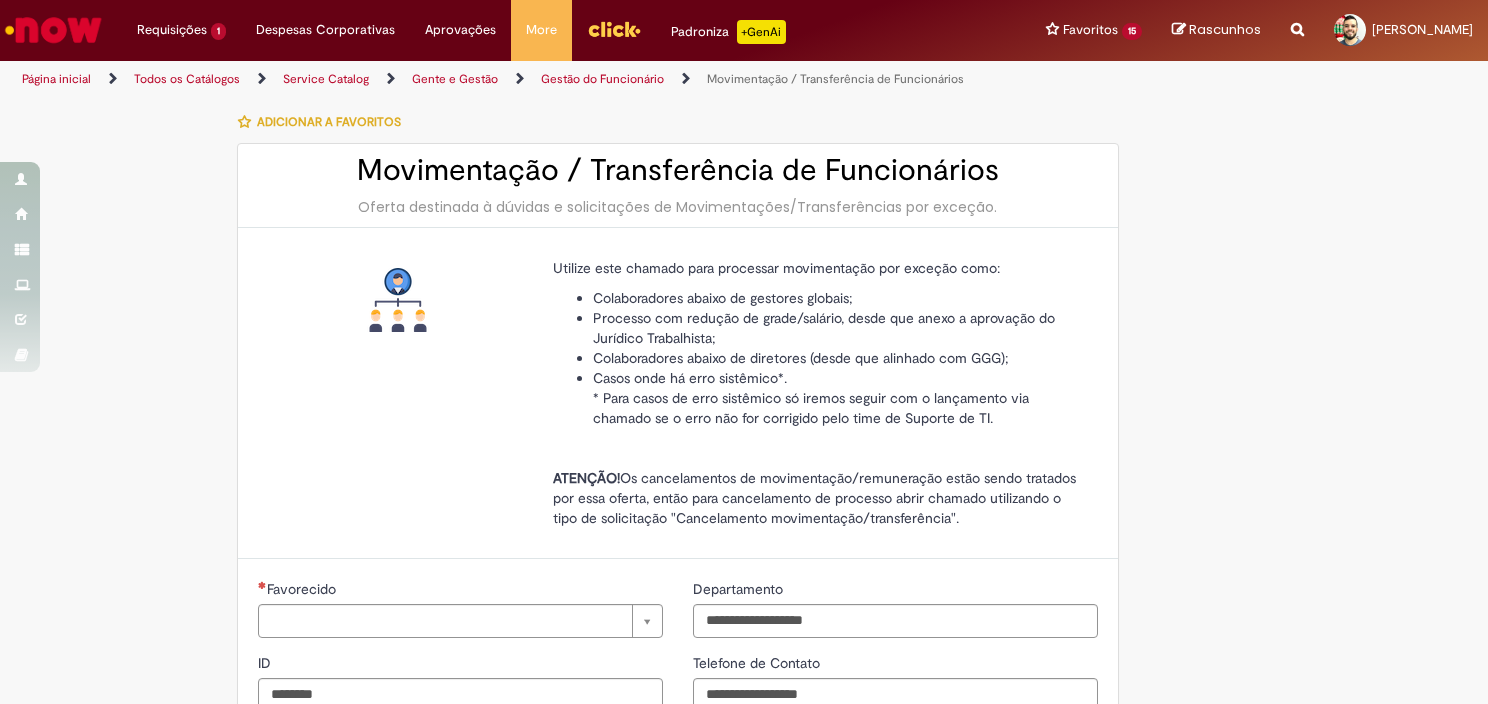 type on "**********" 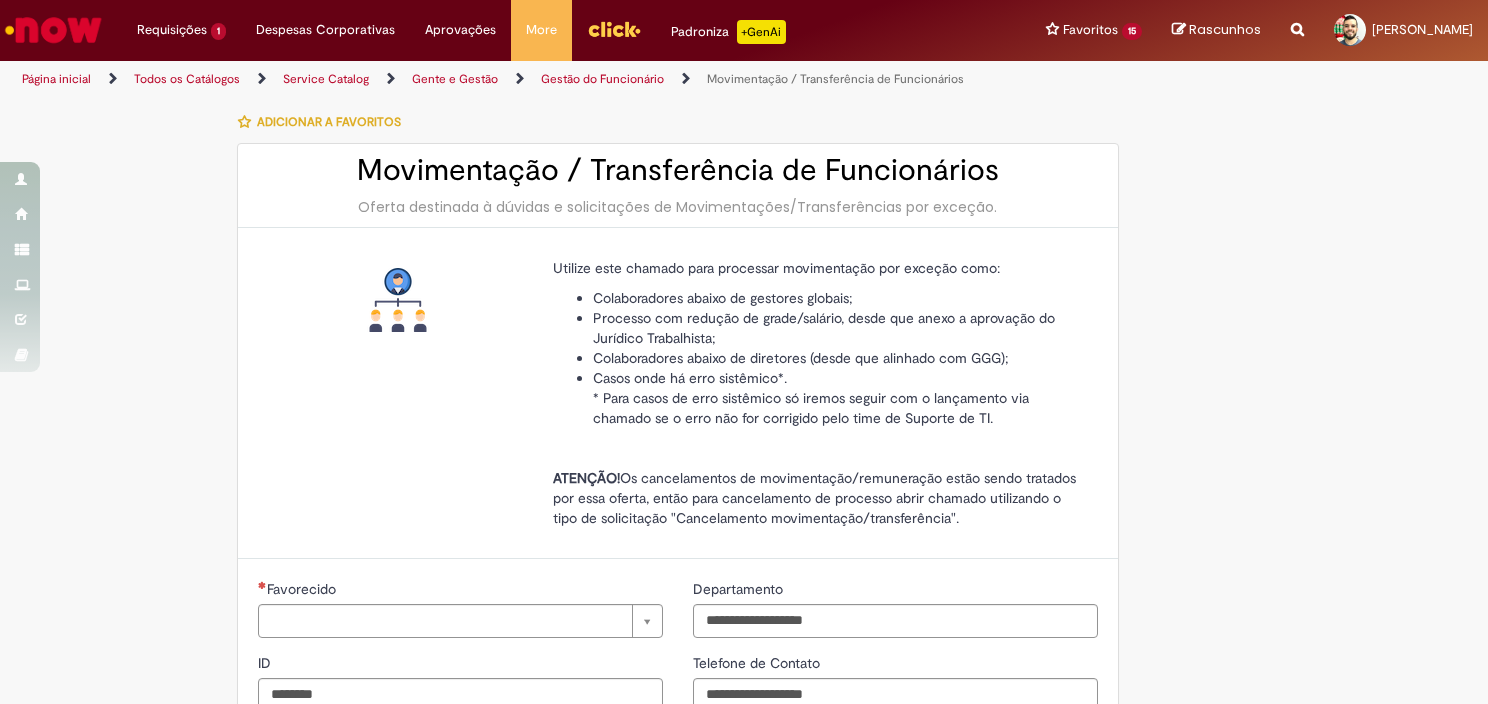 type on "**********" 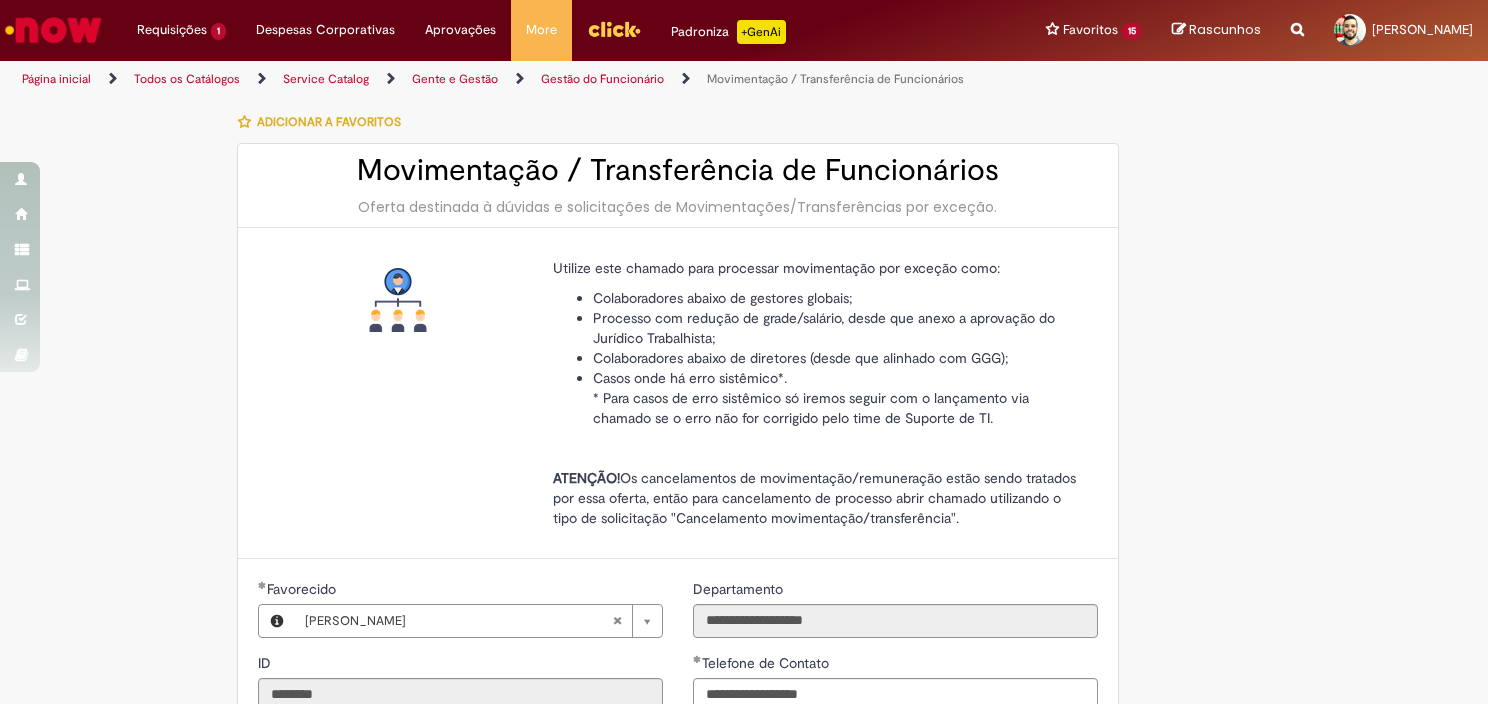 type on "**********" 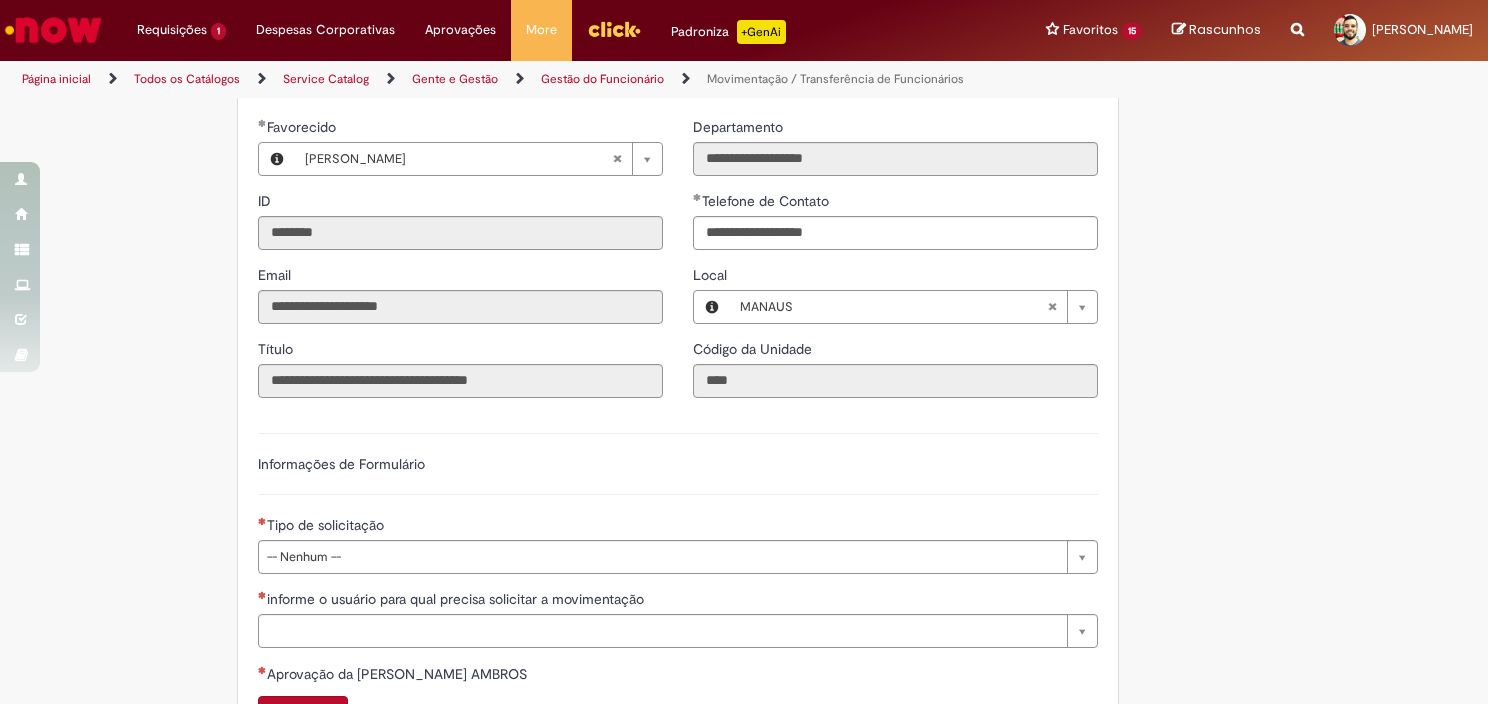 scroll, scrollTop: 496, scrollLeft: 0, axis: vertical 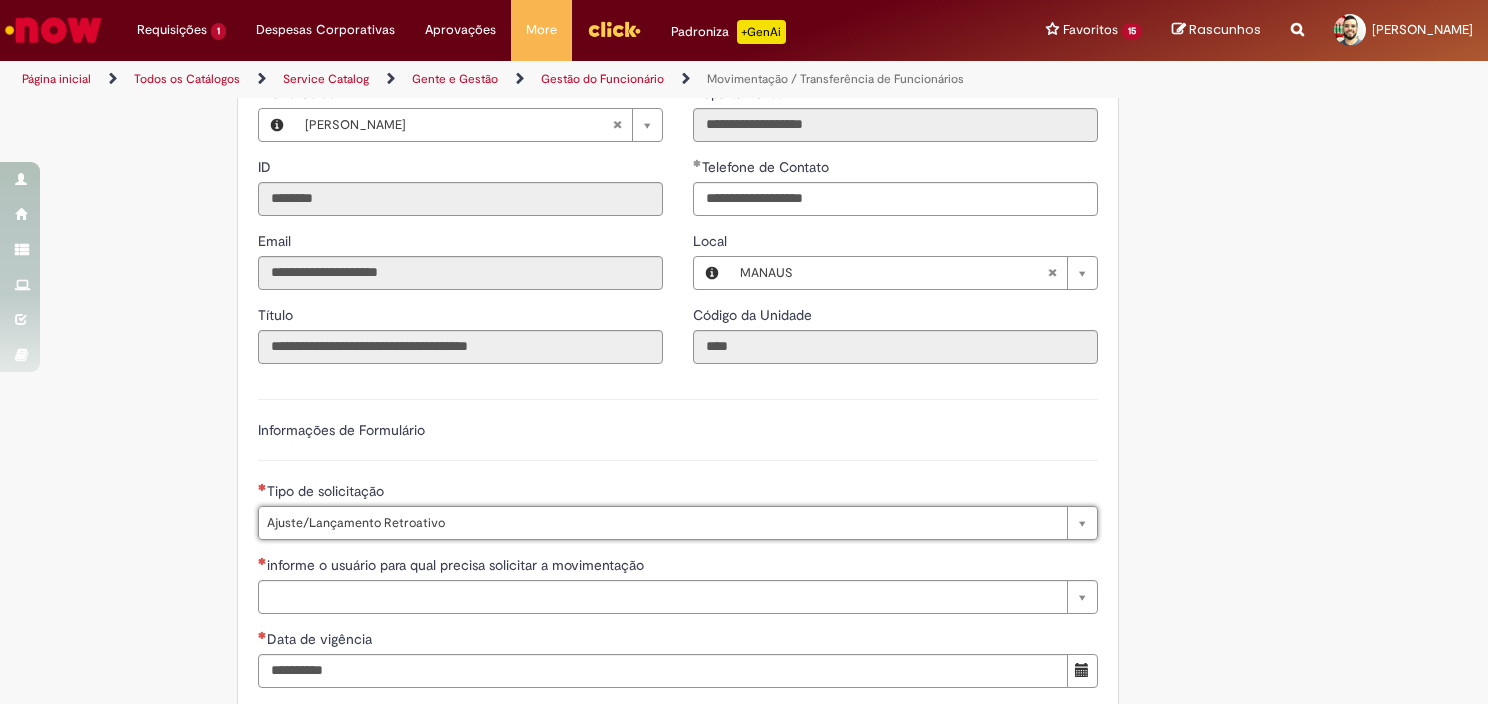 type on "**********" 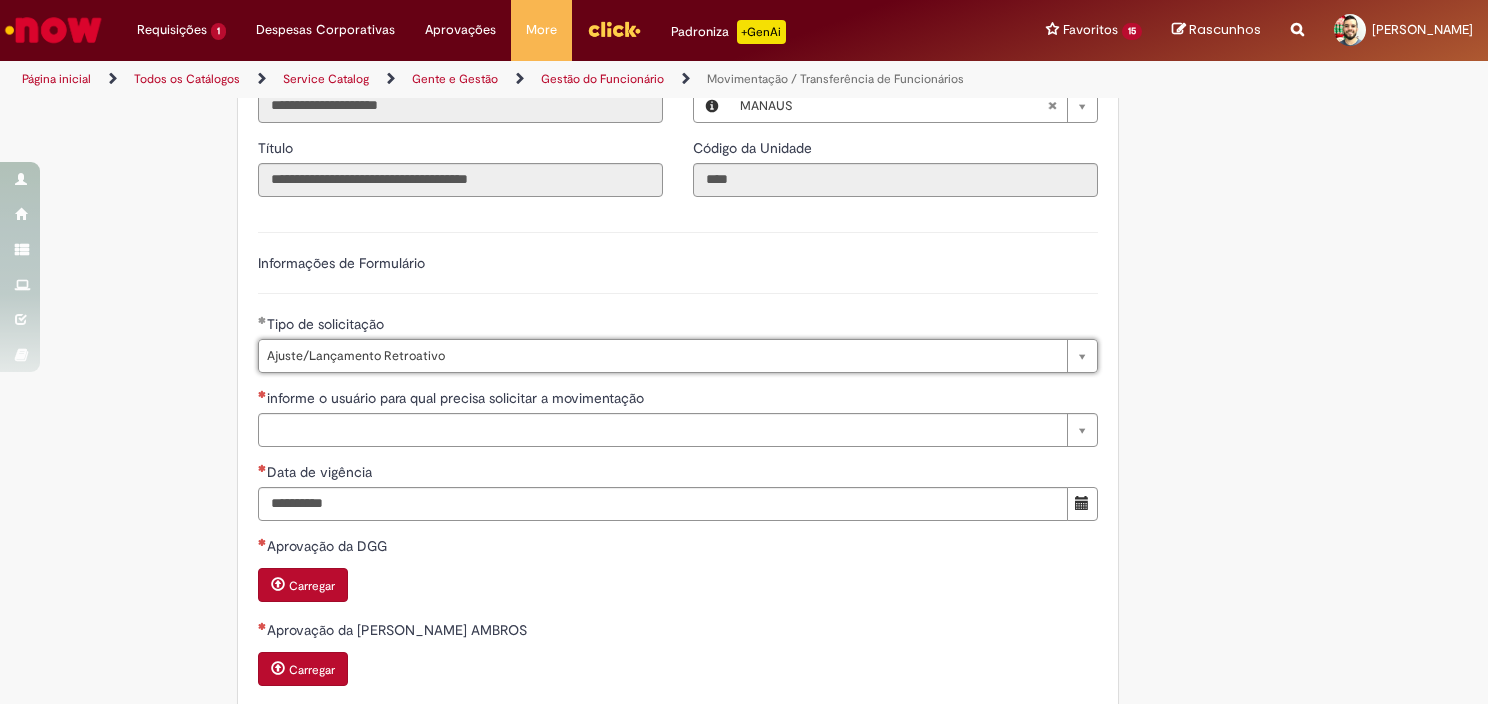 scroll, scrollTop: 696, scrollLeft: 0, axis: vertical 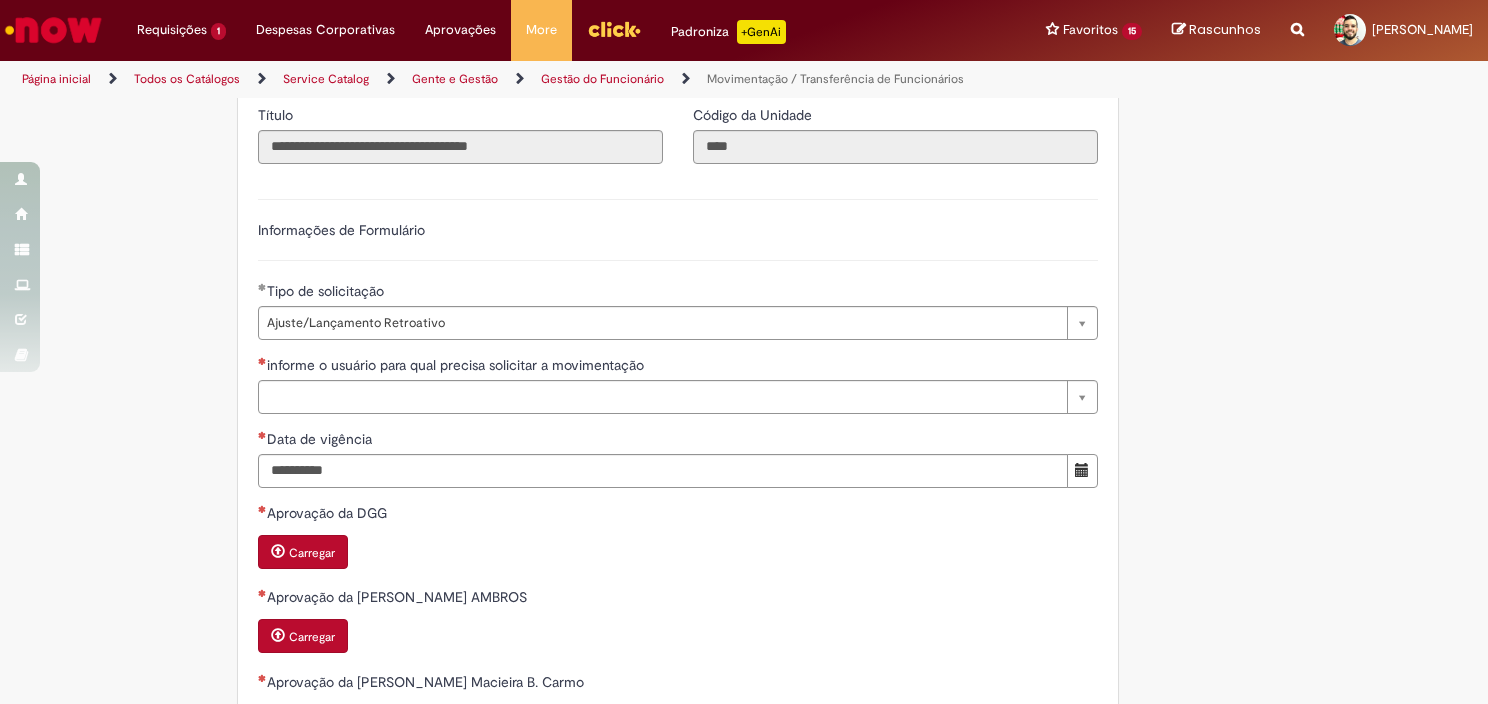 click on "**********" at bounding box center (678, 304) 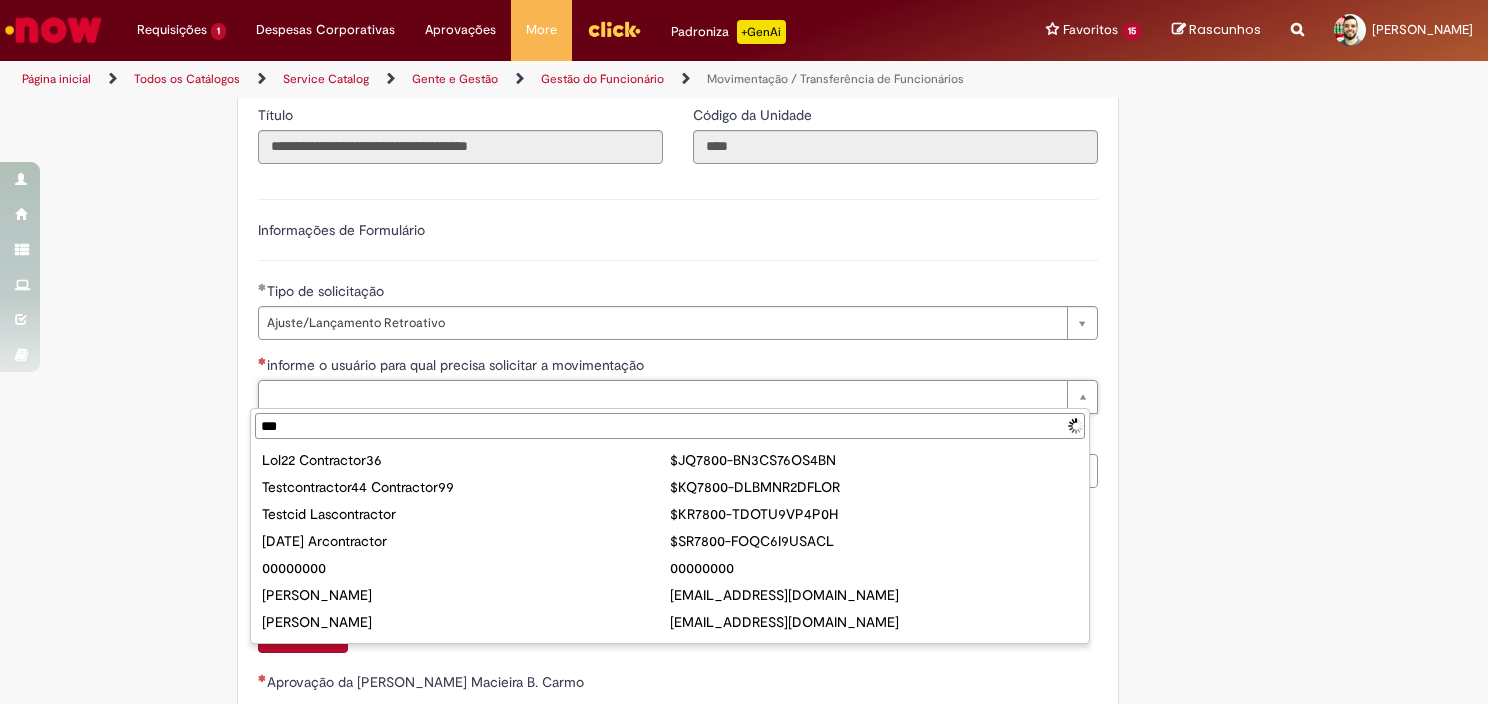 type on "****" 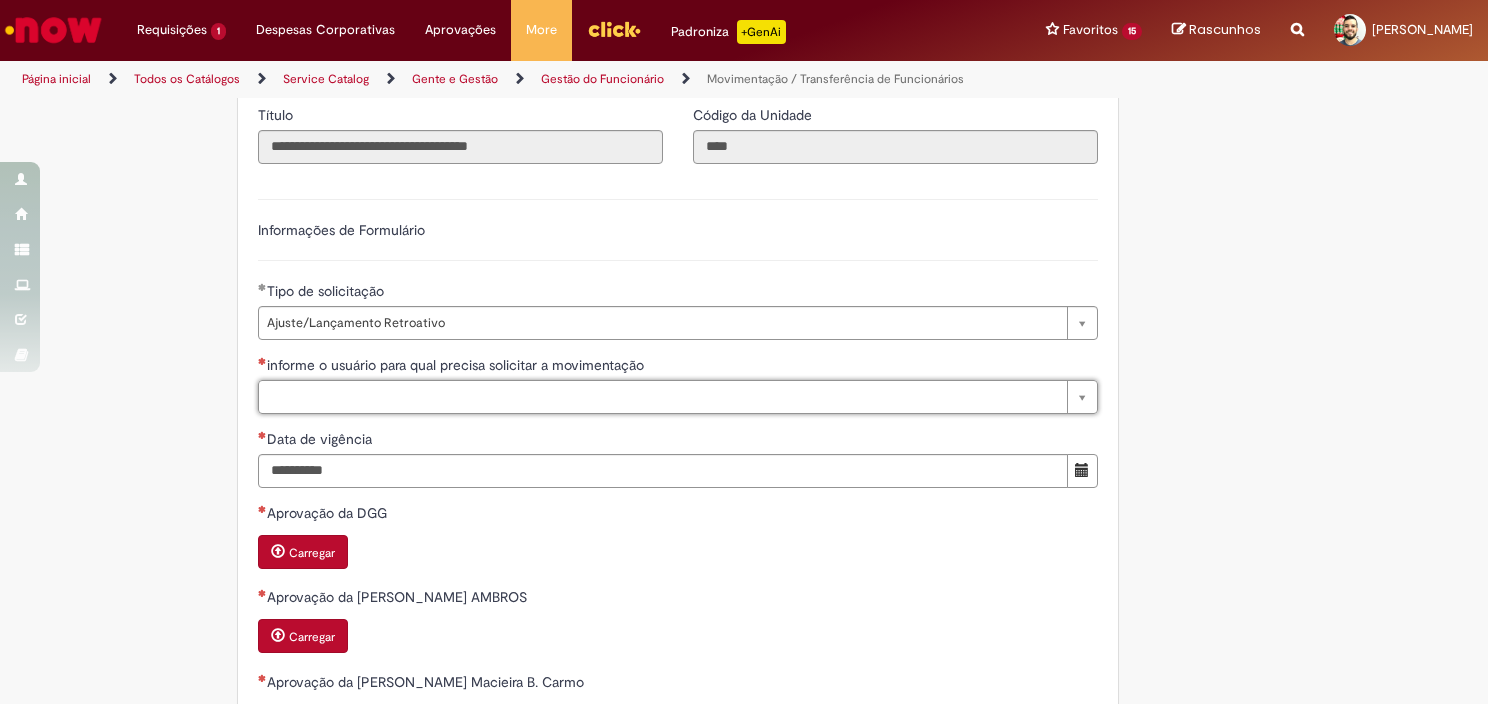 type on "*" 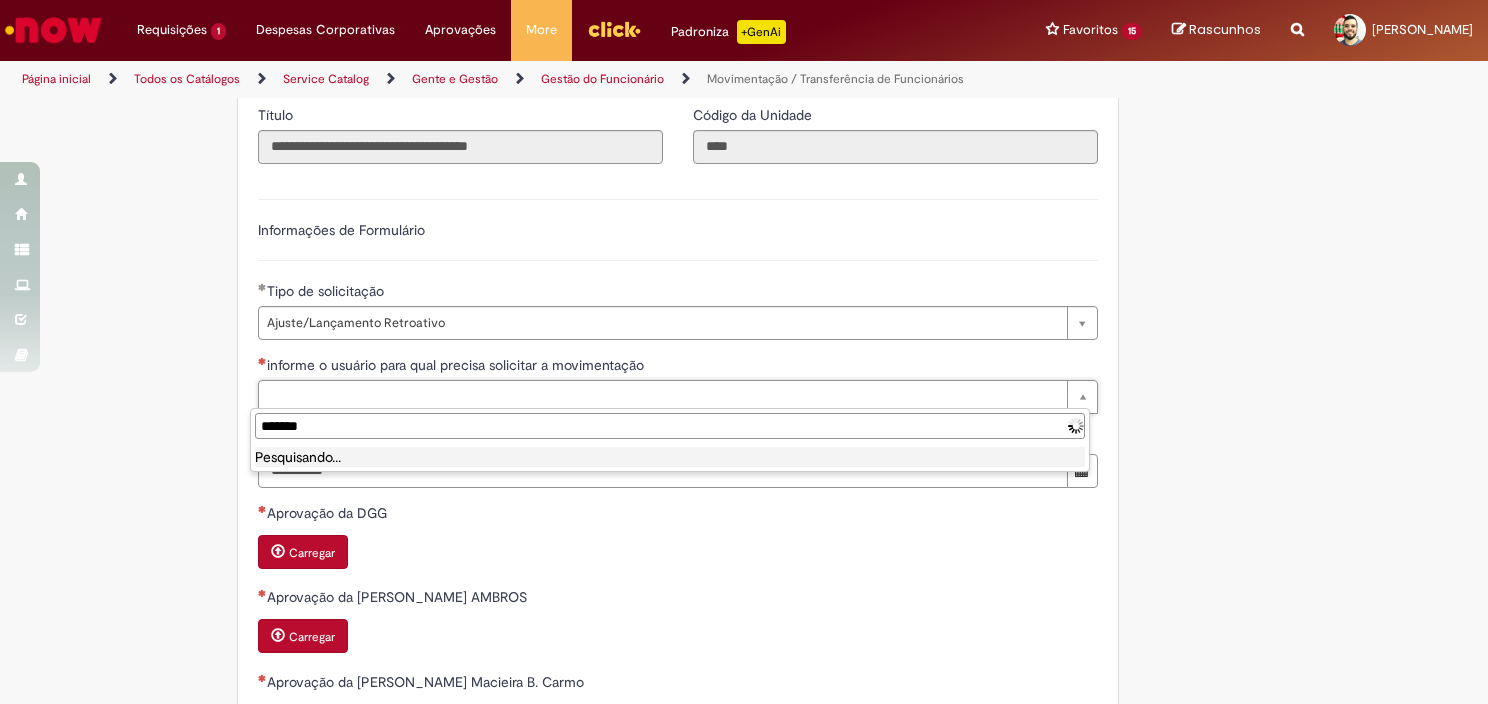type on "********" 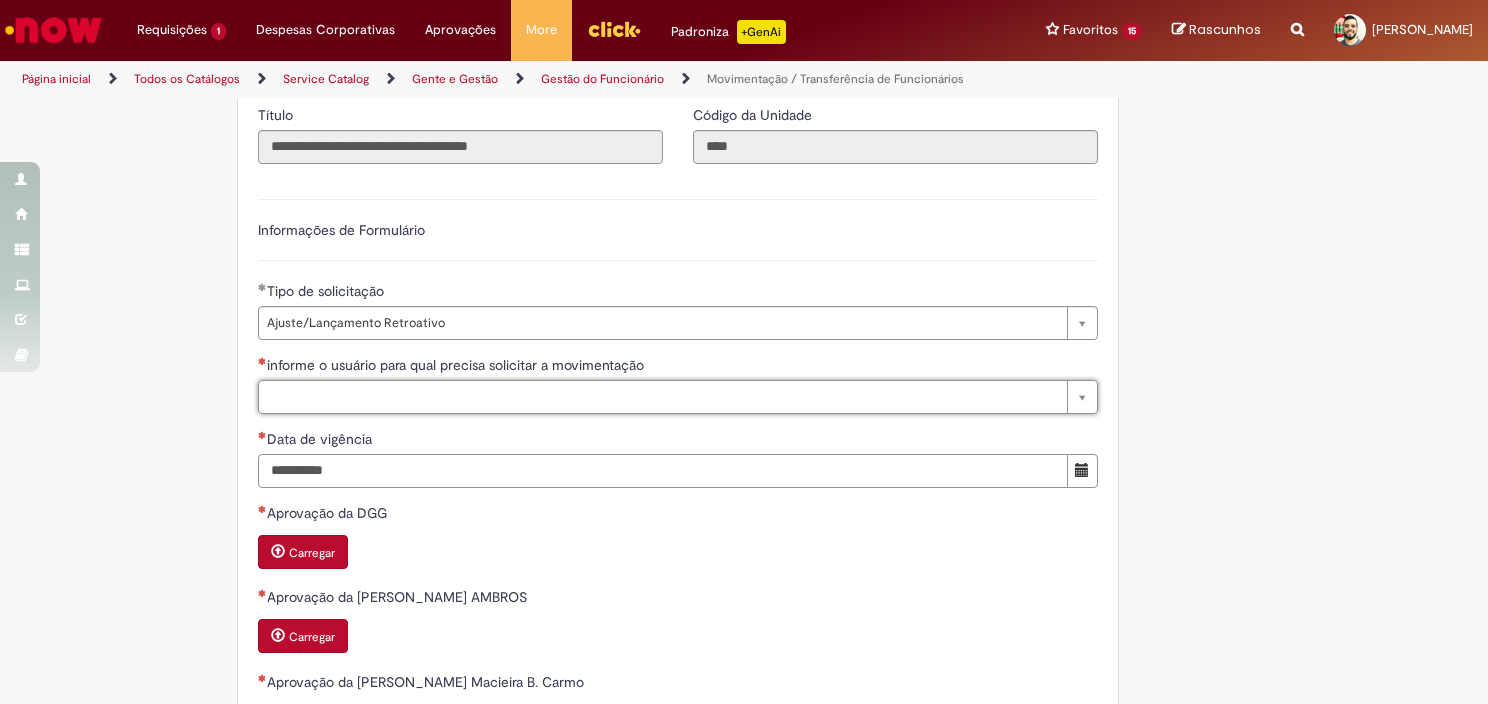 click on "Data de vigência" at bounding box center [663, 471] 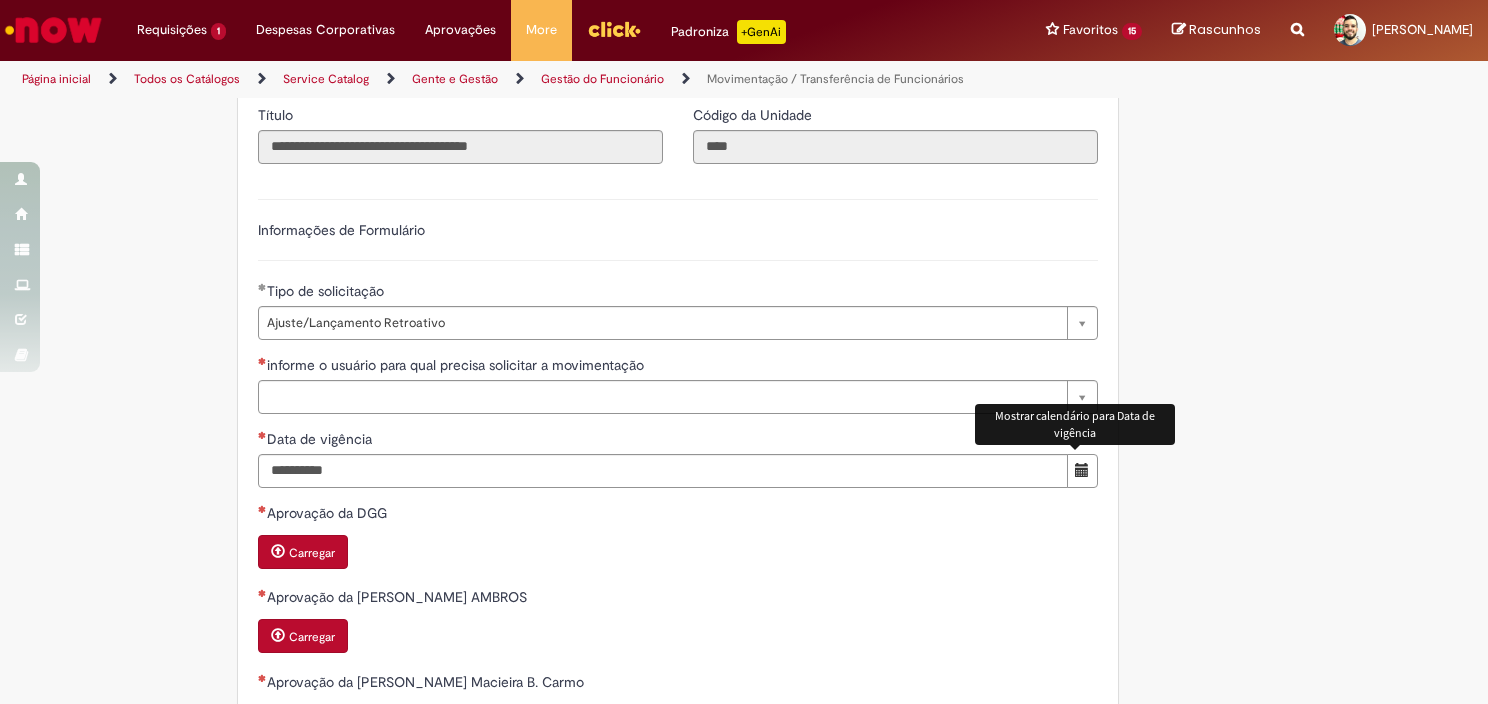 click at bounding box center (1082, 470) 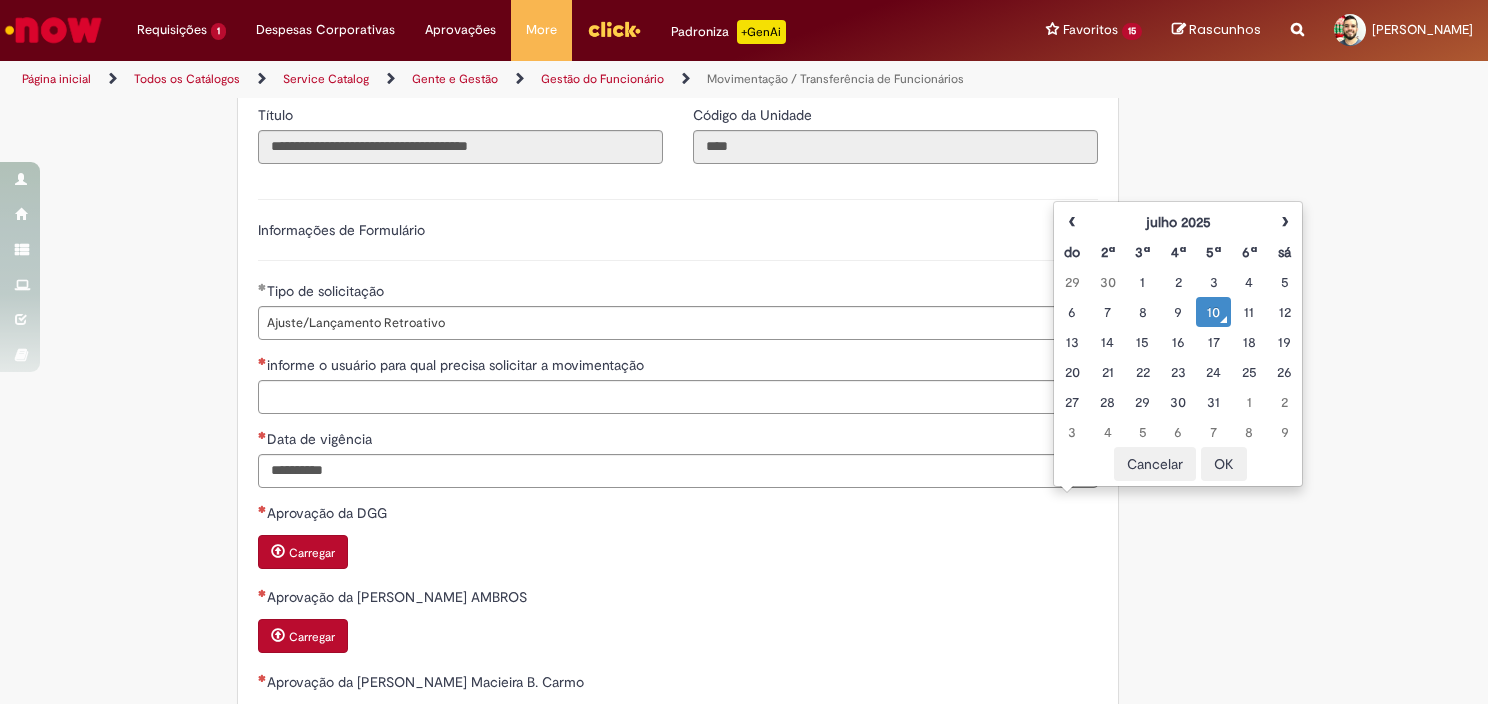 click on "Cancelar OK" at bounding box center [1178, 464] 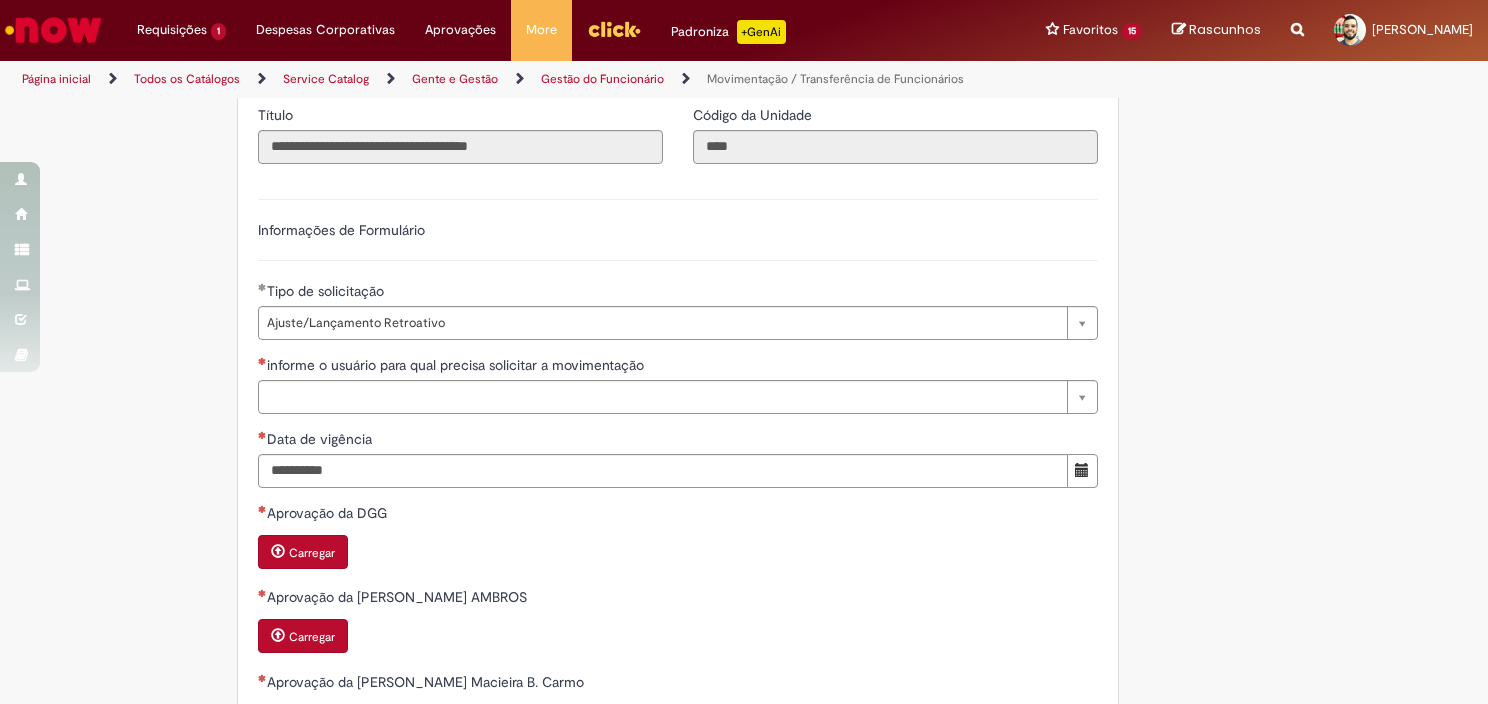 click on "Adicionar a Favoritos
Movimentação / Transferência de Funcionários
Oferta destinada à dúvidas e solicitações de Movimentações/Transferências por exceção.
Utilize este chamado para processar movimentação por exceção como:
Colaboradores abaixo de gestores globais;
Processo com redução de grade/salário, desde que anexo a aprovação do Jurídico Trabalhista;
Colaboradores abaixo de diretores (desde que alinhado com GGG);
Casos onde há erro sistêmico*.   * Para casos de erro sistêmico só iremos seguir com o lançamento via chamado se o erro não for corrigido pelo time de Suporte de TI.
ATENÇÃO!  Os cancelamentos de movimentação/remuneração estão sendo tratados por essa oferta, então para cancelamento de processo abrir chamado utilizando o tipo de solicitação "Cancelamento movimentação/transferência"." at bounding box center (646, 326) 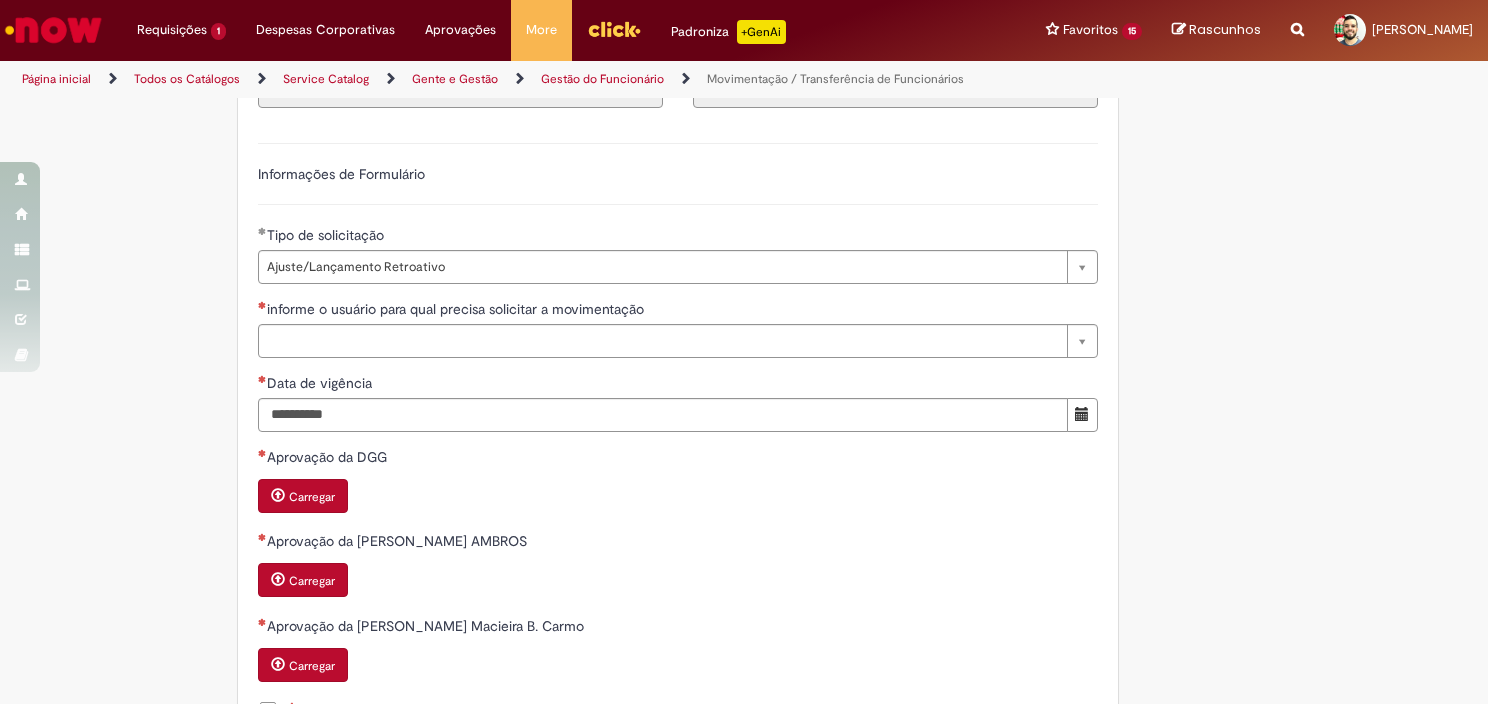 scroll, scrollTop: 796, scrollLeft: 0, axis: vertical 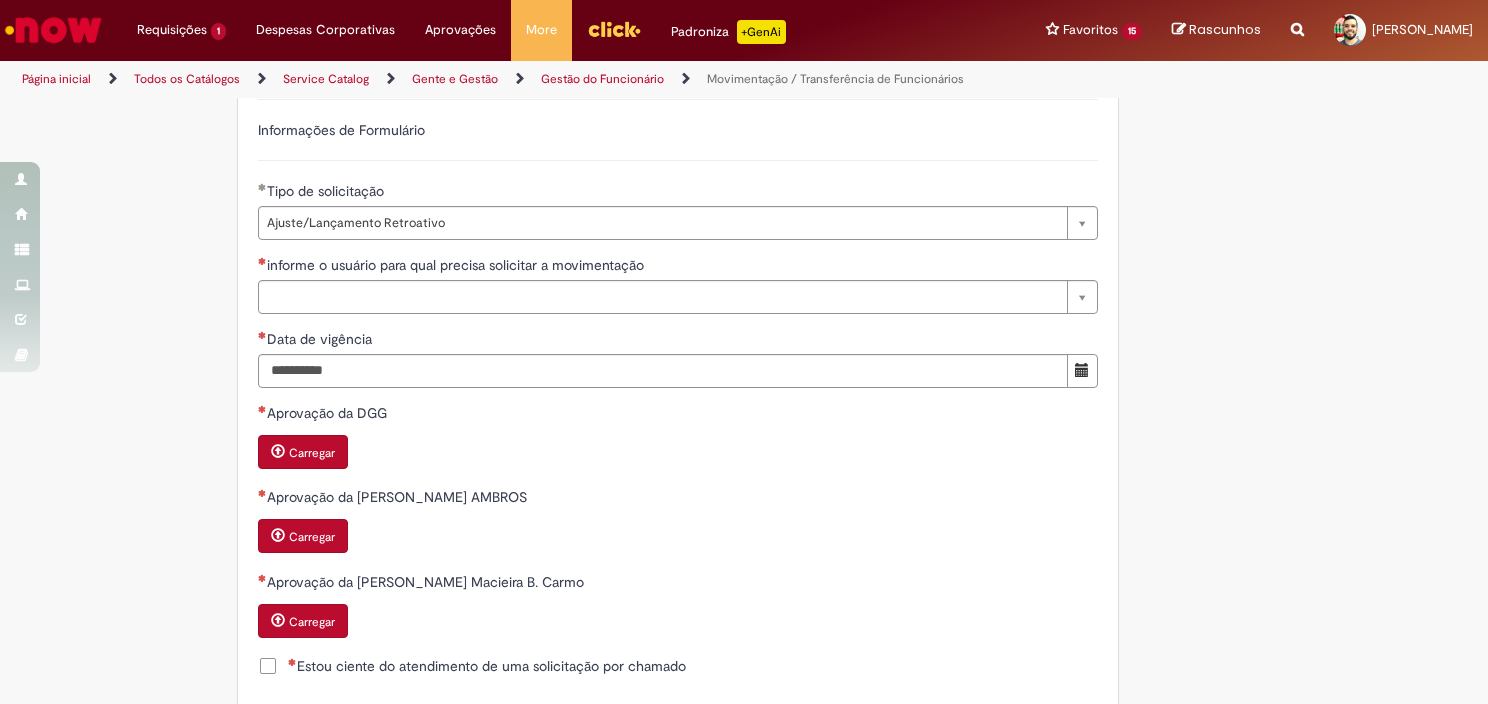 click on "Adicionar a Favoritos
Movimentação / Transferência de Funcionários
Oferta destinada à dúvidas e solicitações de Movimentações/Transferências por exceção.
Utilize este chamado para processar movimentação por exceção como:
Colaboradores abaixo de gestores globais;
Processo com redução de grade/salário, desde que anexo a aprovação do Jurídico Trabalhista;
Colaboradores abaixo de diretores (desde que alinhado com GGG);
Casos onde há erro sistêmico*.   * Para casos de erro sistêmico só iremos seguir com o lançamento via chamado se o erro não for corrigido pelo time de Suporte de TI.
ATENÇÃO!  Os cancelamentos de movimentação/remuneração estão sendo tratados por essa oferta, então para cancelamento de processo abrir chamado utilizando o tipo de solicitação "Cancelamento movimentação/transferência"." at bounding box center [646, 226] 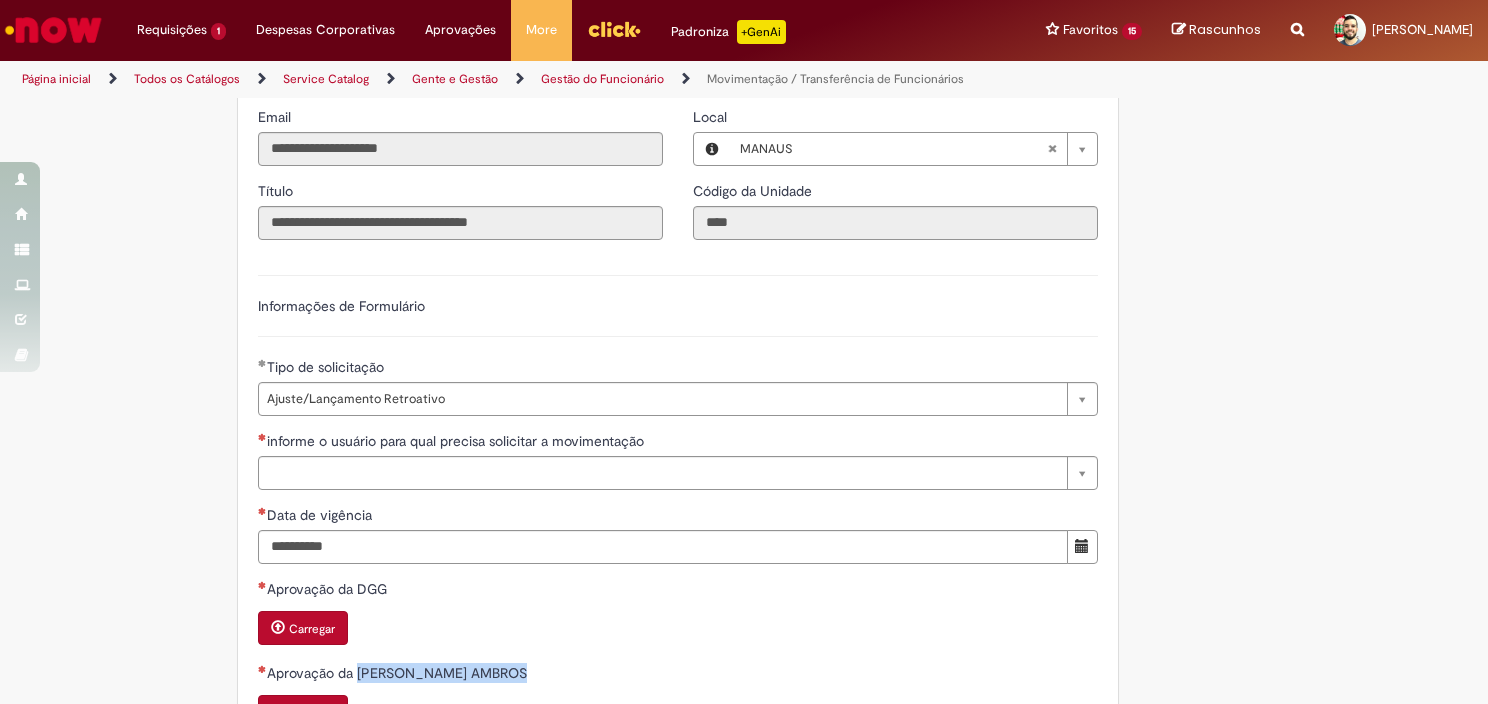 scroll, scrollTop: 621, scrollLeft: 0, axis: vertical 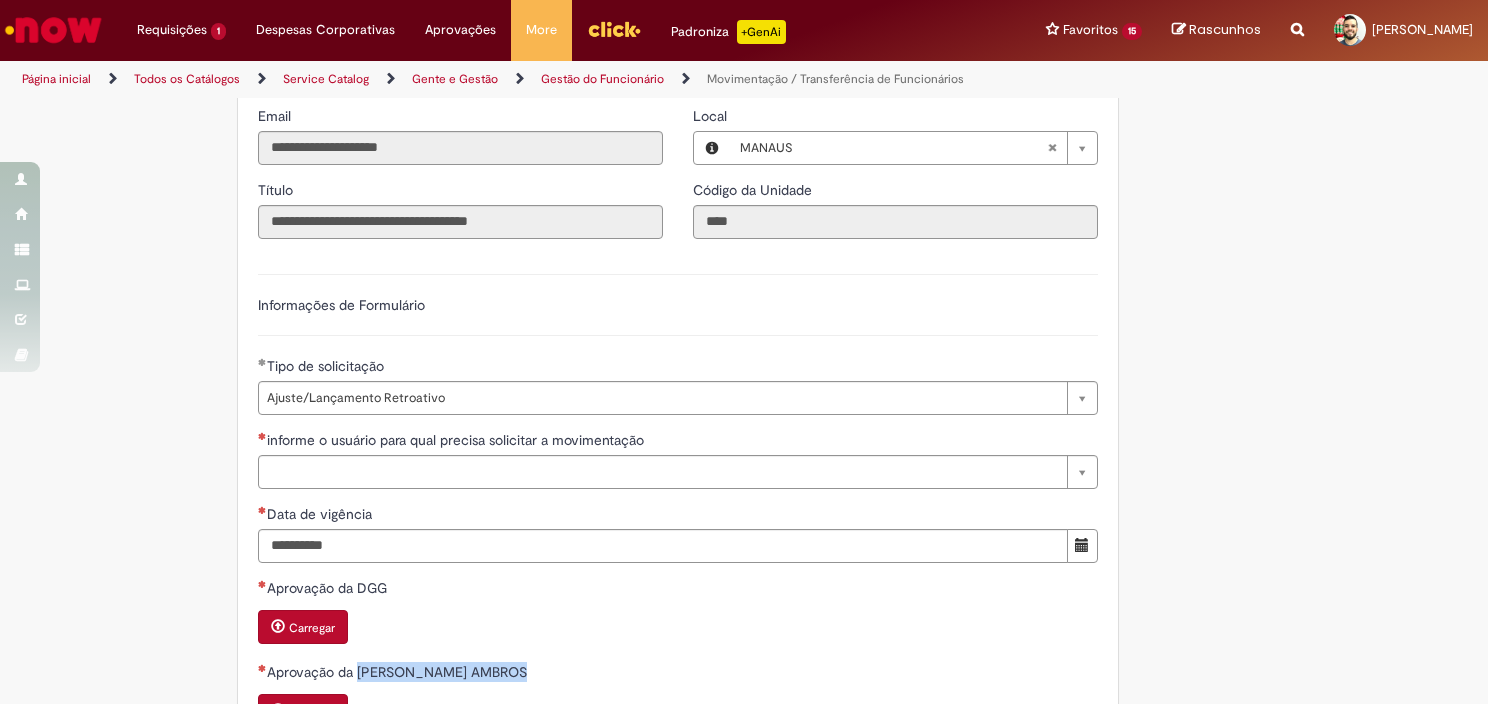 drag, startPoint x: 352, startPoint y: 692, endPoint x: 573, endPoint y: 661, distance: 223.16362 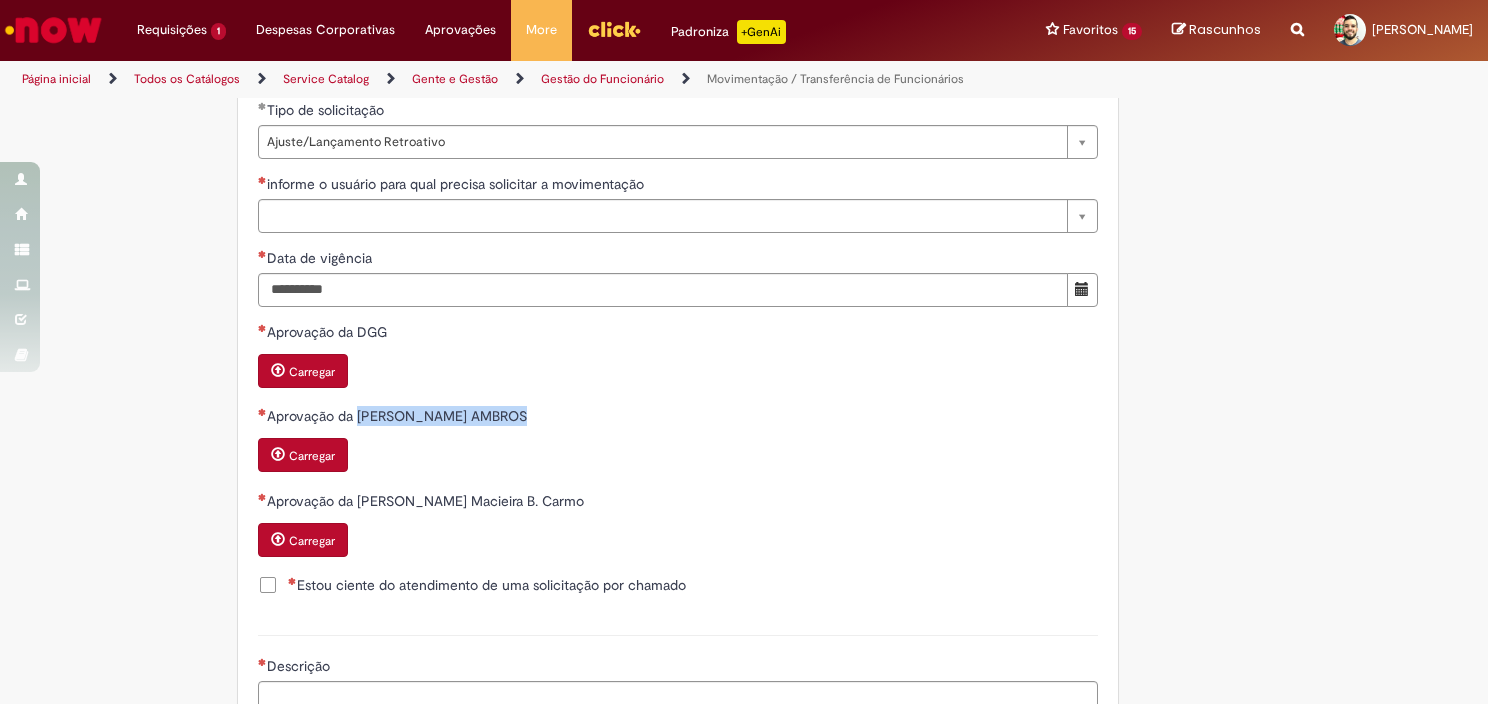 scroll, scrollTop: 879, scrollLeft: 0, axis: vertical 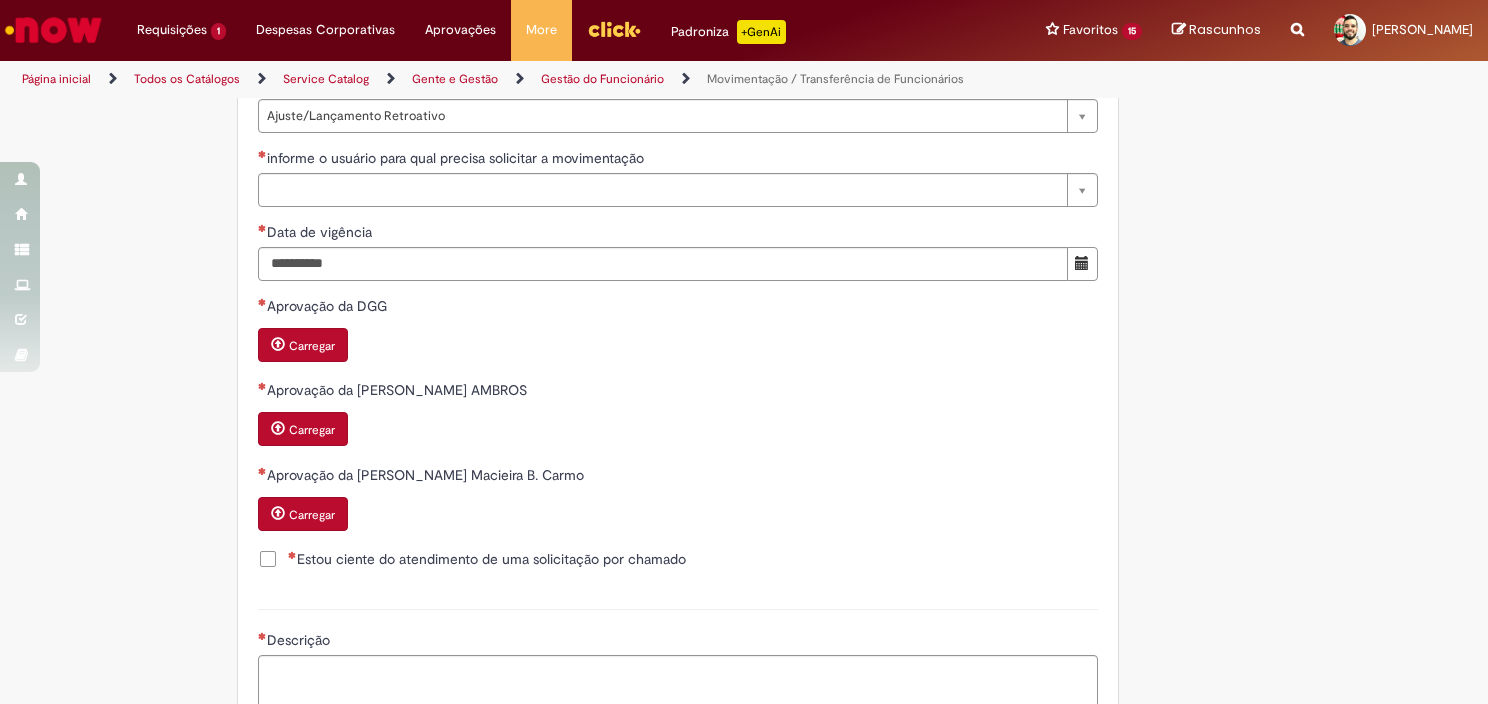 click on "Estou ciente do atendimento de uma solicitação por chamado" at bounding box center (487, 559) 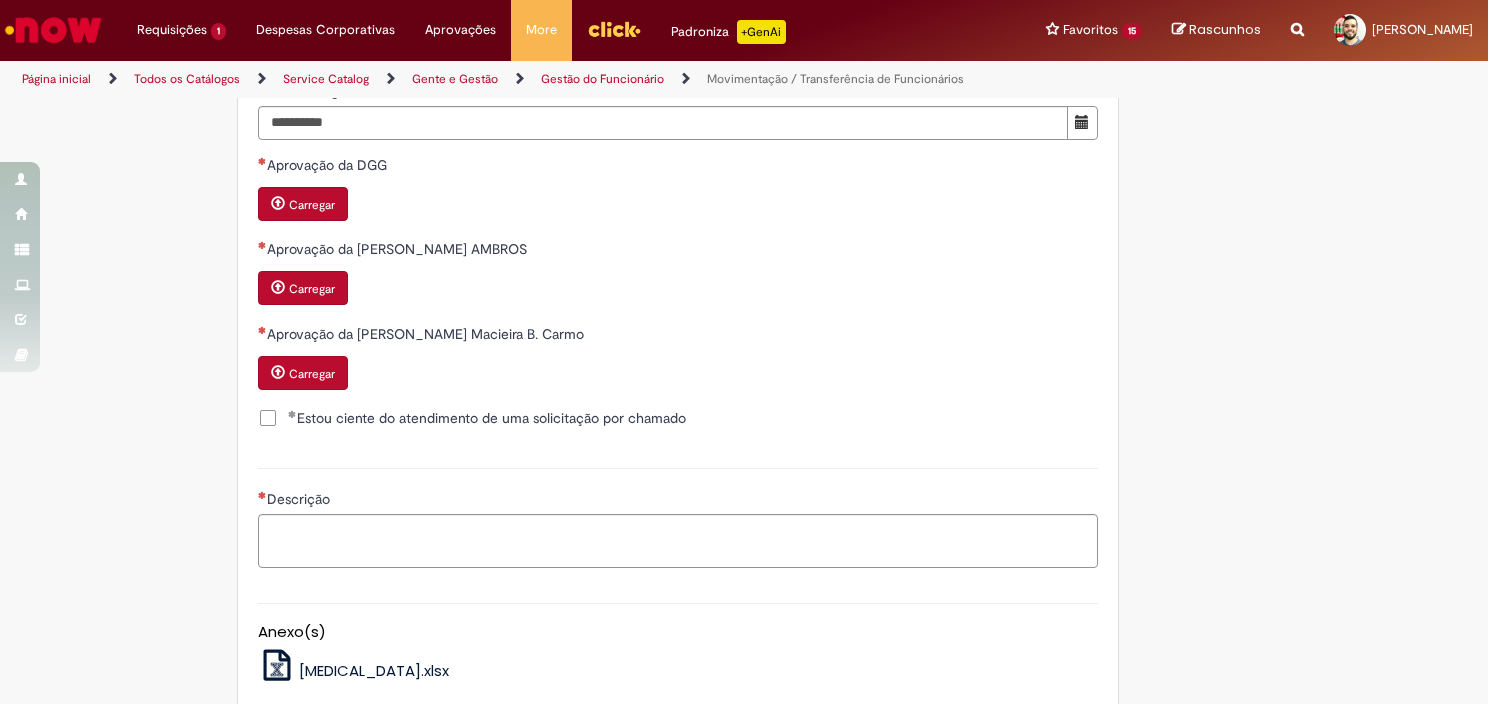click on "Descrição" at bounding box center [678, 501] 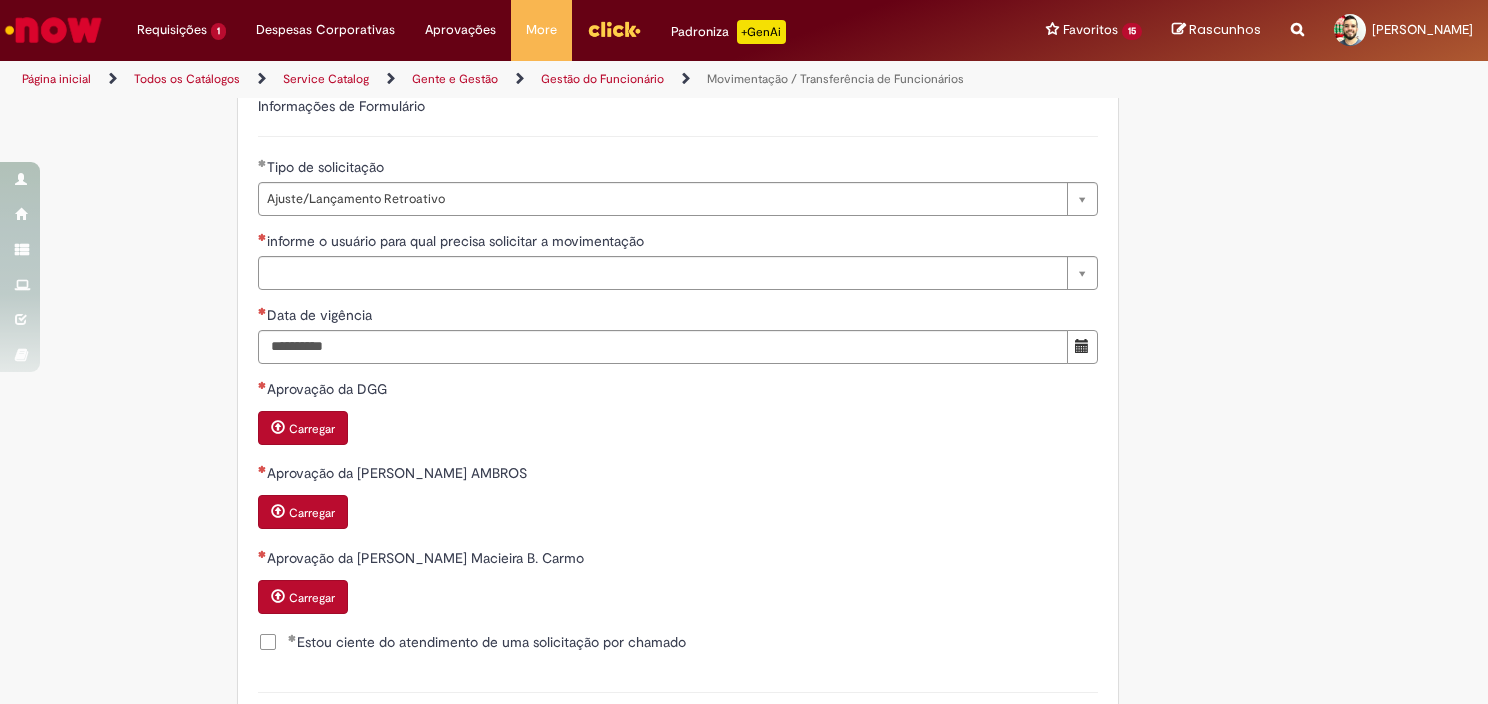 scroll, scrollTop: 820, scrollLeft: 0, axis: vertical 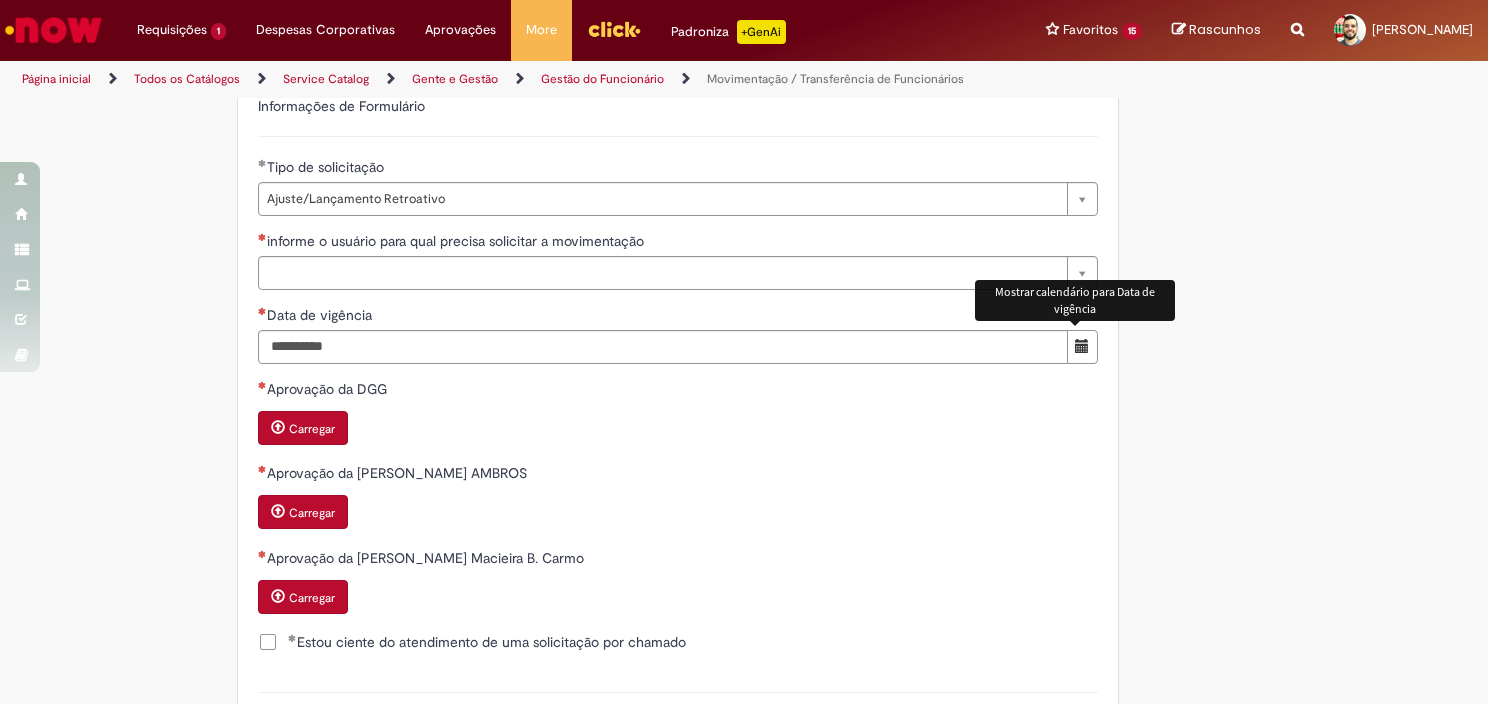 click at bounding box center [1082, 346] 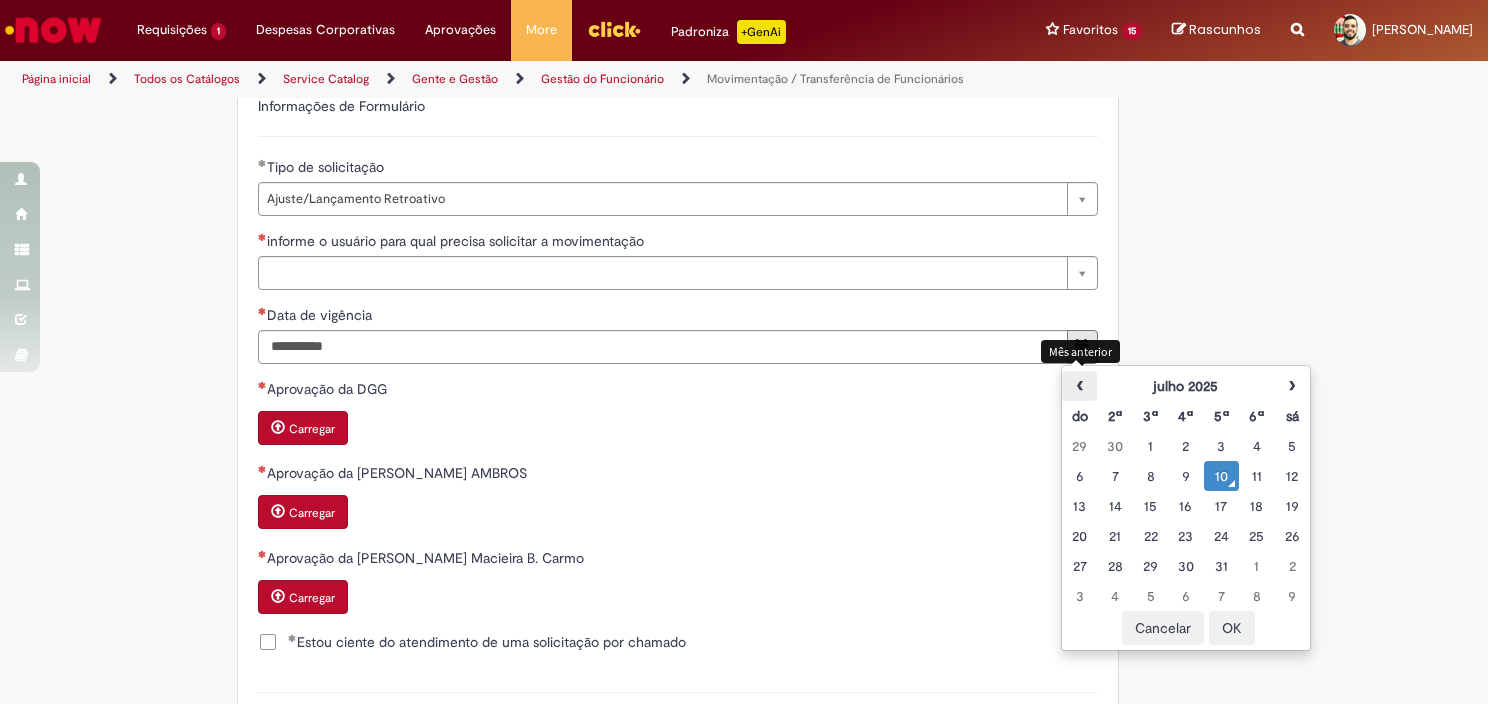 click on "‹" at bounding box center (1079, 386) 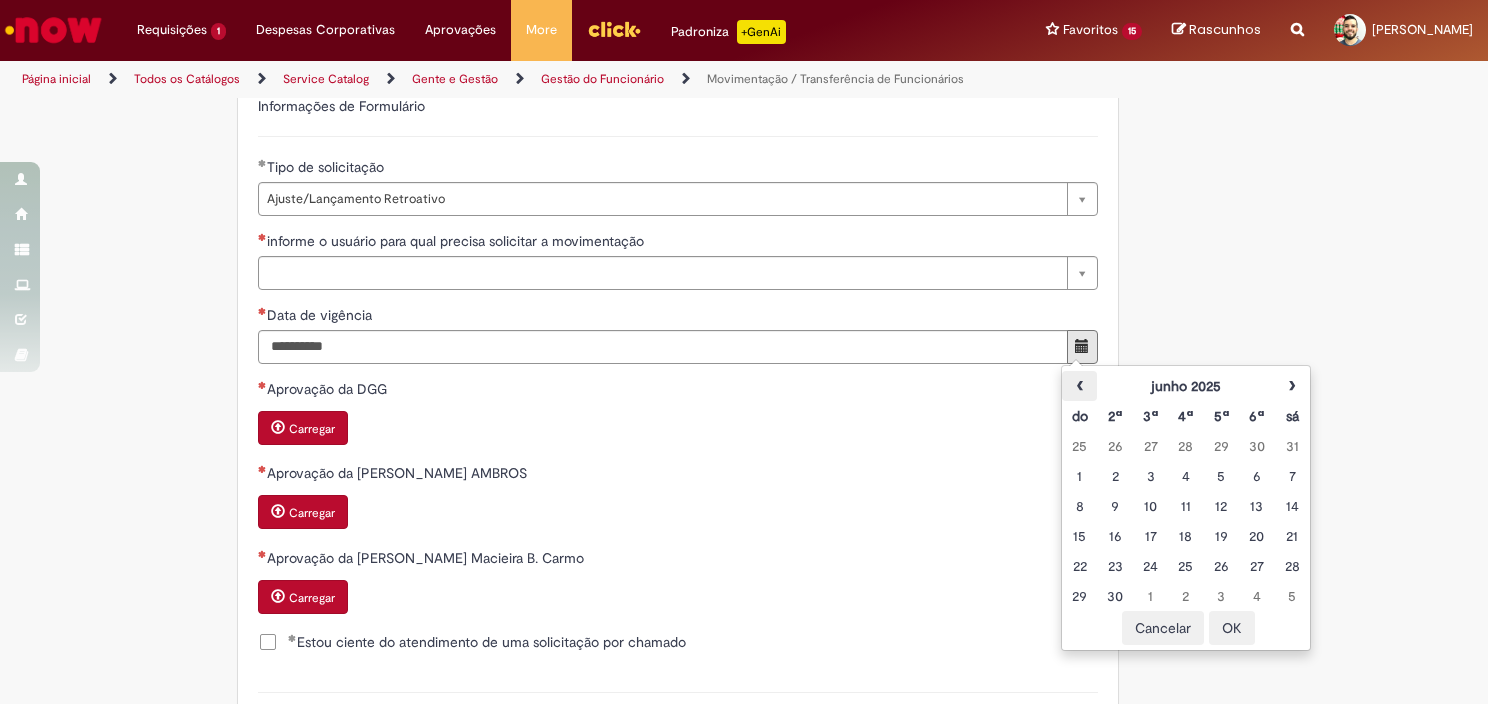 click on "‹" at bounding box center [1079, 386] 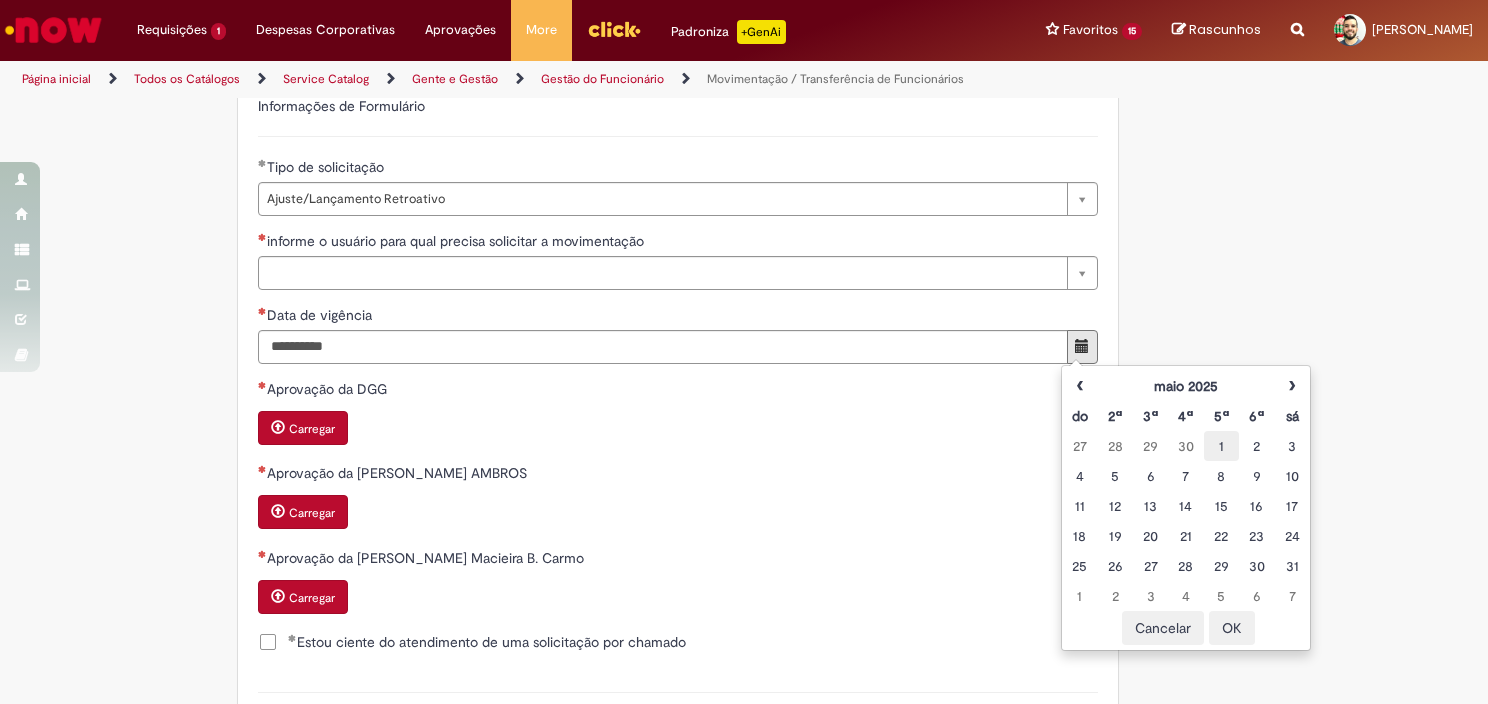 click on "1" at bounding box center (1221, 446) 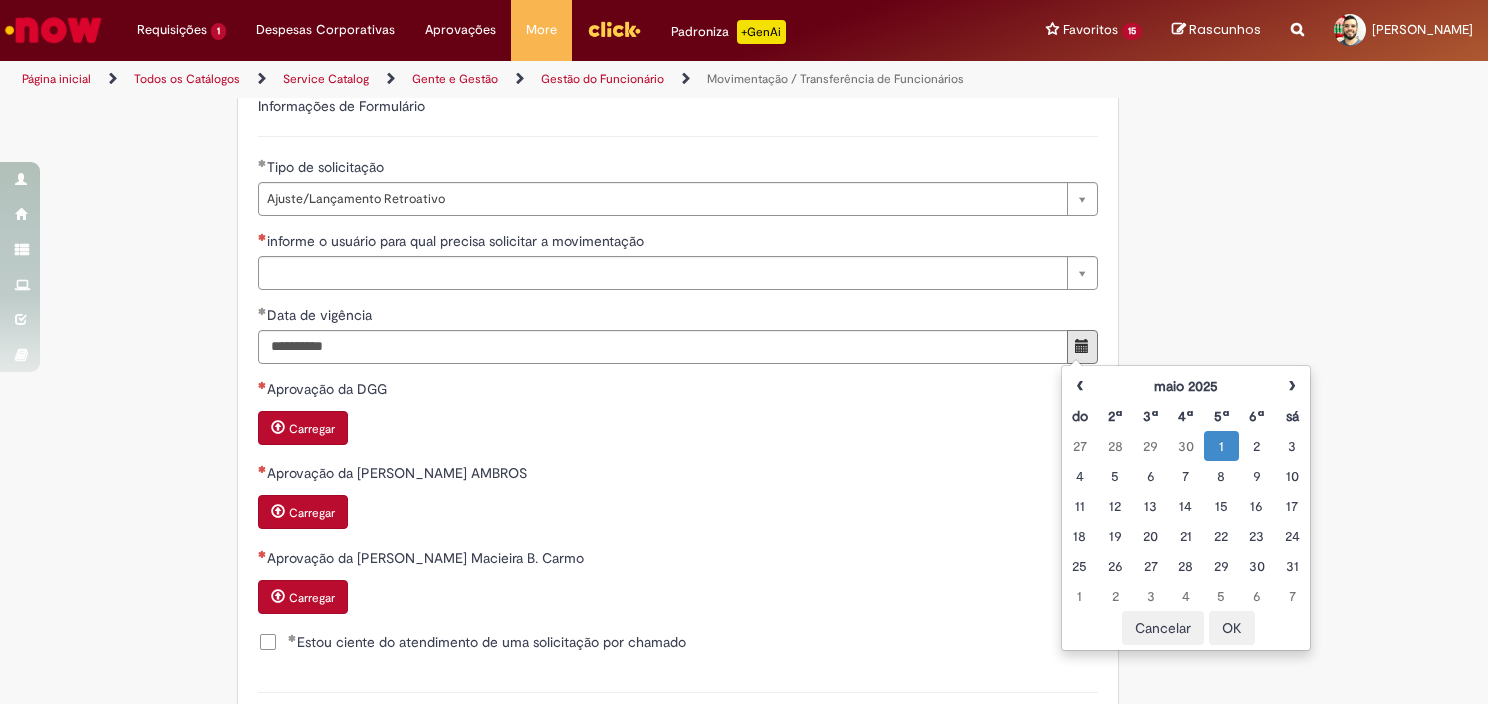 click on "OK" at bounding box center (1232, 628) 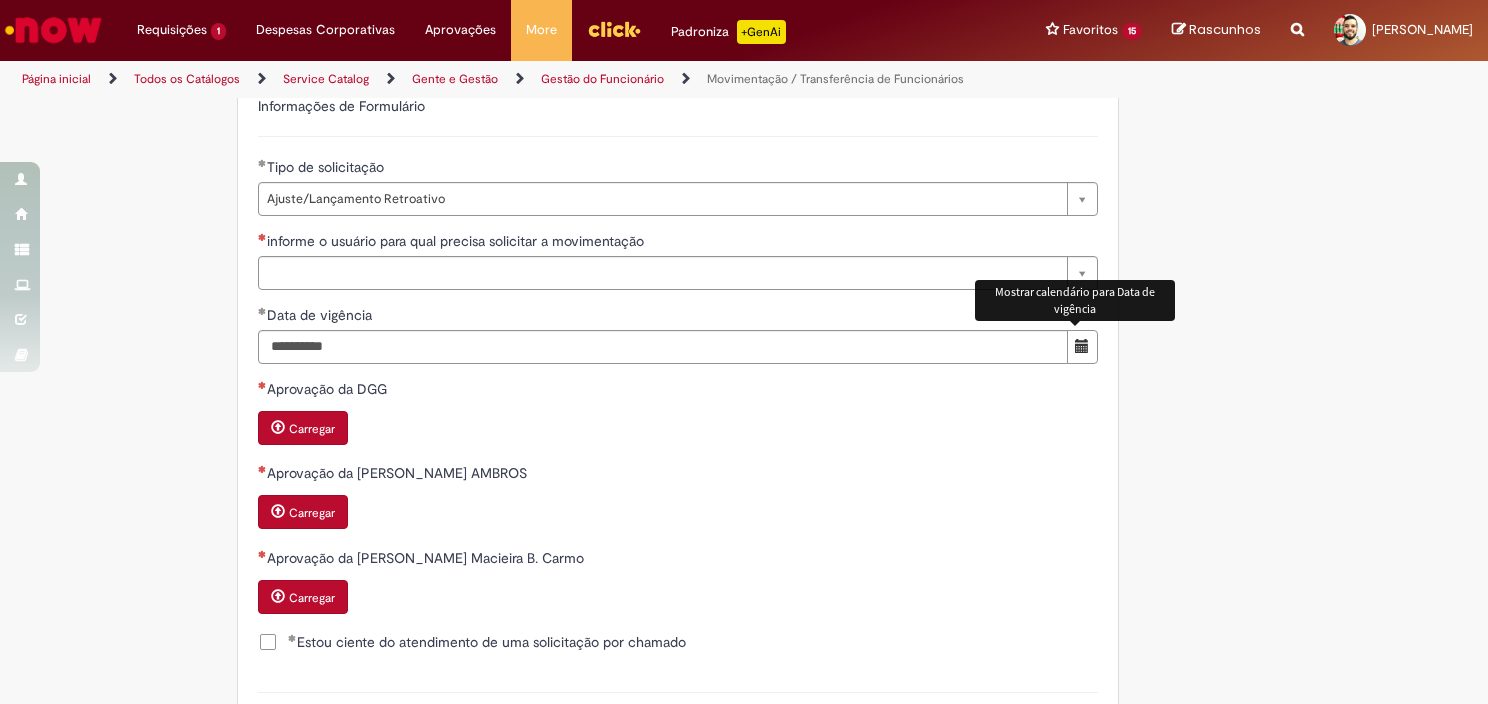 click on "Adicionar a Favoritos
Movimentação / Transferência de Funcionários
Oferta destinada à dúvidas e solicitações de Movimentações/Transferências por exceção.
Utilize este chamado para processar movimentação por exceção como:
Colaboradores abaixo de gestores globais;
Processo com redução de grade/salário, desde que anexo a aprovação do Jurídico Trabalhista;
Colaboradores abaixo de diretores (desde que alinhado com GGG);
Casos onde há erro sistêmico*.   * Para casos de erro sistêmico só iremos seguir com o lançamento via chamado se o erro não for corrigido pelo time de Suporte de TI.
ATENÇÃO!  Os cancelamentos de movimentação/remuneração estão sendo tratados por essa oferta, então para cancelamento de processo abrir chamado utilizando o tipo de solicitação "Cancelamento movimentação/transferência"." at bounding box center [744, 202] 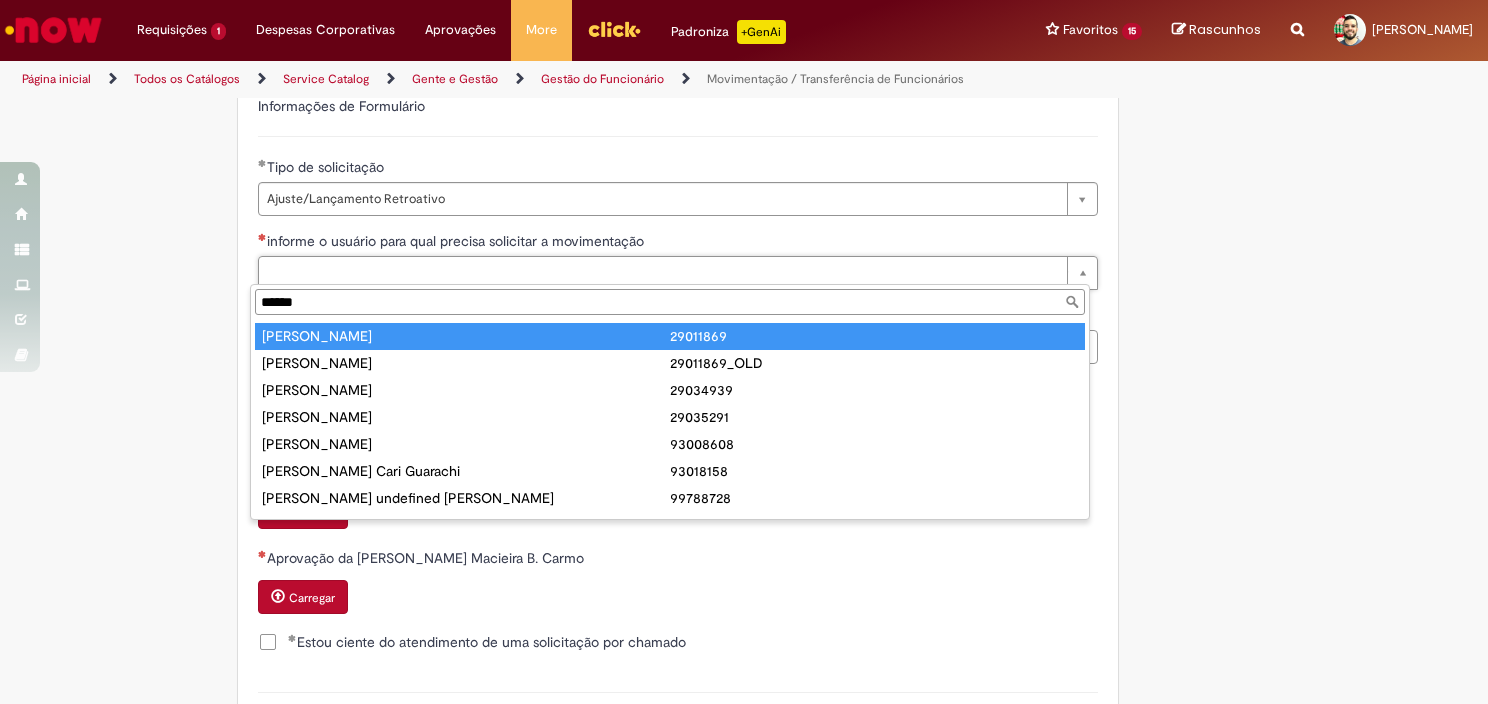 type on "******" 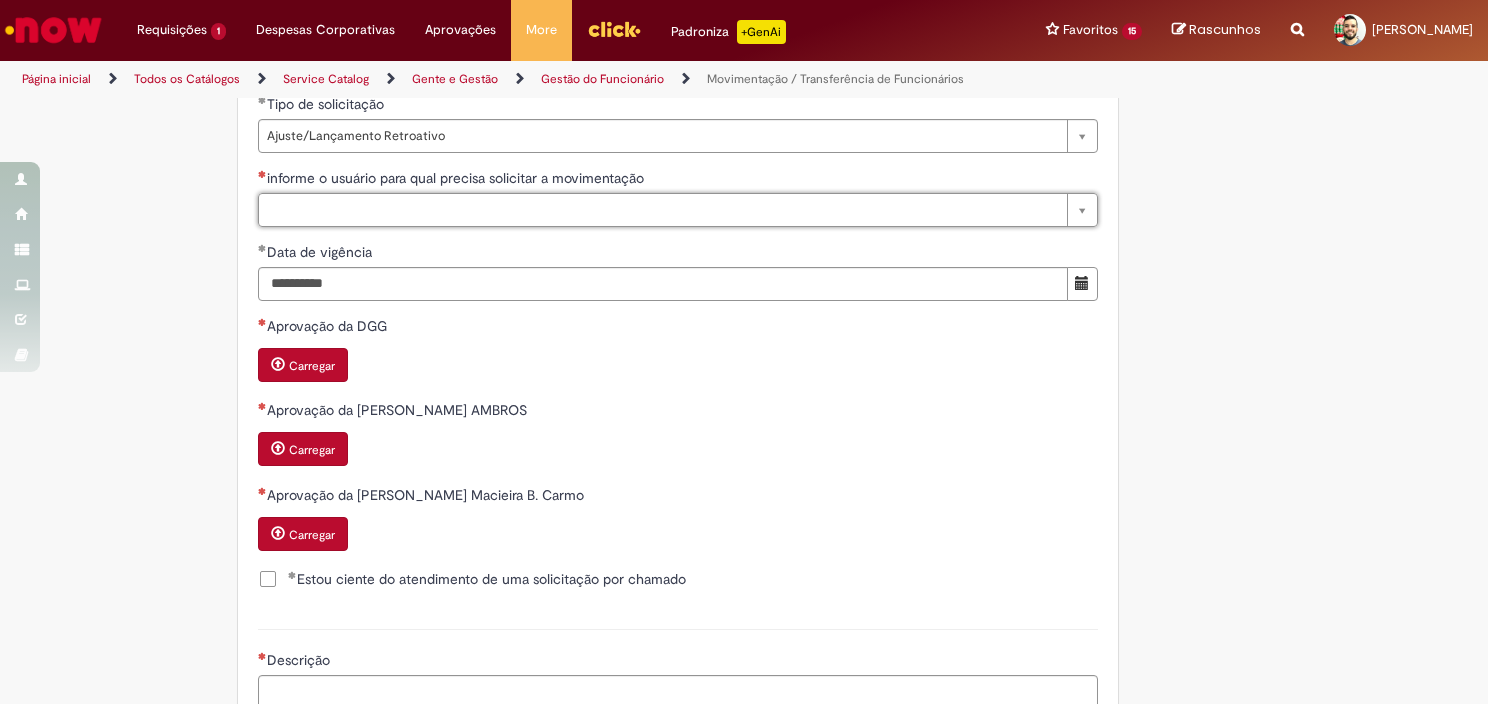 scroll, scrollTop: 1000, scrollLeft: 0, axis: vertical 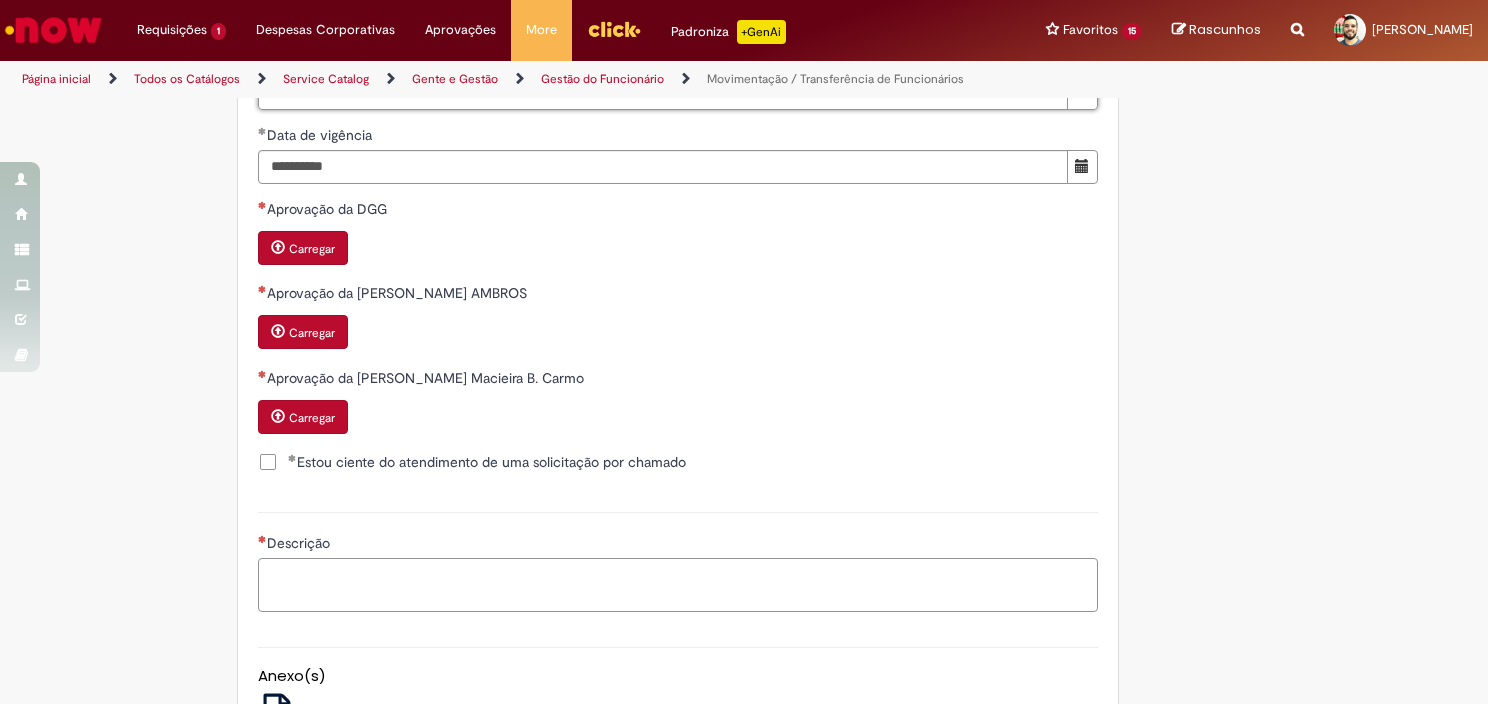 click on "Descrição" at bounding box center [678, 585] 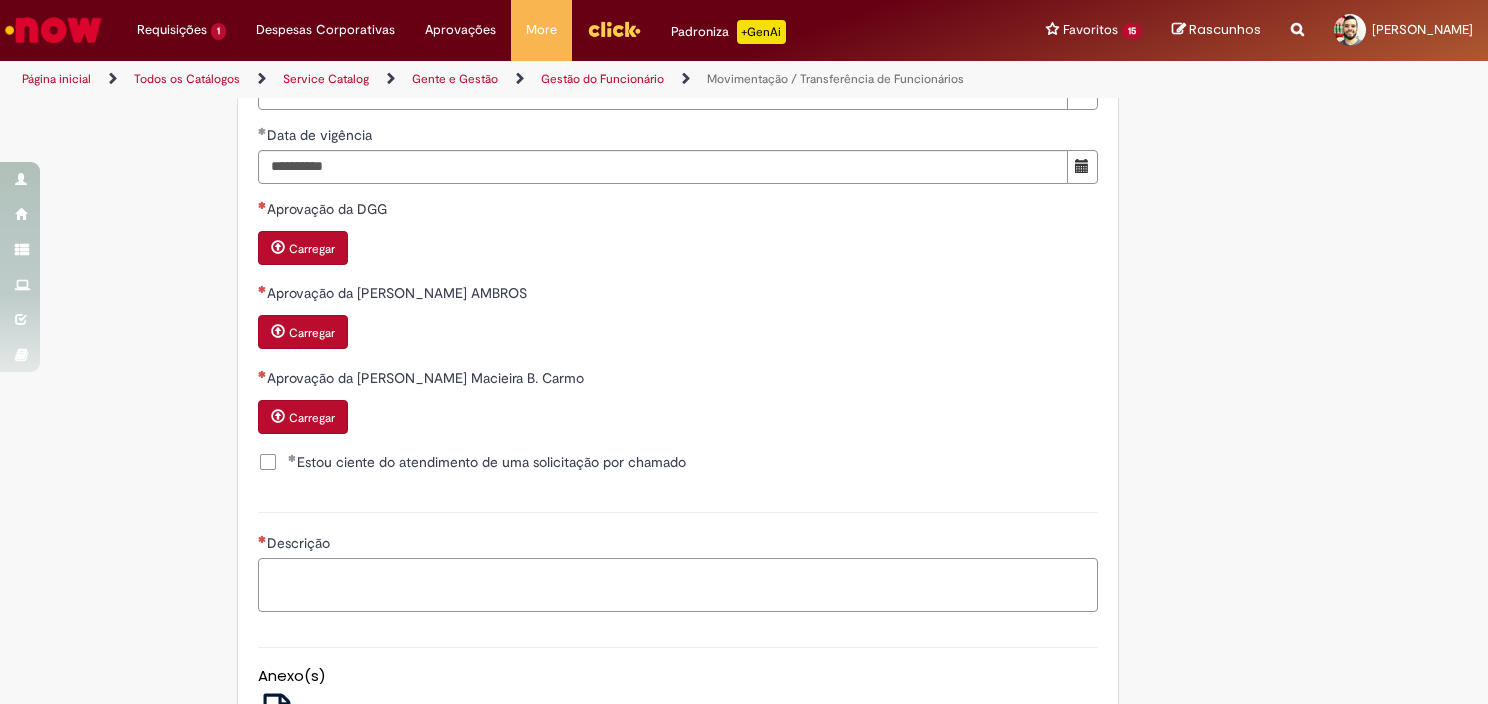 paste on "**********" 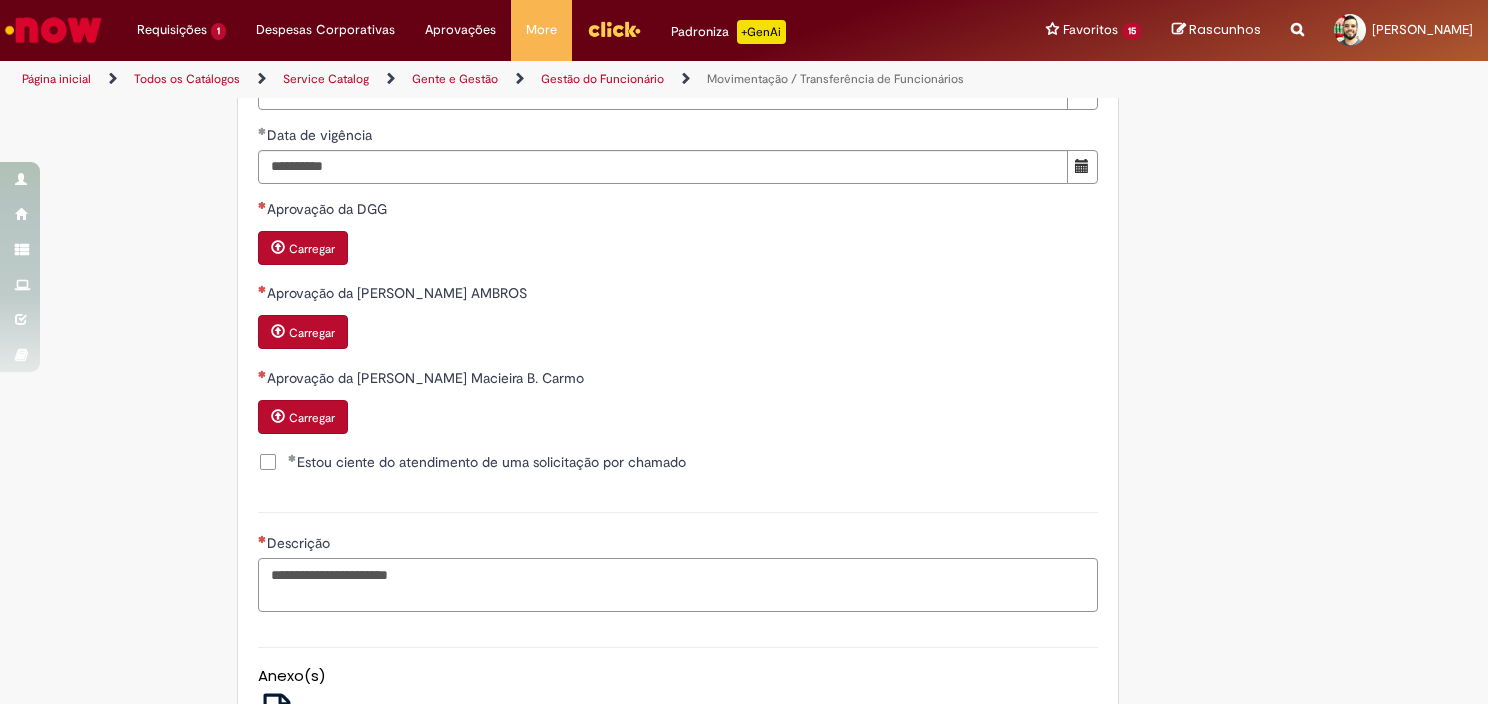 scroll, scrollTop: 1057, scrollLeft: 0, axis: vertical 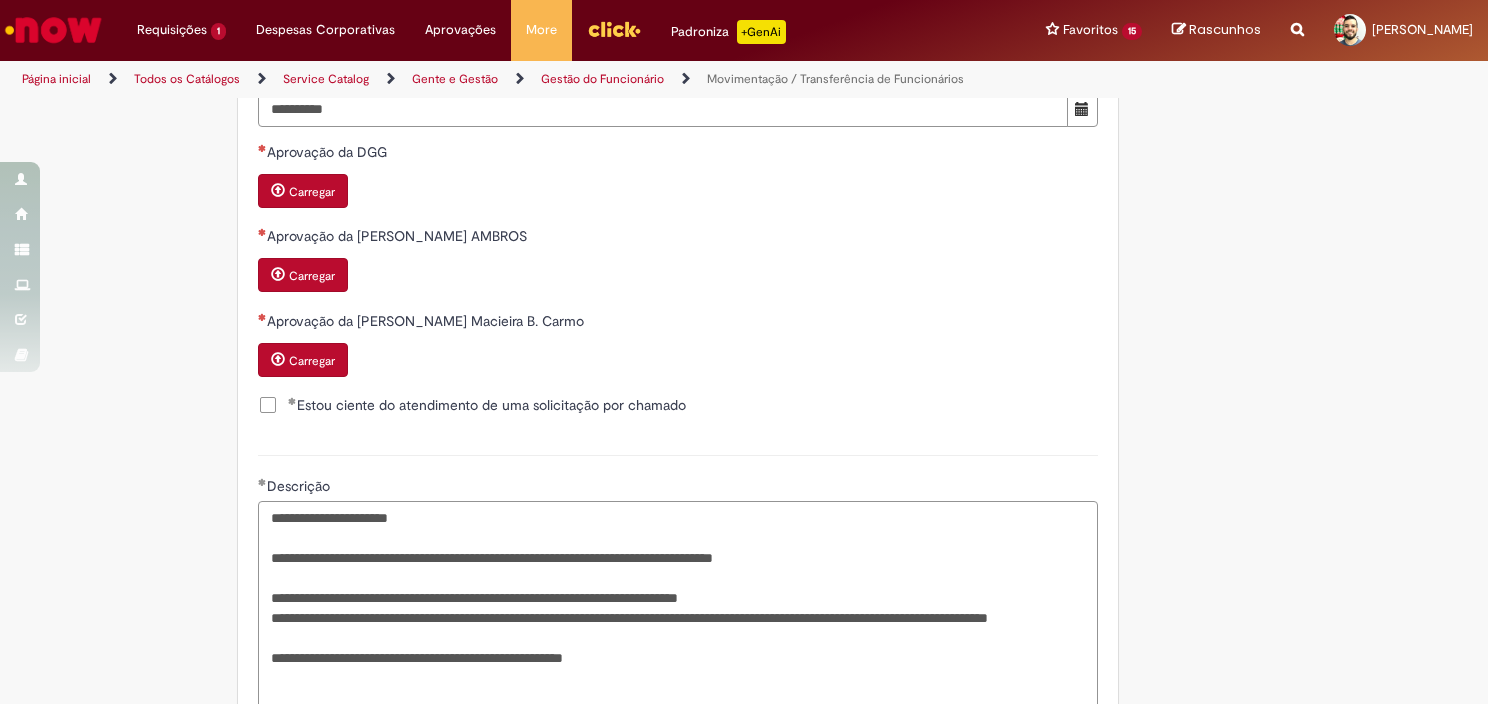 drag, startPoint x: 436, startPoint y: 538, endPoint x: 206, endPoint y: 441, distance: 249.6177 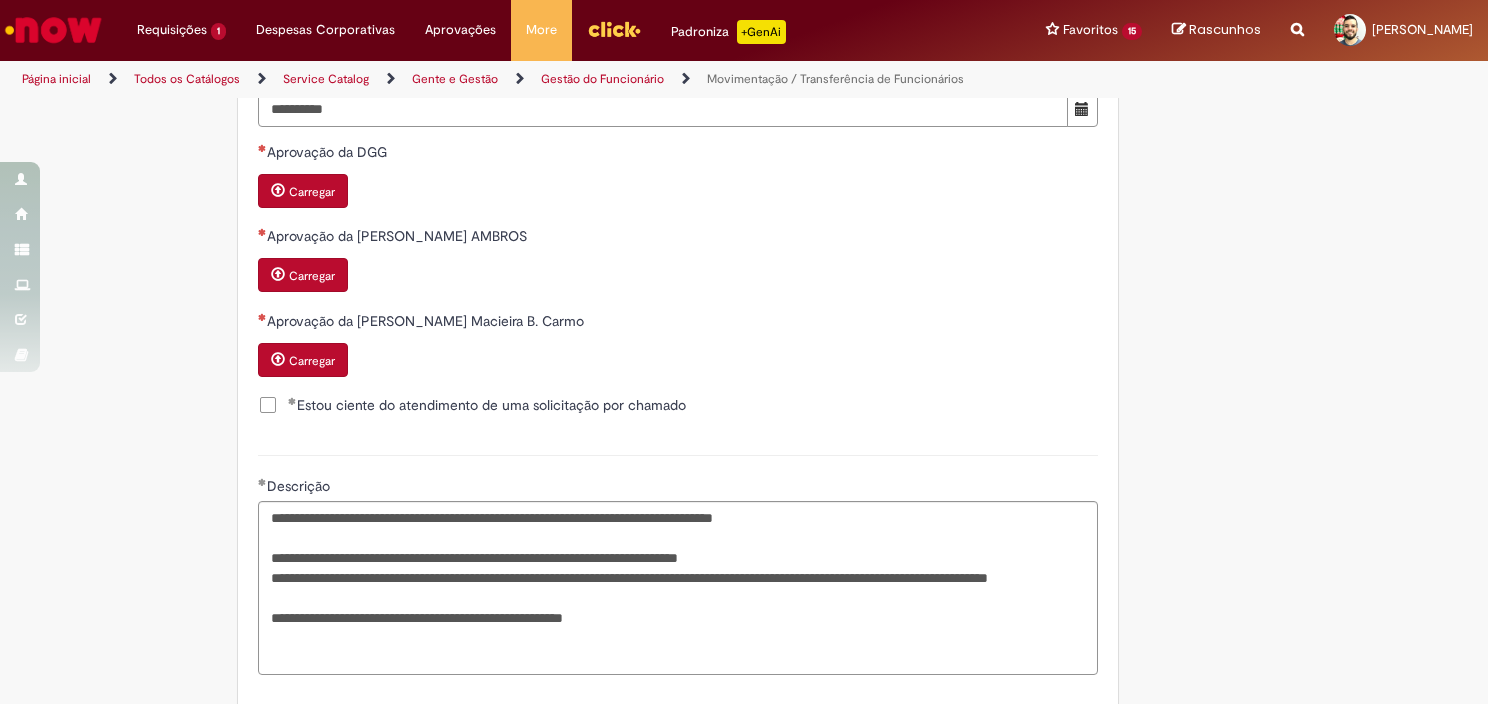 click on "Tire dúvidas com LupiAssist    +GenAI
Oi! Eu sou LupiAssist, uma Inteligência Artificial Generativa em constante aprendizado   Meu conteúdo é monitorado para trazer uma melhor experiência
Dúvidas comuns:
Só mais um instante, estou consultando nossas bases de conhecimento  e escrevendo a melhor resposta pra você!
Title
Lorem ipsum dolor sit amet    Fazer uma nova pergunta
Gerei esta resposta utilizando IA Generativa em conjunto com os nossos padrões. Em caso de divergência, os documentos oficiais prevalecerão.
Saiba mais em:
Ou ligue para:
E aí, te ajudei?
Sim, obrigado!" at bounding box center (744, 26) 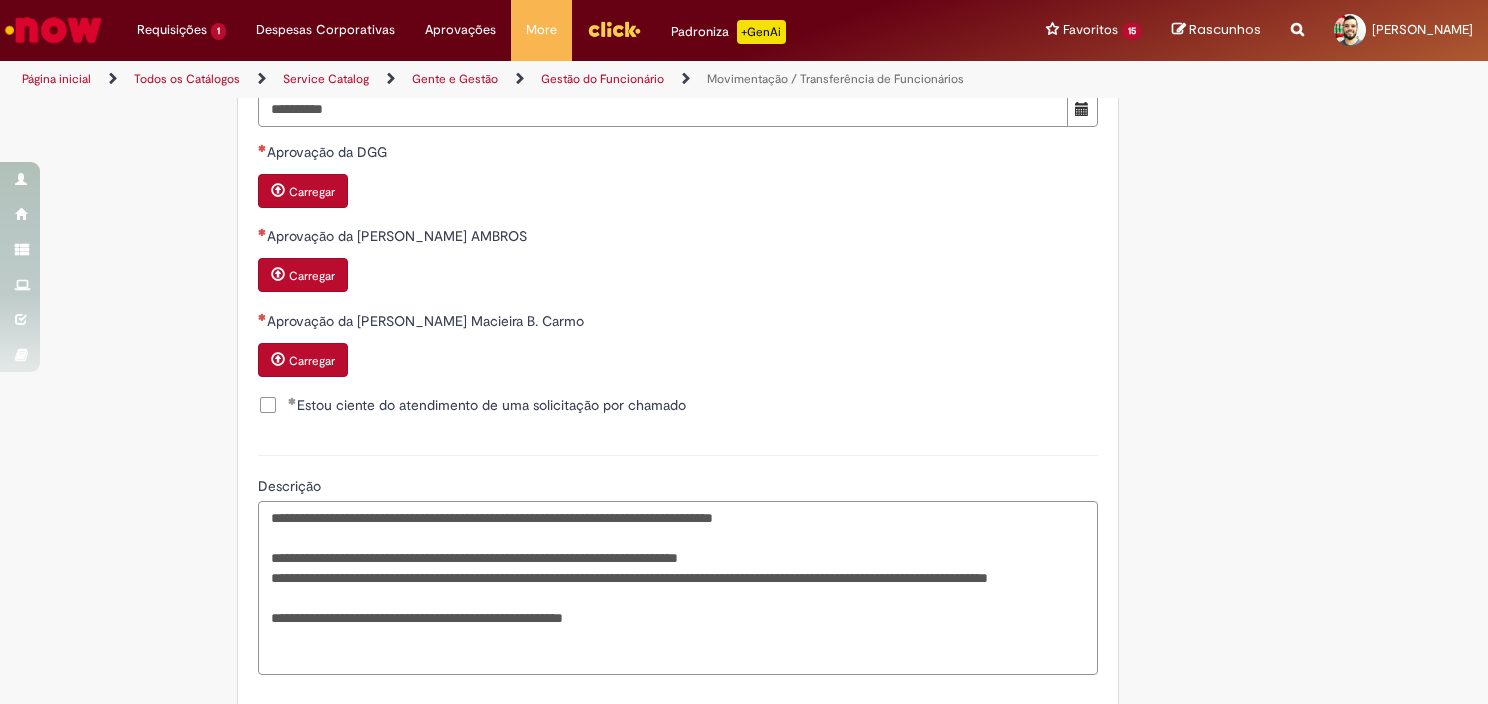 click on "**********" at bounding box center (678, 588) 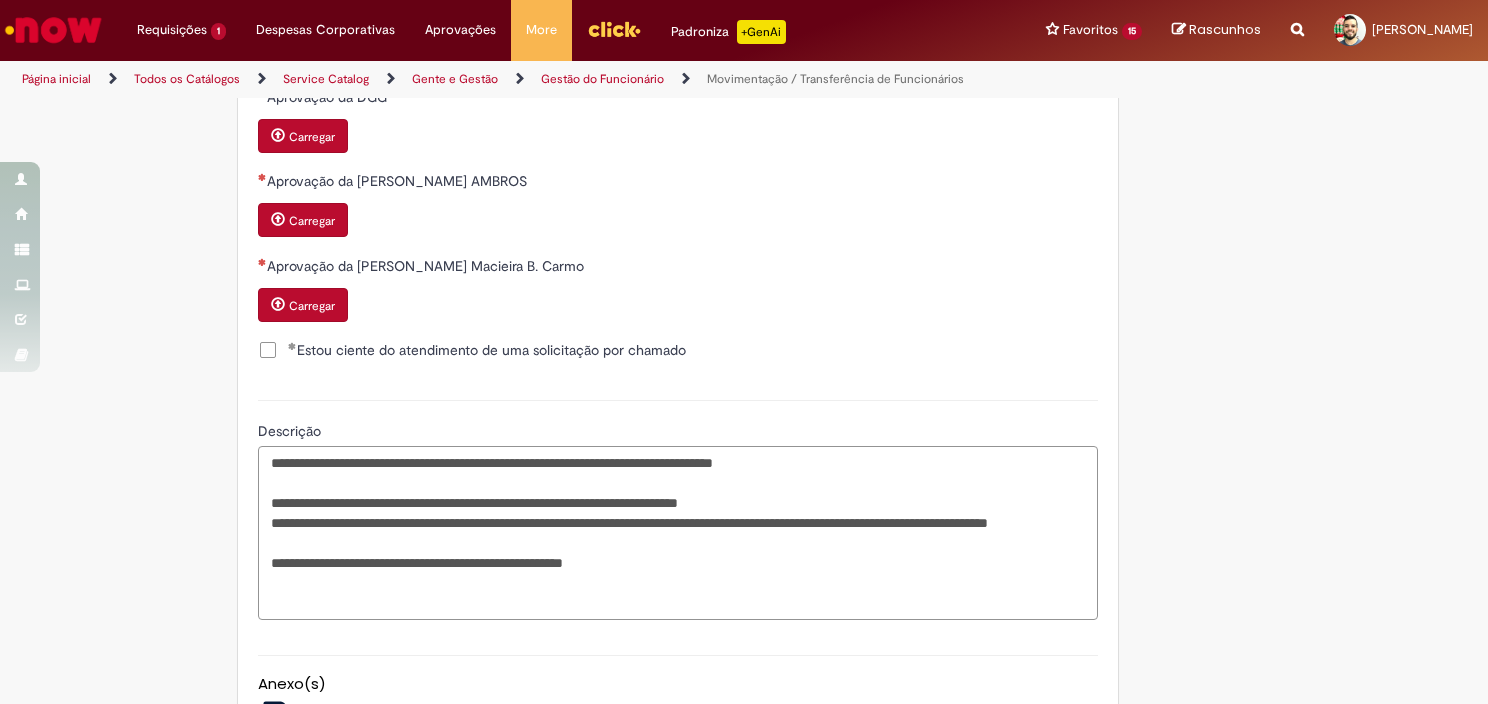 scroll, scrollTop: 1157, scrollLeft: 0, axis: vertical 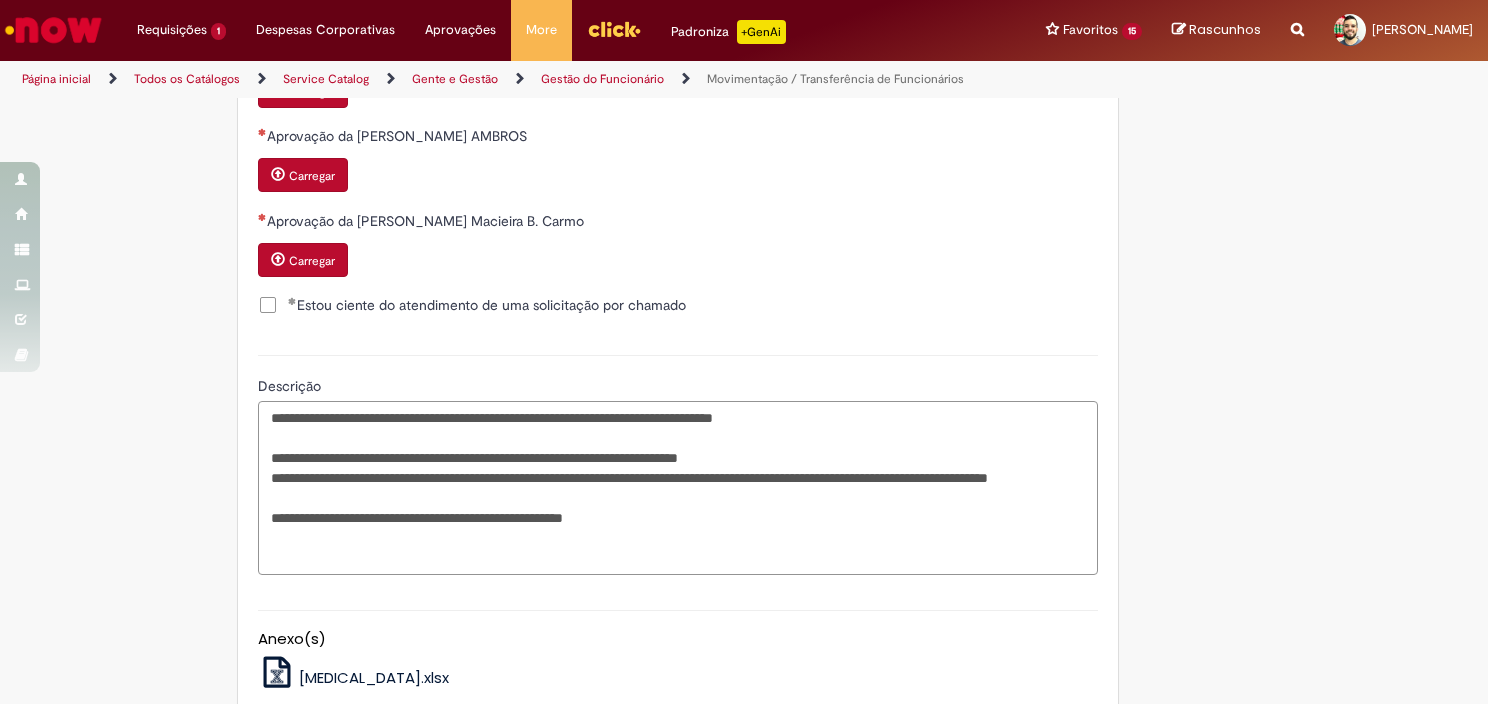 click on "**********" at bounding box center (678, 488) 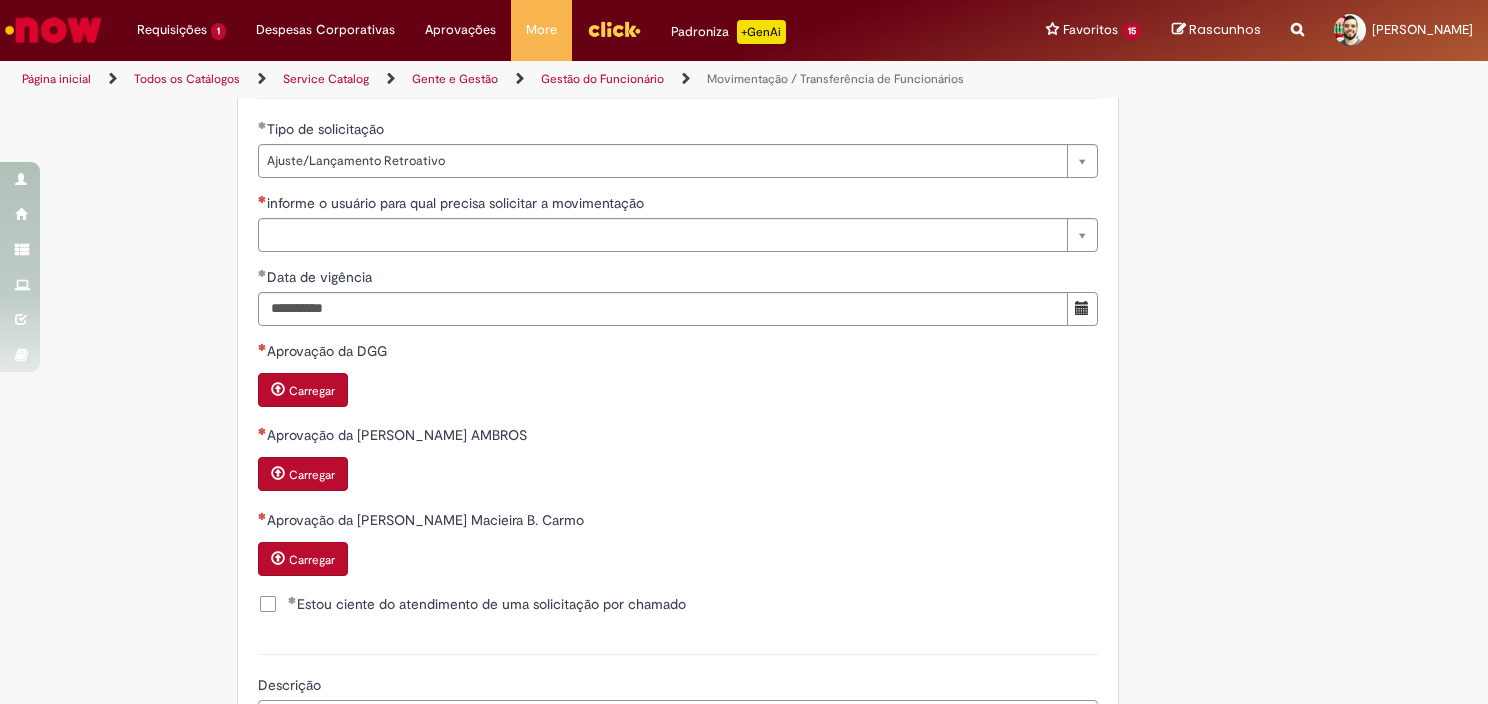 scroll, scrollTop: 857, scrollLeft: 0, axis: vertical 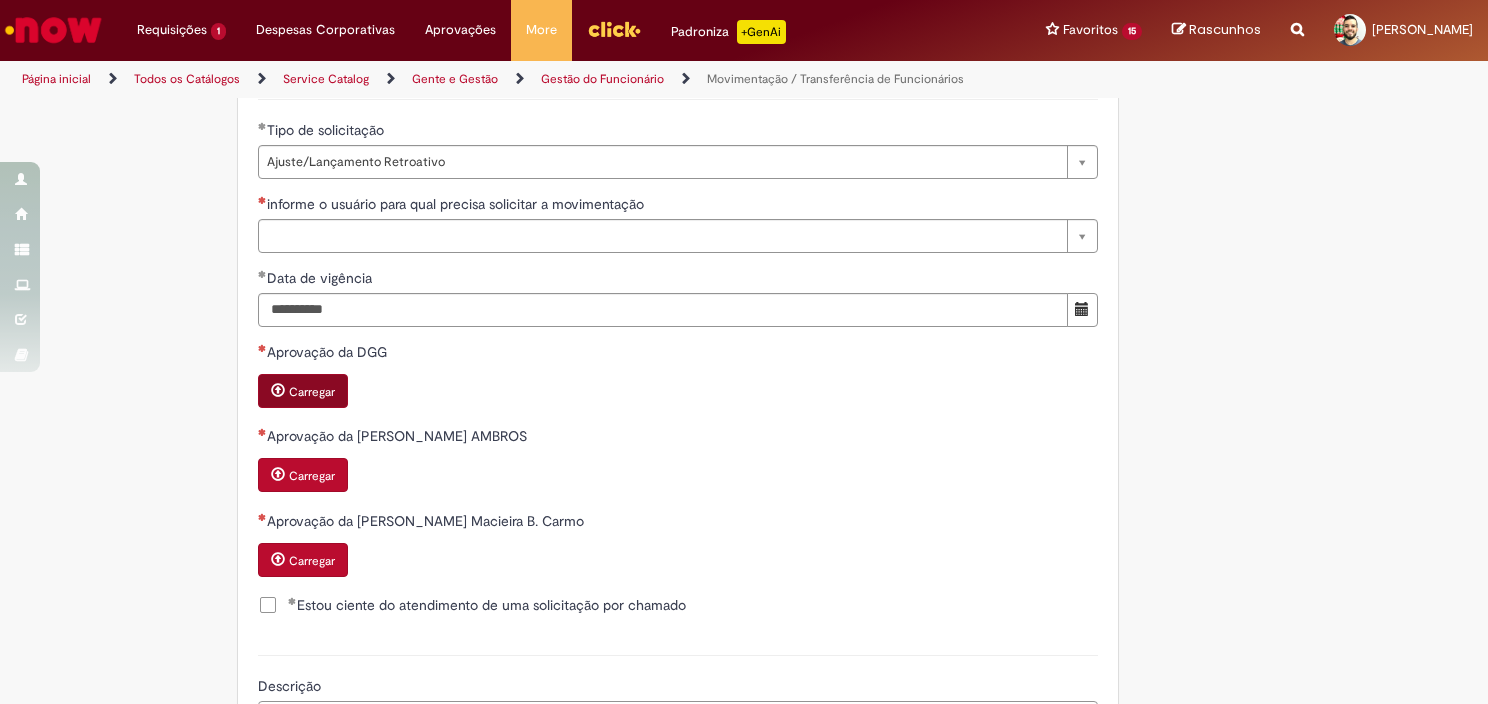 type on "**********" 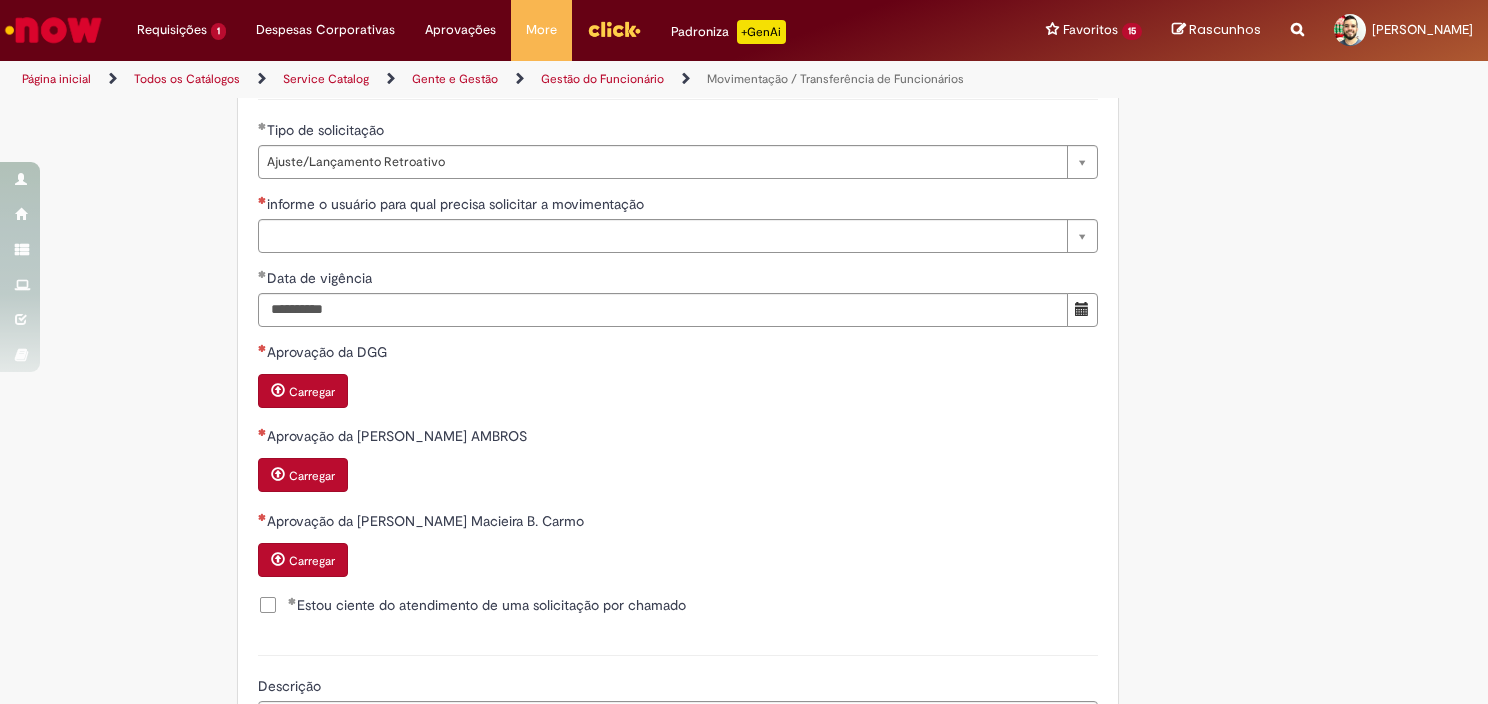 click on "Carregar" at bounding box center [312, 392] 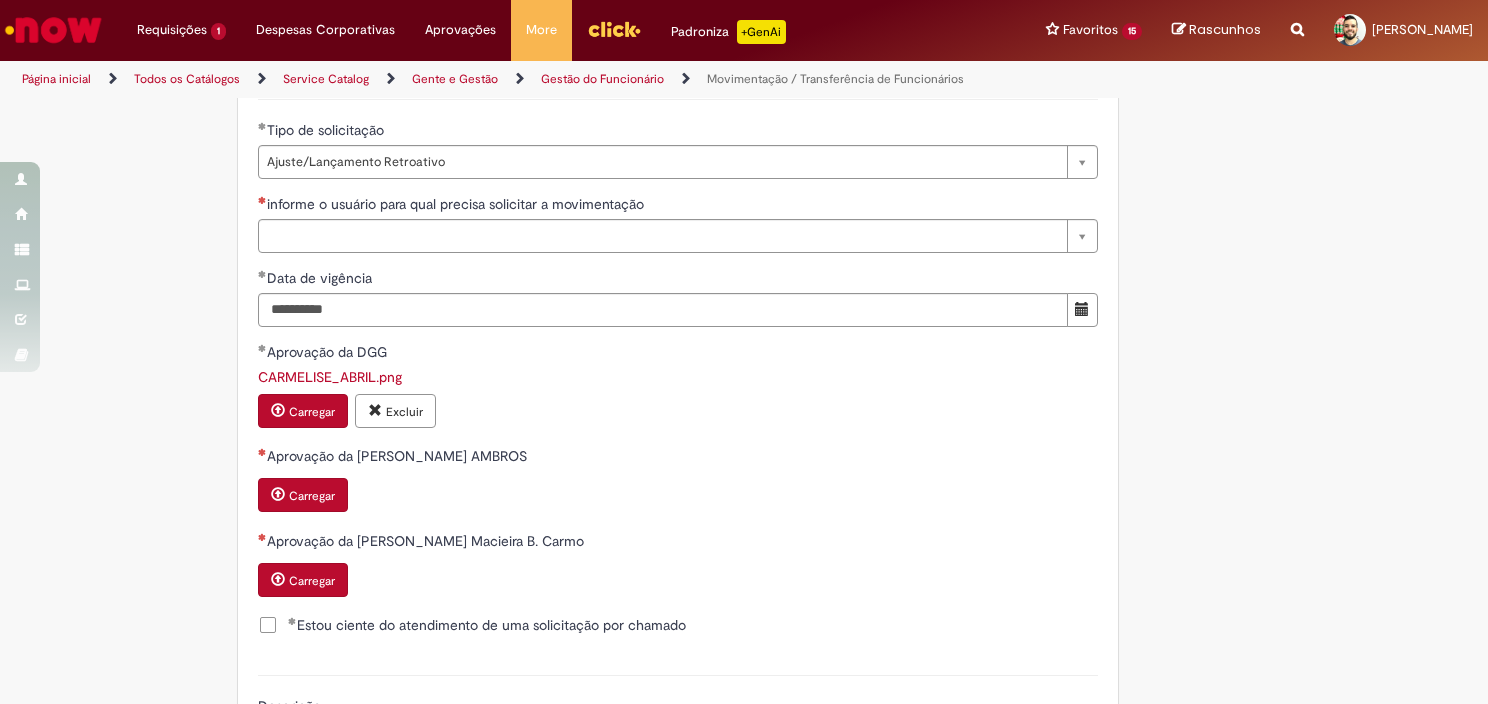 click on "Carregar" at bounding box center [312, 496] 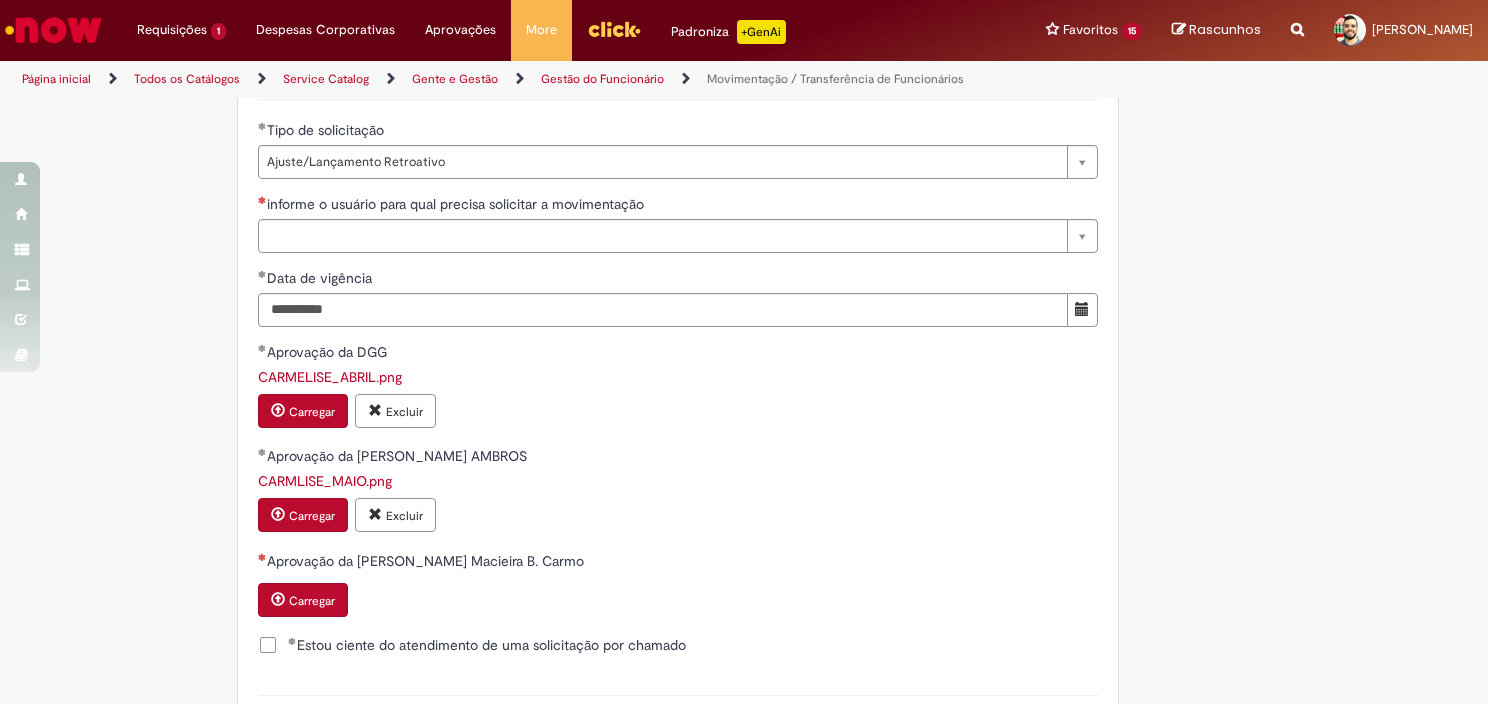 click on "Carregar" at bounding box center [303, 600] 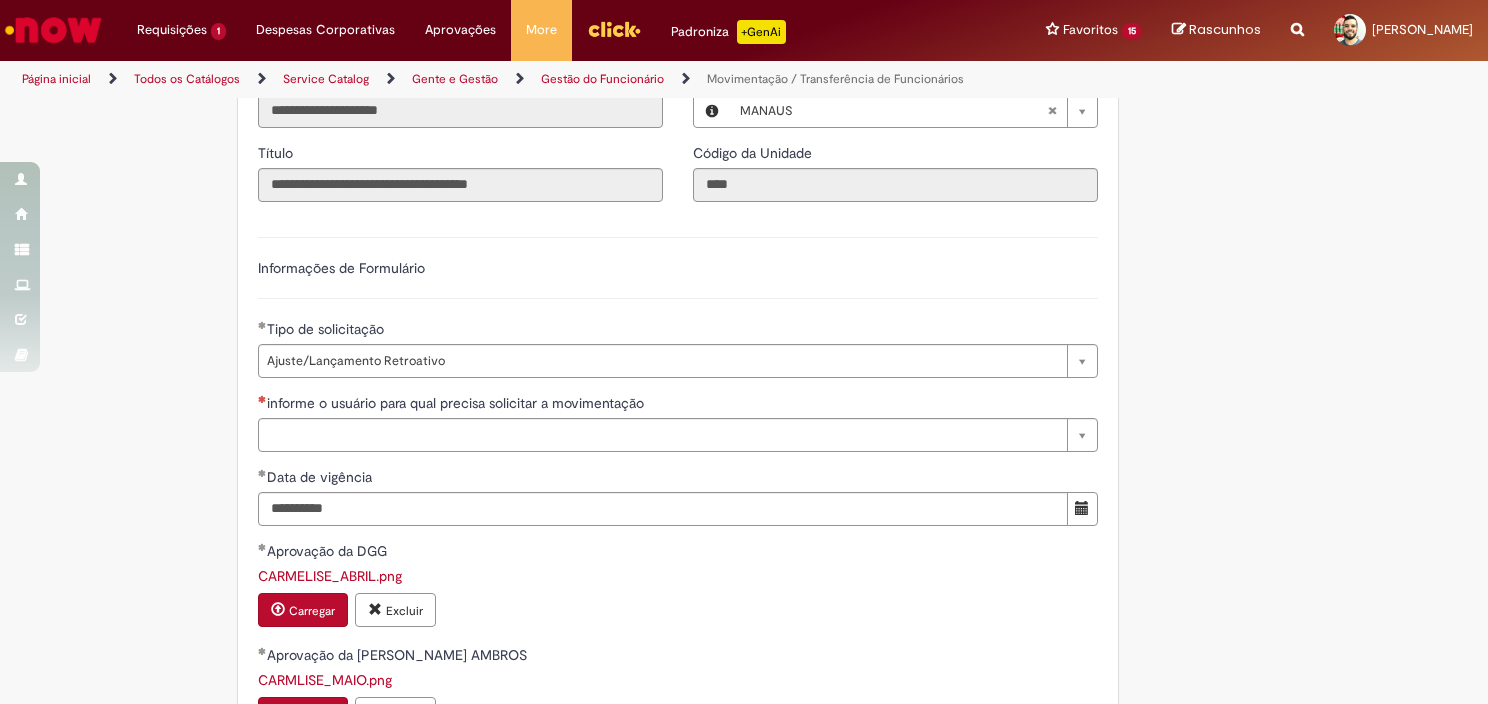 scroll, scrollTop: 657, scrollLeft: 0, axis: vertical 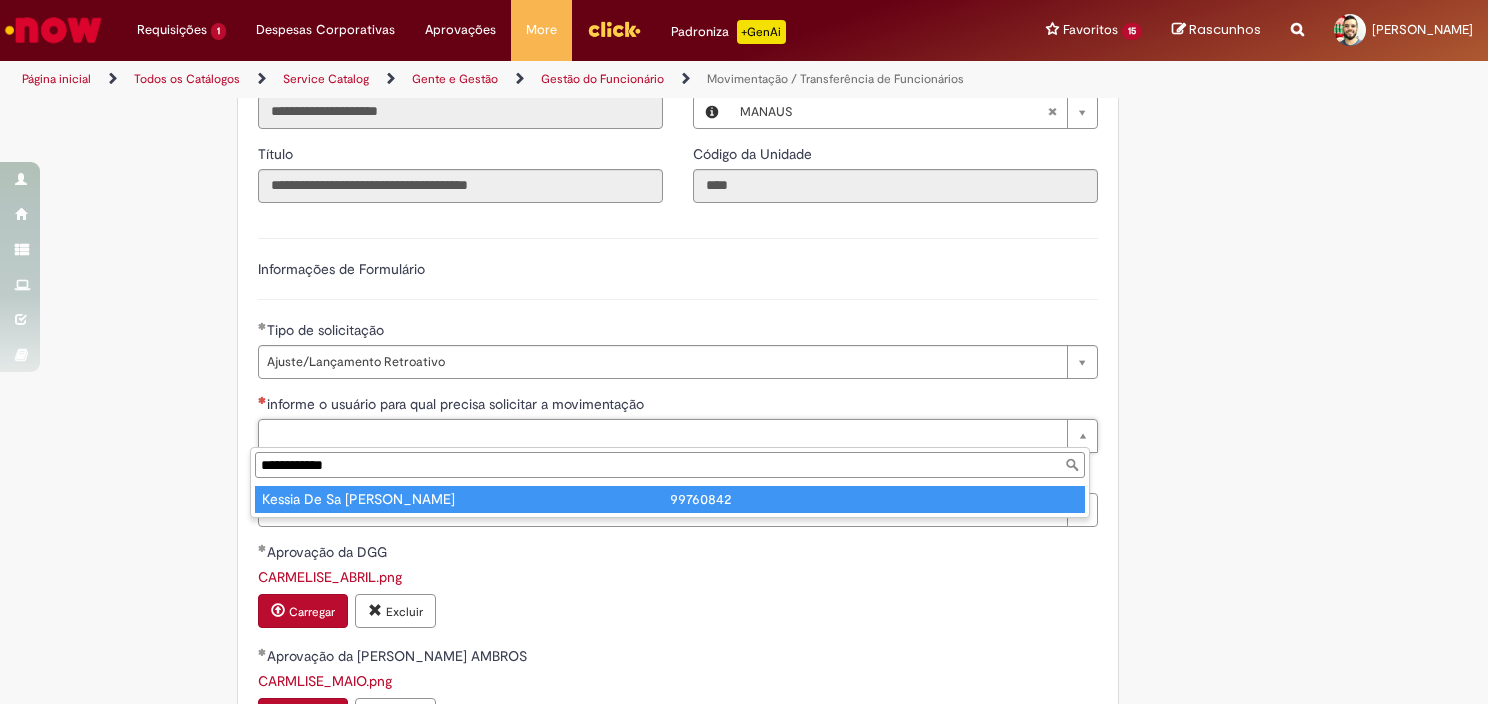 type on "**********" 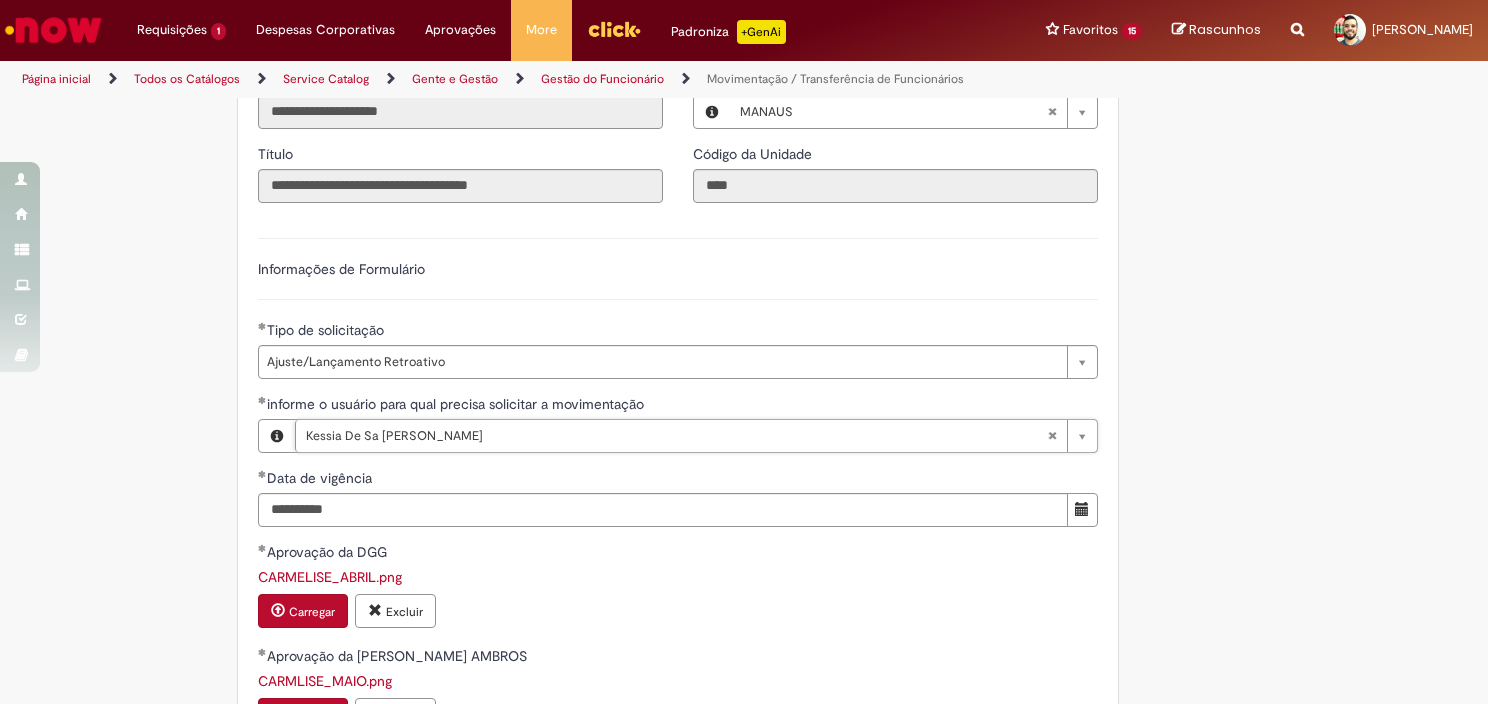 click on "CARMELISE_ABRIL.png
Carregar
Excluir" at bounding box center (678, 599) 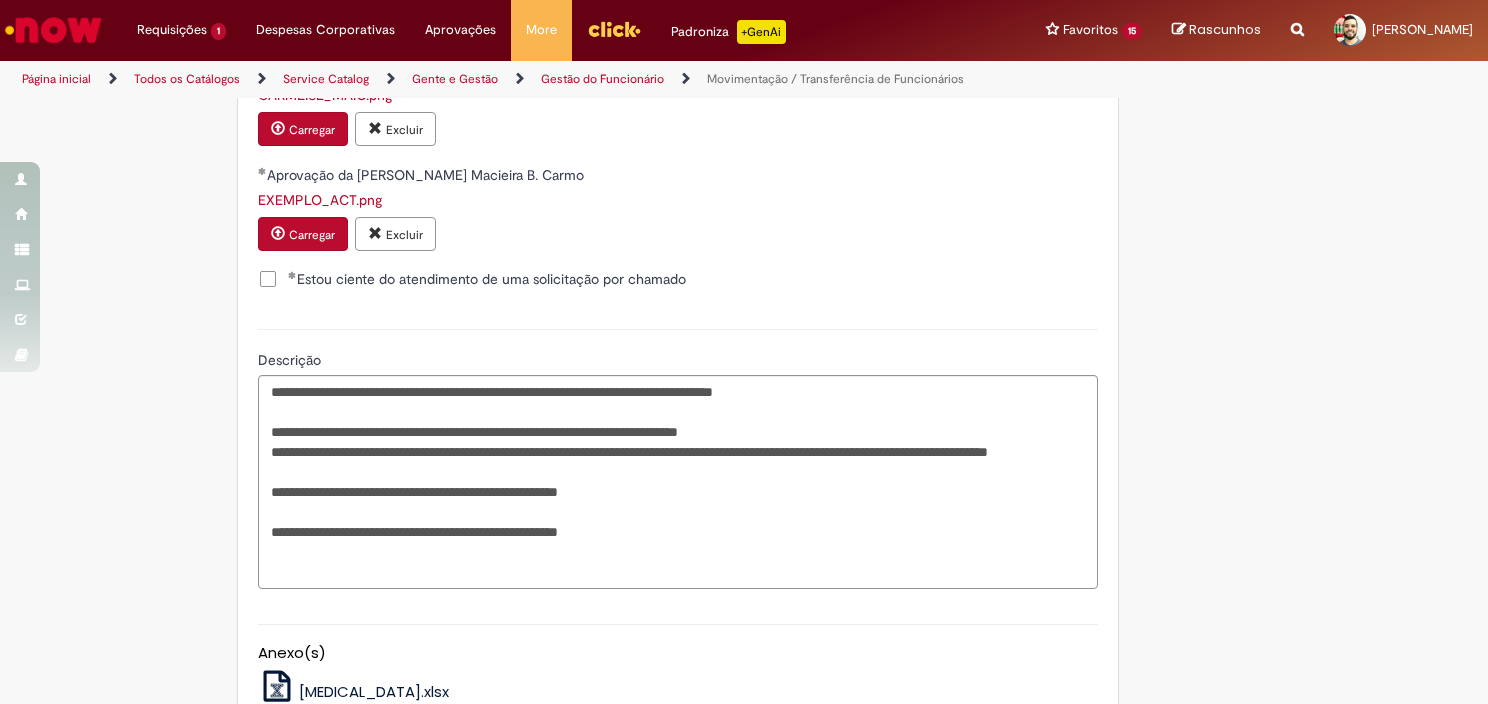 scroll, scrollTop: 1257, scrollLeft: 0, axis: vertical 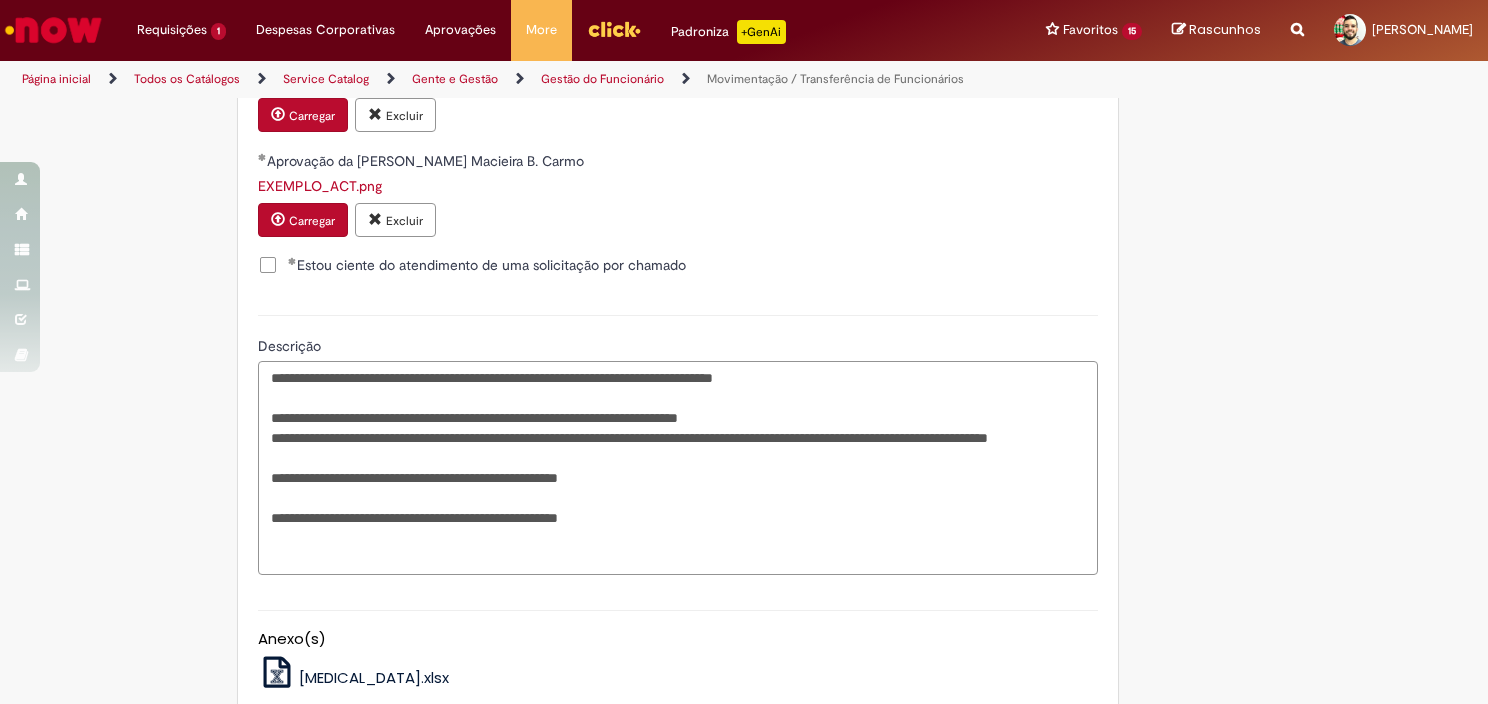 click on "**********" at bounding box center (678, 468) 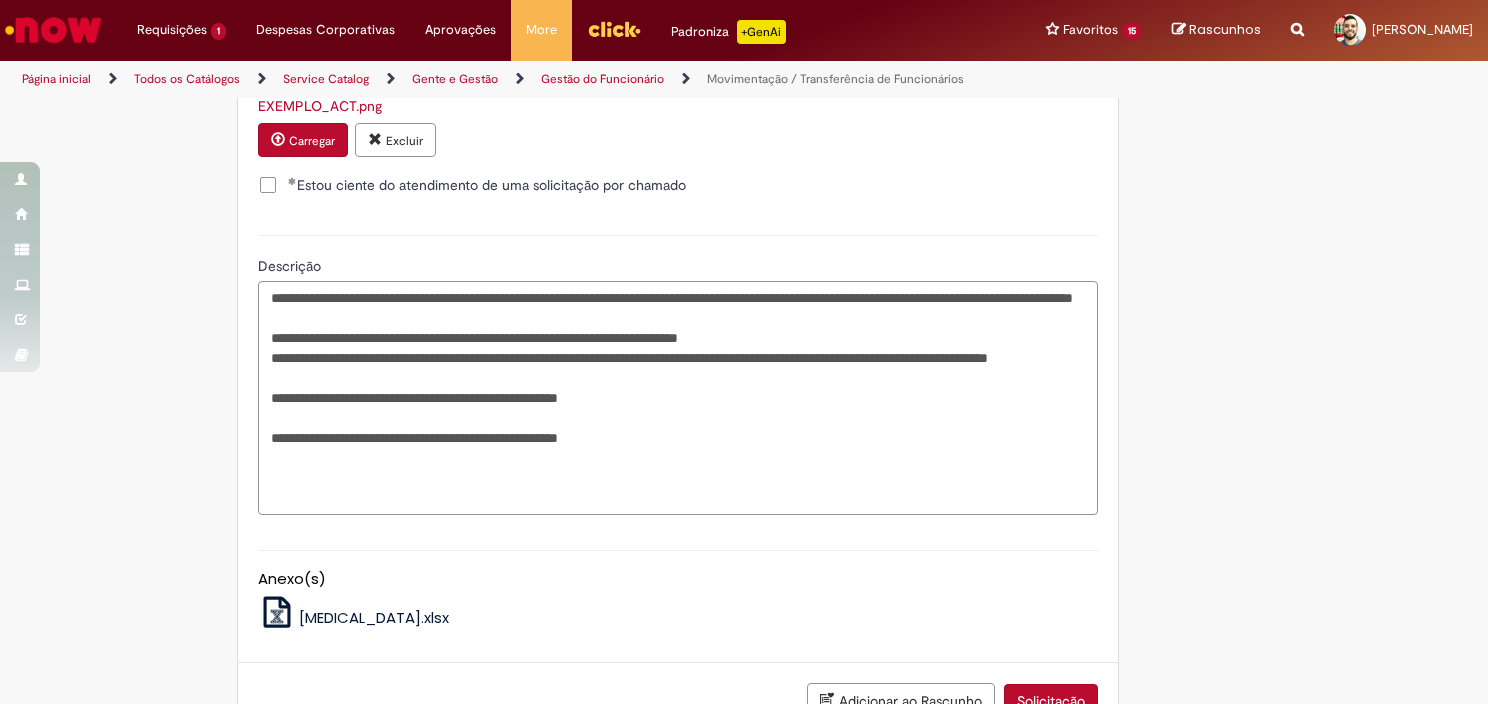 scroll, scrollTop: 1357, scrollLeft: 0, axis: vertical 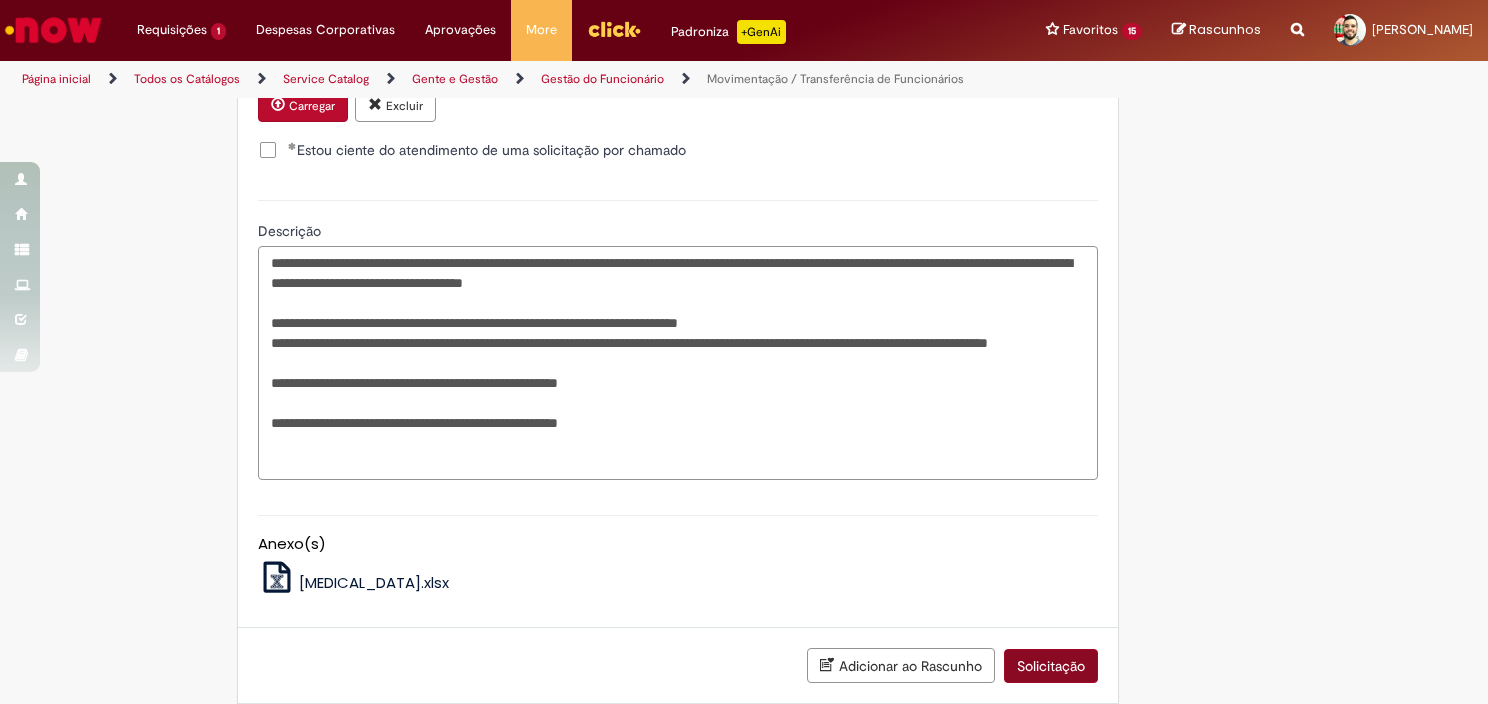 type on "**********" 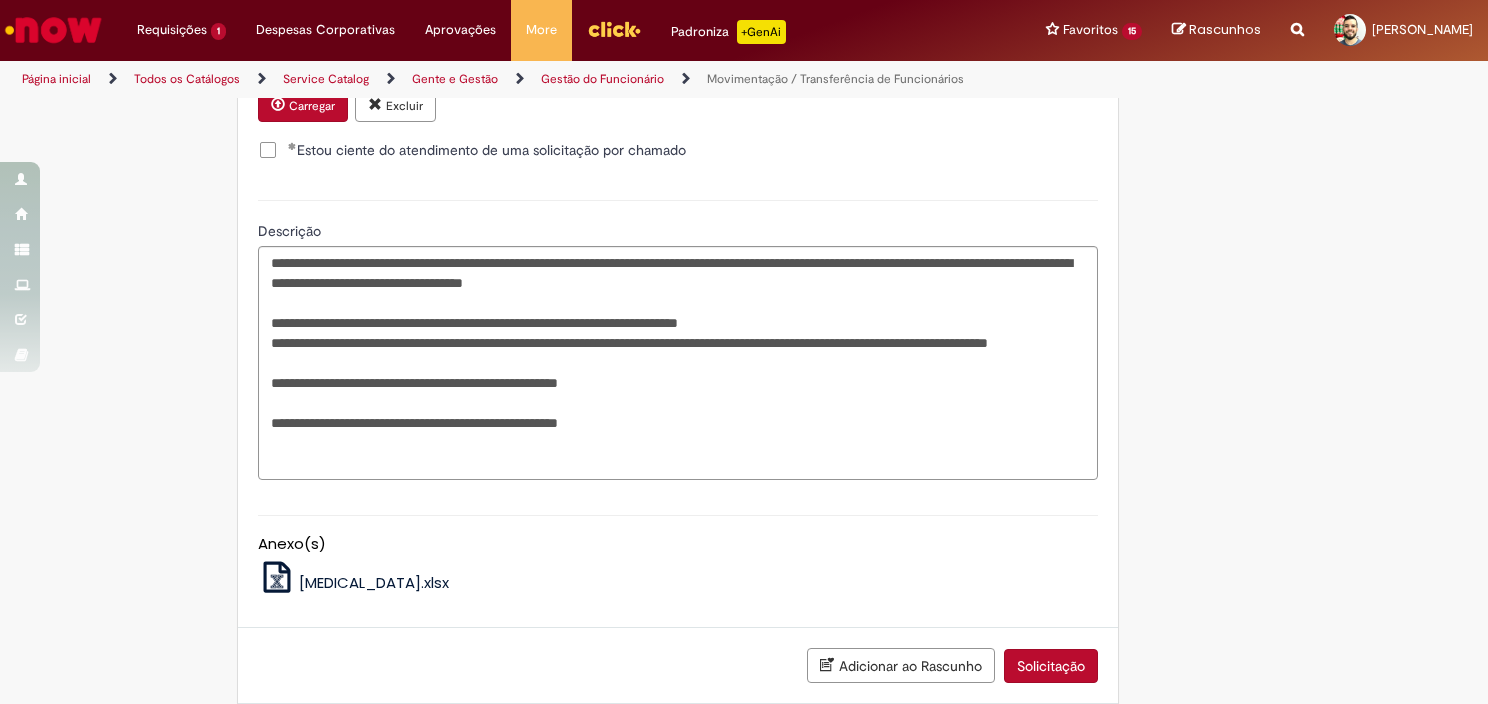 click on "Solicitação" at bounding box center [1051, 666] 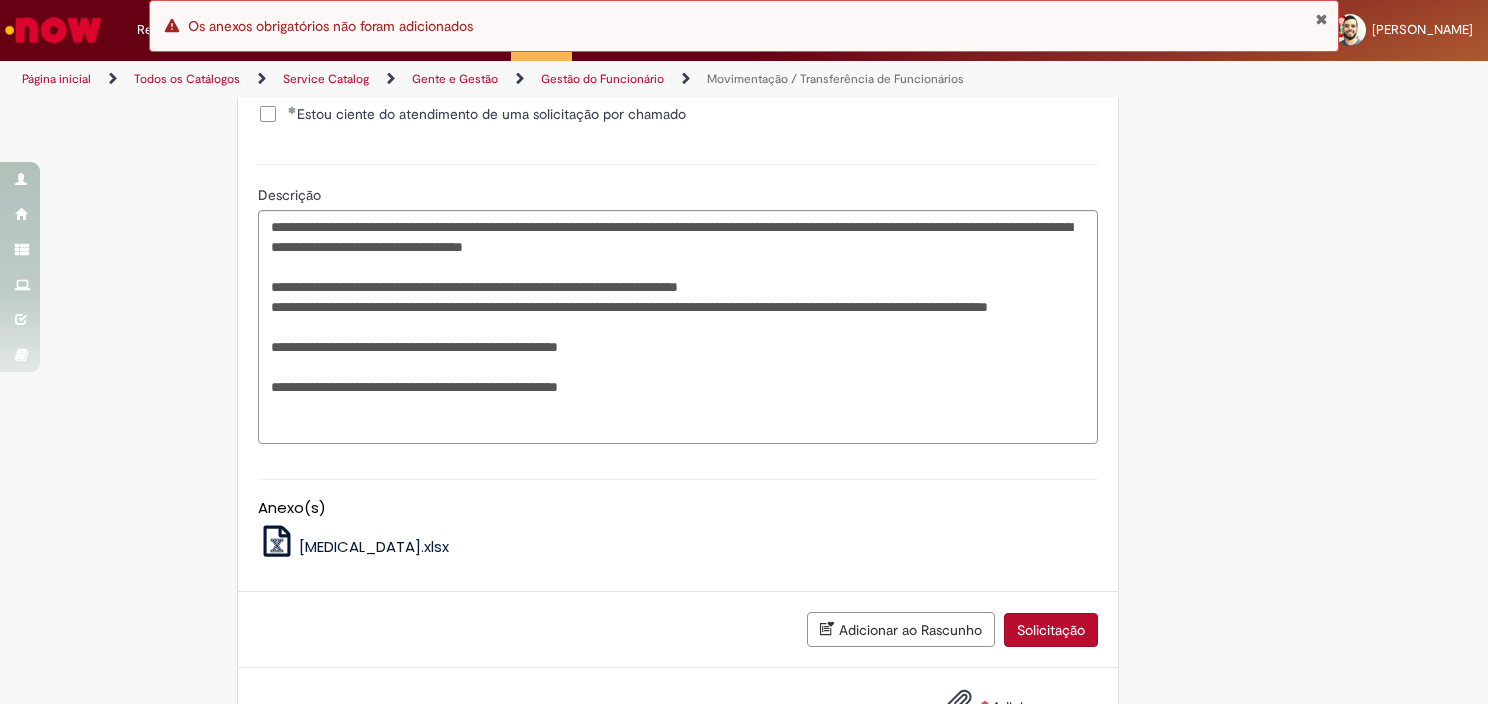 scroll, scrollTop: 1476, scrollLeft: 0, axis: vertical 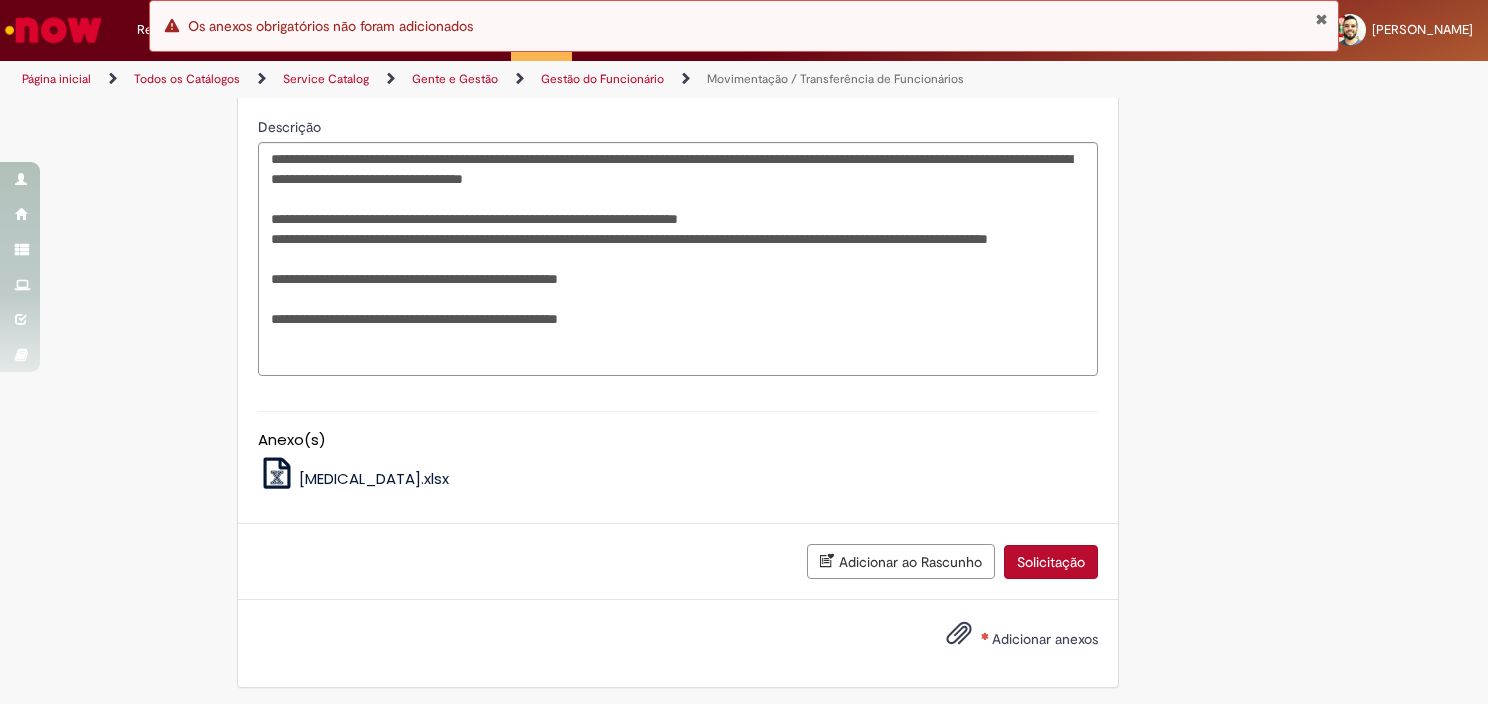 click on "Adicionar anexos" at bounding box center [1007, 640] 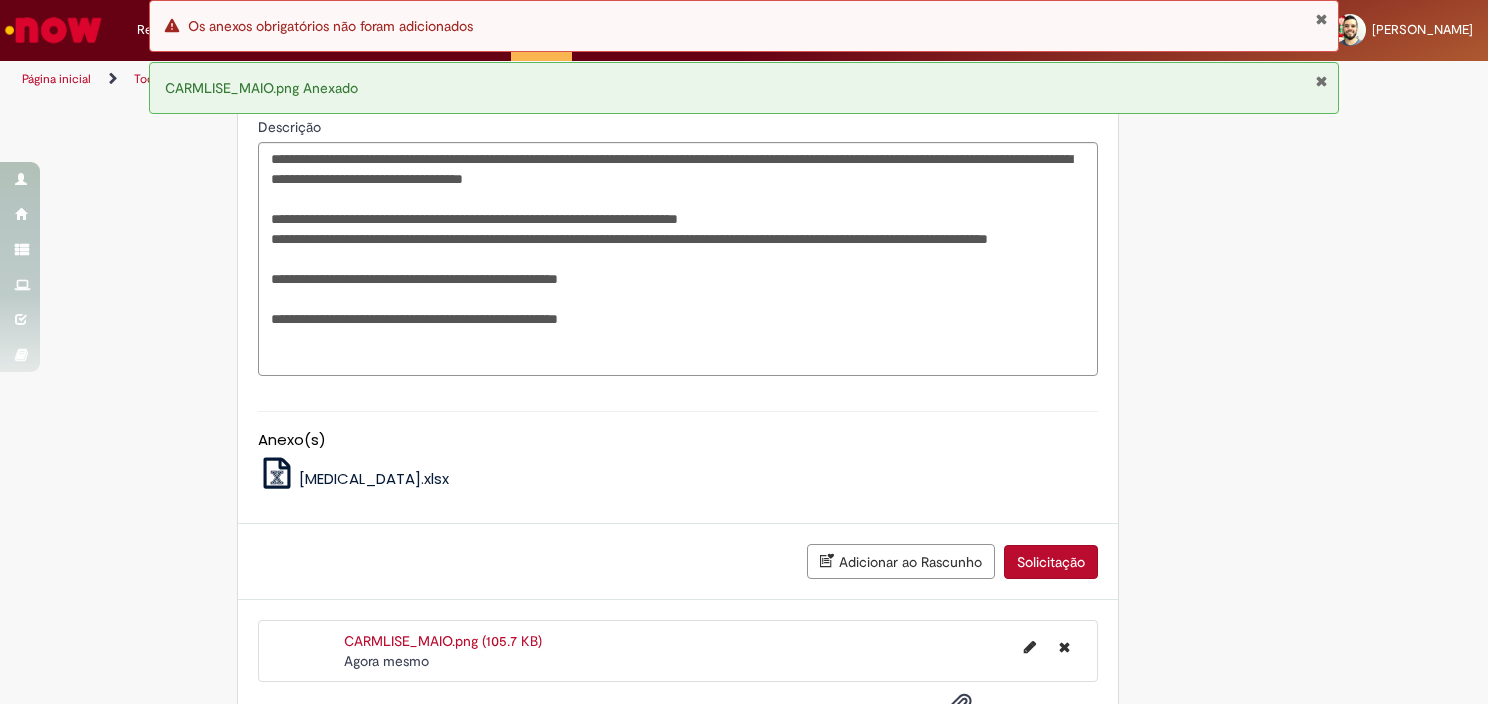 click on "Solicitação" at bounding box center [1051, 562] 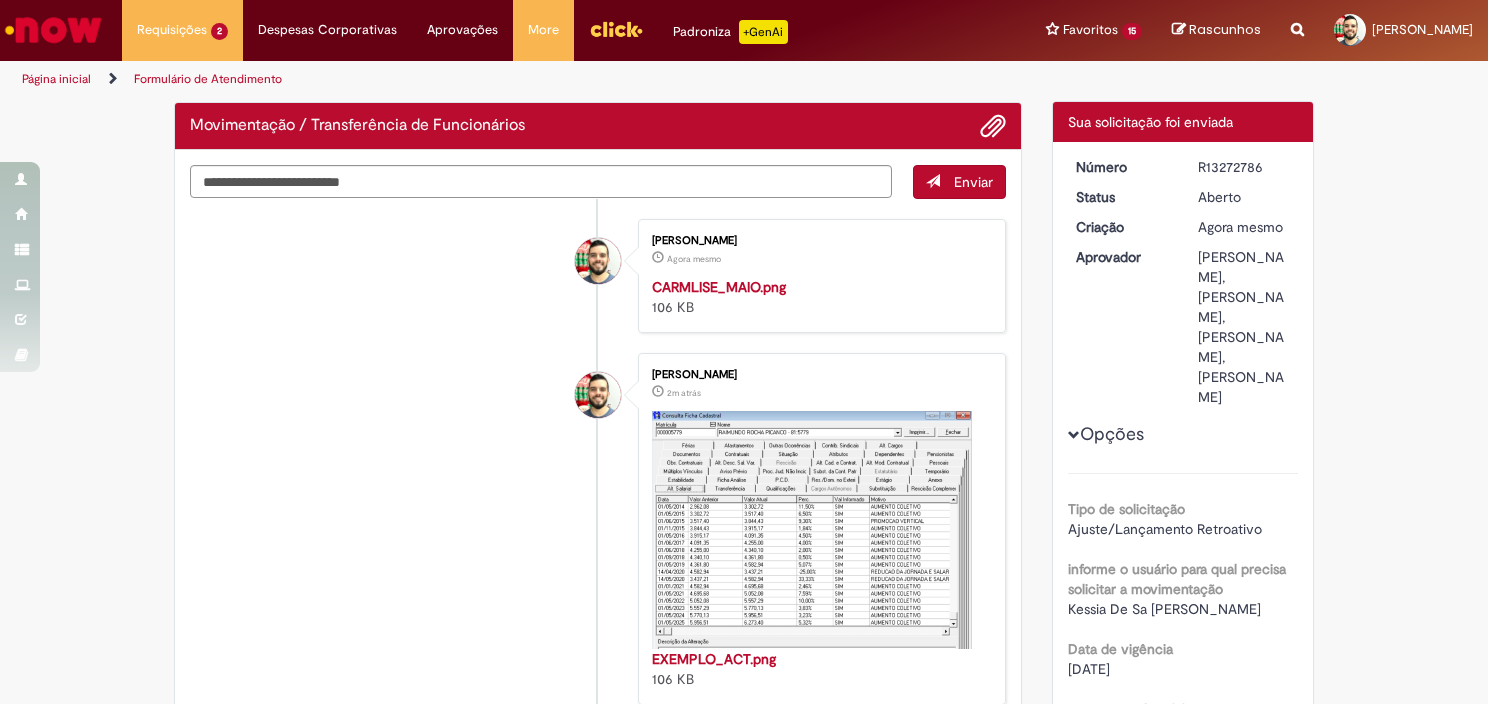 scroll, scrollTop: 52, scrollLeft: 0, axis: vertical 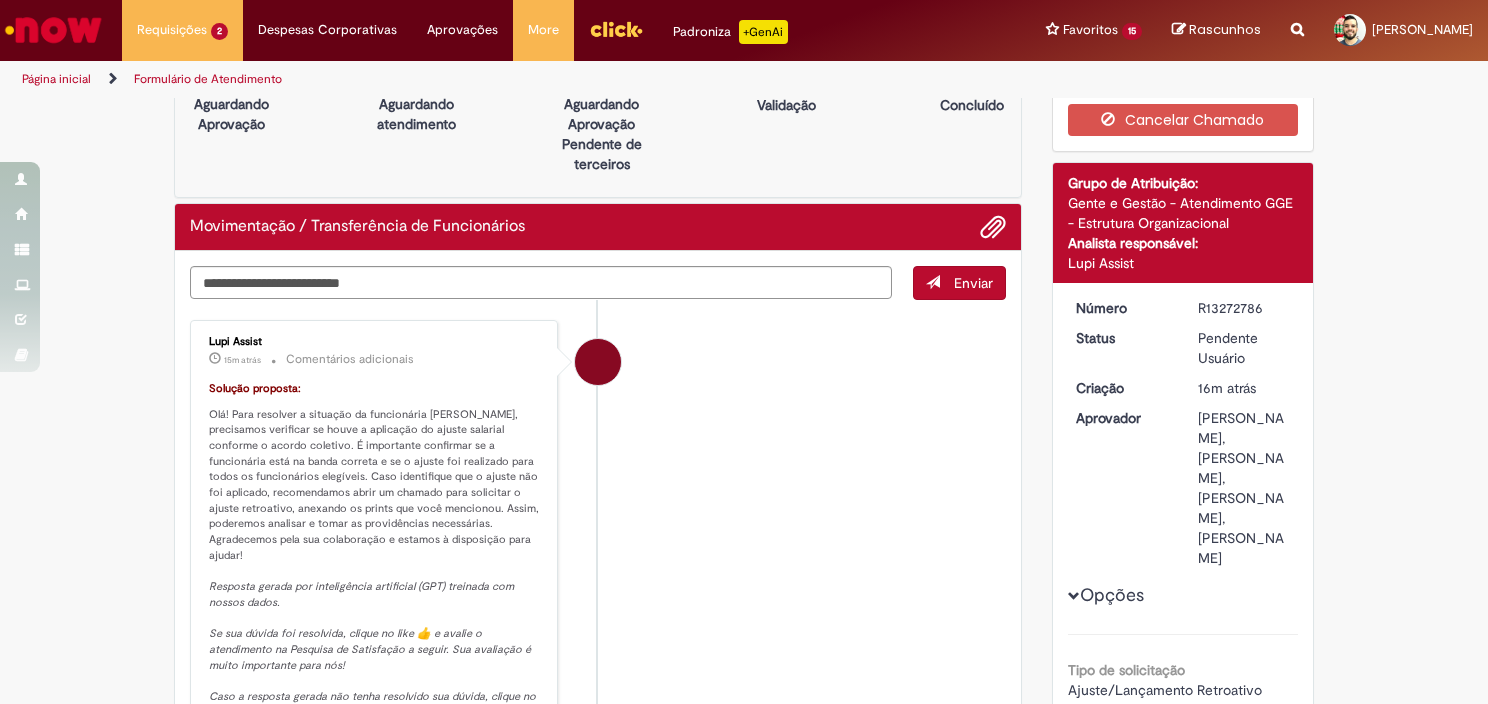 click on "Lupi Assist
15m atrás 15 minutos atrás     Comentários adicionais
Solução proposta: Olá! Para resolver a situação da funcionária Carmelise Costa dos Santos, precisamos verificar se houve a aplicação do ajuste salarial conforme o acordo coletivo. É importante confirmar se a funcionária está na banda correta e se o ajuste foi realizado para todos os funcionários elegíveis. Caso identifique que o ajuste não foi aplicado, recomendamos abrir um chamado para solicitar o ajuste retroativo, anexando os prints que você mencionou. Assim, poderemos analisar e tomar as providências necessárias. Agradecemos pela sua colaboração e estamos à disposição para ajudar!   Resposta gerada por inteligência artificial (GPT) treinada com nossos dados." at bounding box center (598, 558) 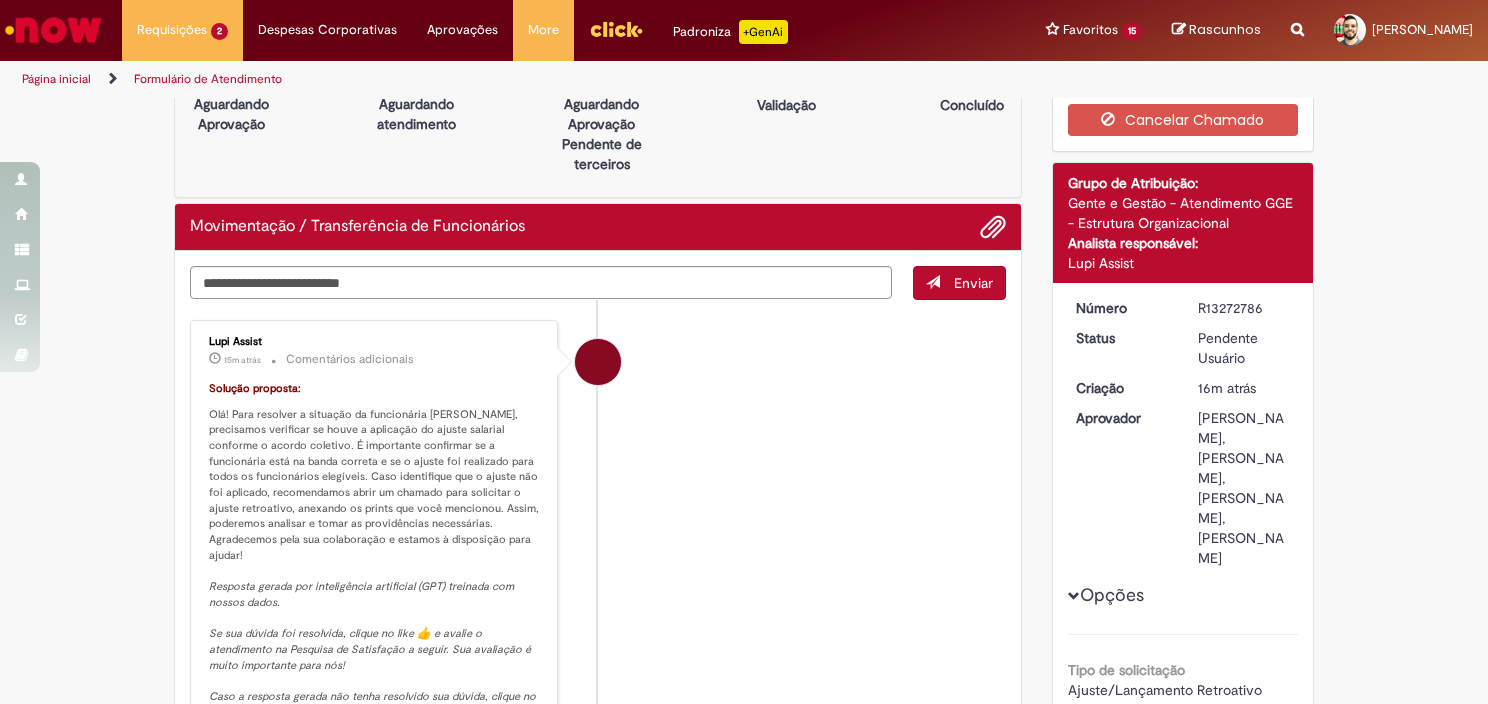 scroll, scrollTop: 152, scrollLeft: 0, axis: vertical 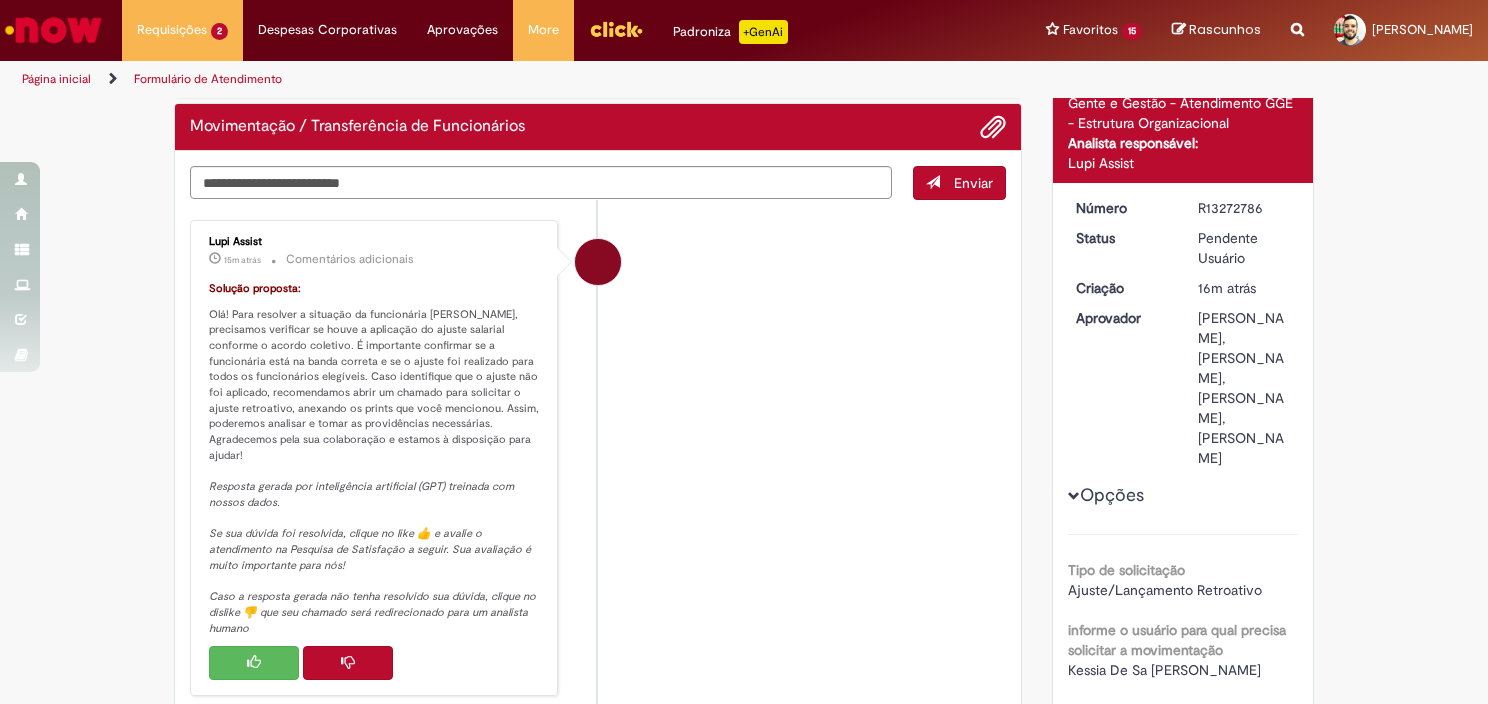 click on "Lupi Assist
15m atrás 15 minutos atrás     Comentários adicionais
Solução proposta: Olá! Para resolver a situação da funcionária Carmelise Costa dos Santos, precisamos verificar se houve a aplicação do ajuste salarial conforme o acordo coletivo. É importante confirmar se a funcionária está na banda correta e se o ajuste foi realizado para todos os funcionários elegíveis. Caso identifique que o ajuste não foi aplicado, recomendamos abrir um chamado para solicitar o ajuste retroativo, anexando os prints que você mencionou. Assim, poderemos analisar e tomar as providências necessárias. Agradecemos pela sua colaboração e estamos à disposição para ajudar!   Resposta gerada por inteligência artificial (GPT) treinada com nossos dados." at bounding box center (598, 458) 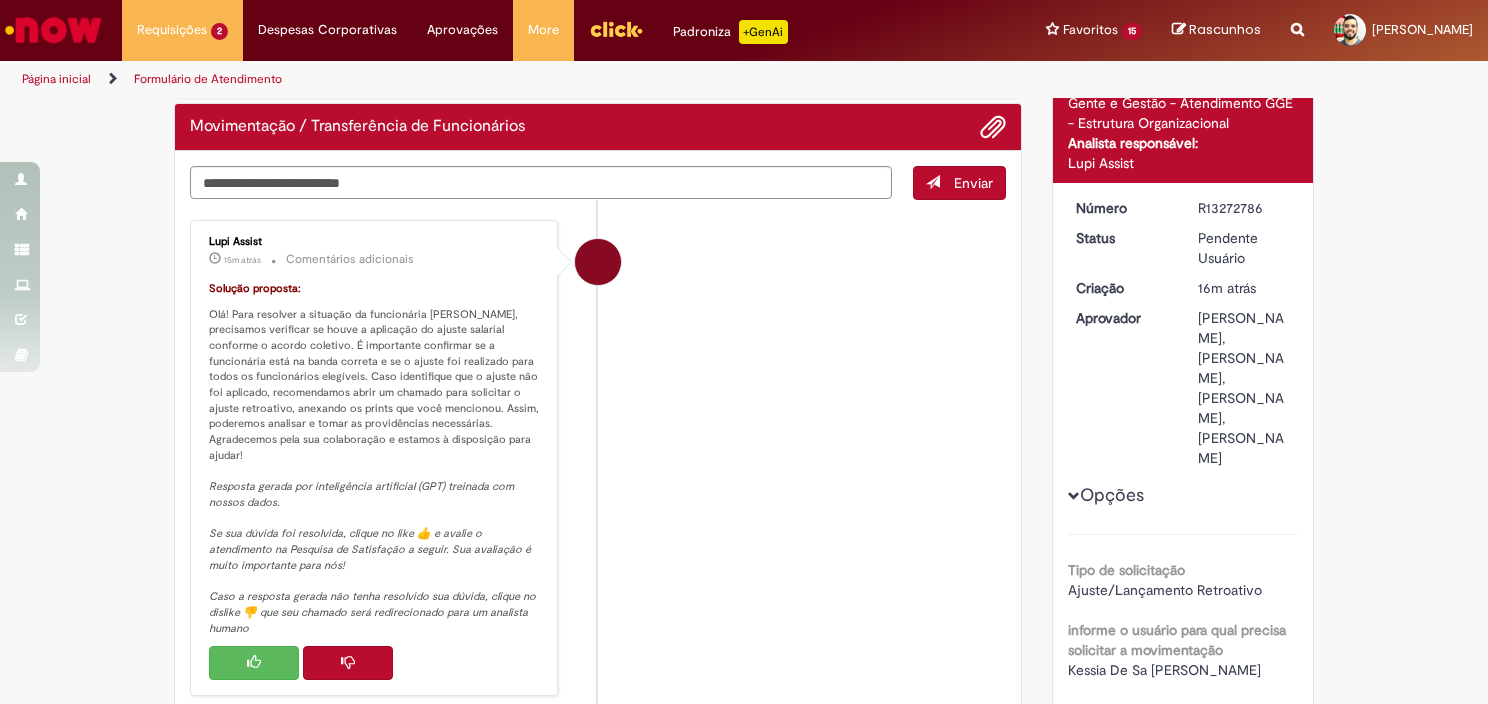 scroll, scrollTop: 252, scrollLeft: 0, axis: vertical 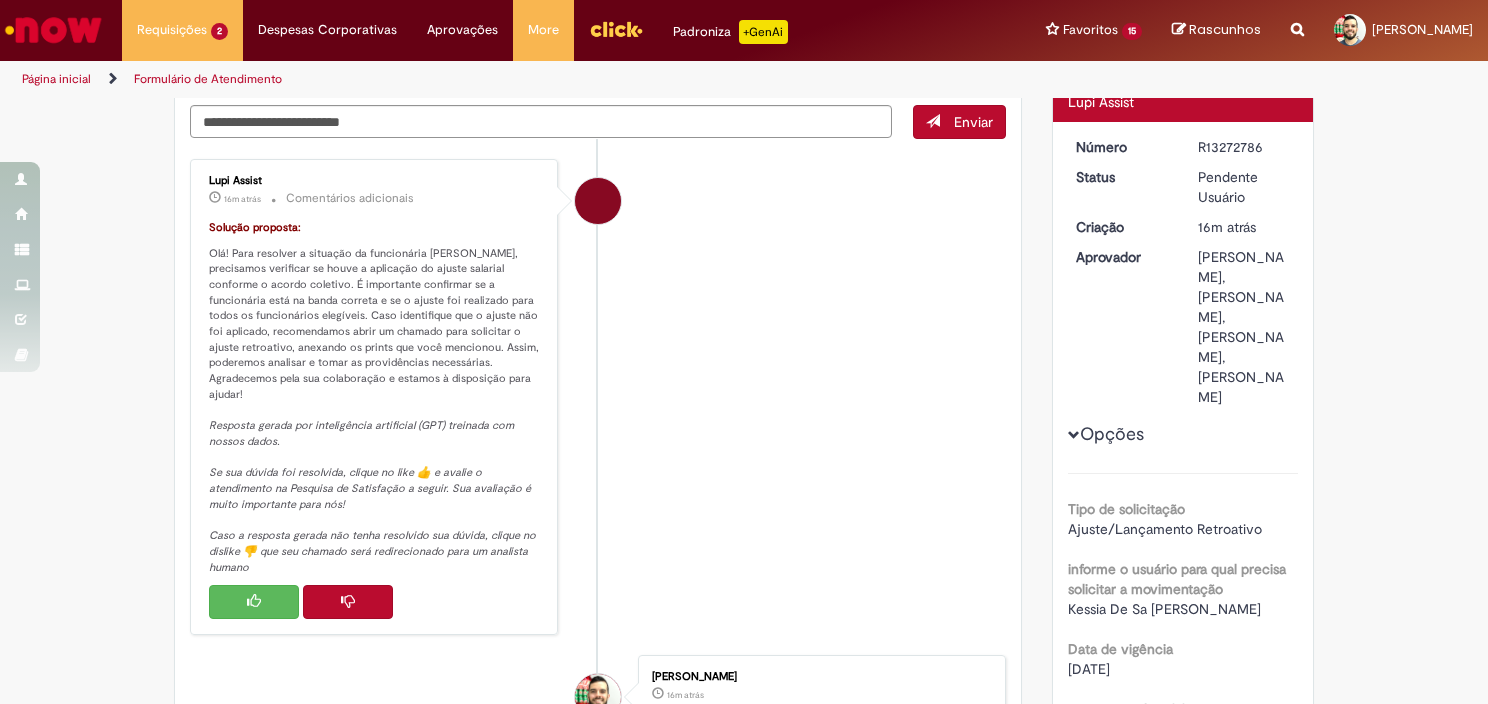 click on "Solução proposta: Olá! Para resolver a situação da funcionária Carmelise Costa dos Santos, precisamos verificar se houve a aplicação do ajuste salarial conforme o acordo coletivo. É importante confirmar se a funcionária está na banda correta e se o ajuste foi realizado para todos os funcionários elegíveis. Caso identifique que o ajuste não foi aplicado, recomendamos abrir um chamado para solicitar o ajuste retroativo, anexando os prints que você mencionou. Assim, poderemos analisar e tomar as providências necessárias. Agradecemos pela sua colaboração e estamos à disposição para ajudar!   Resposta gerada por inteligência artificial (GPT) treinada com nossos dados. Se sua dúvida foi resolvida, clique no like 👍 e avalie o atendimento na Pesquisa de Satisfação a seguir. Sua avaliação é muito importante para nós! Caso a resposta gerada não tenha resolvido sua dúvida, clique no dislike 👎 que seu chamado será redirecionado para um analista humano" at bounding box center [375, 397] 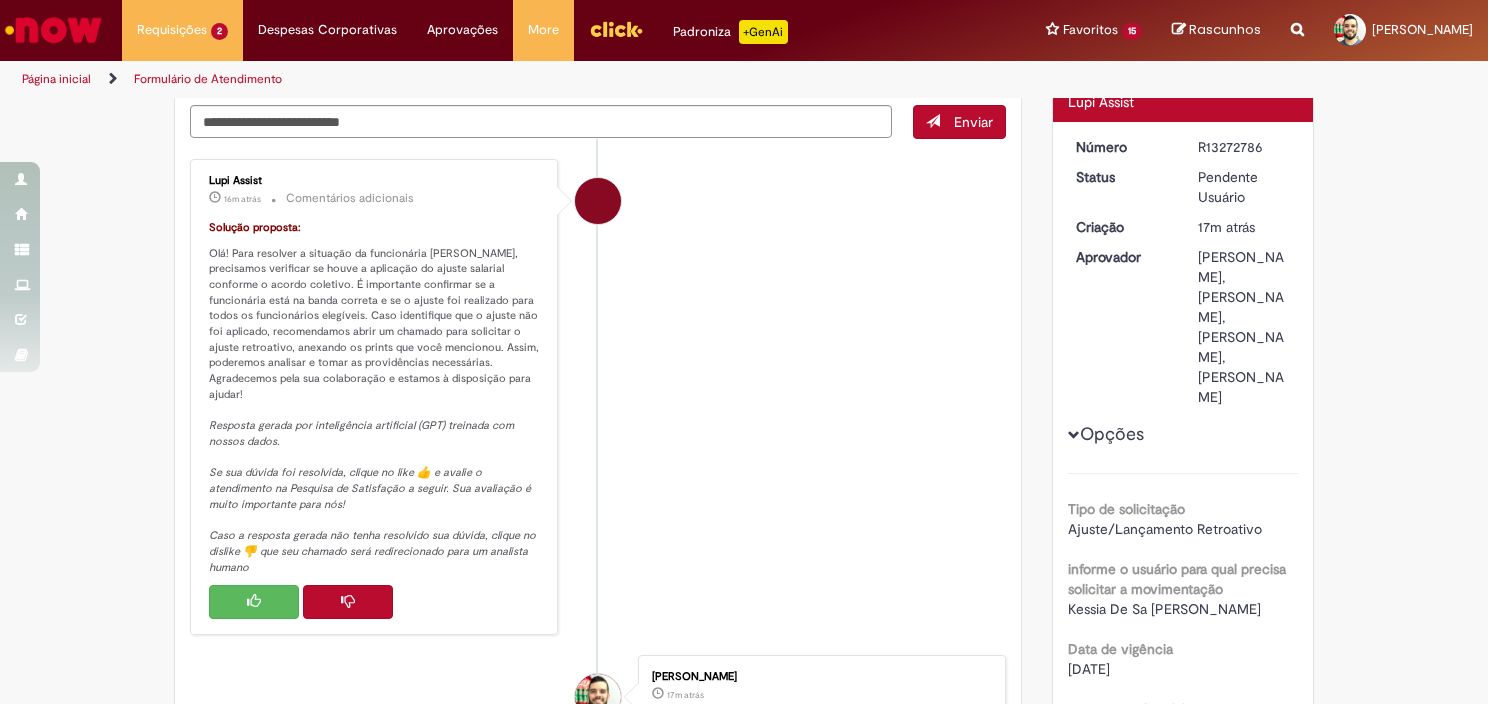 click at bounding box center [348, 602] 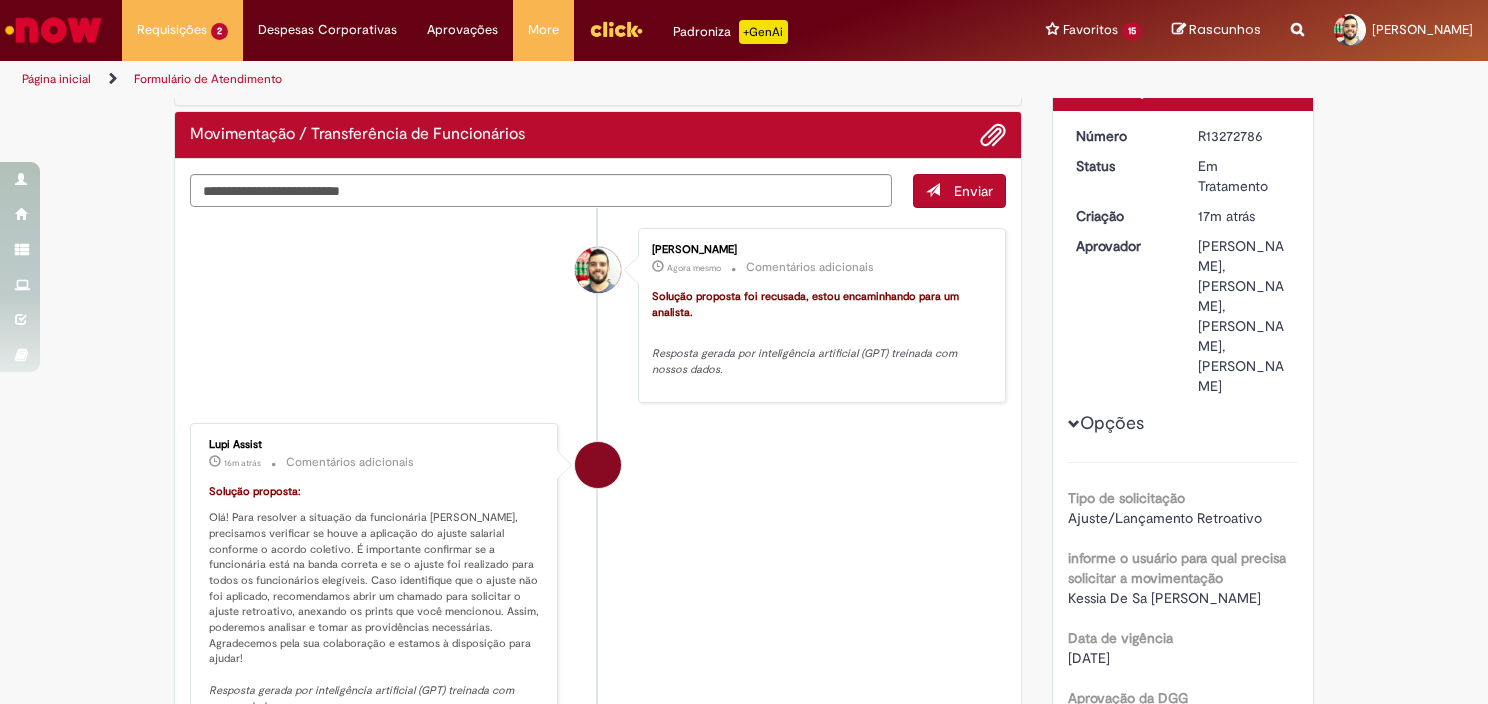 scroll, scrollTop: 0, scrollLeft: 0, axis: both 